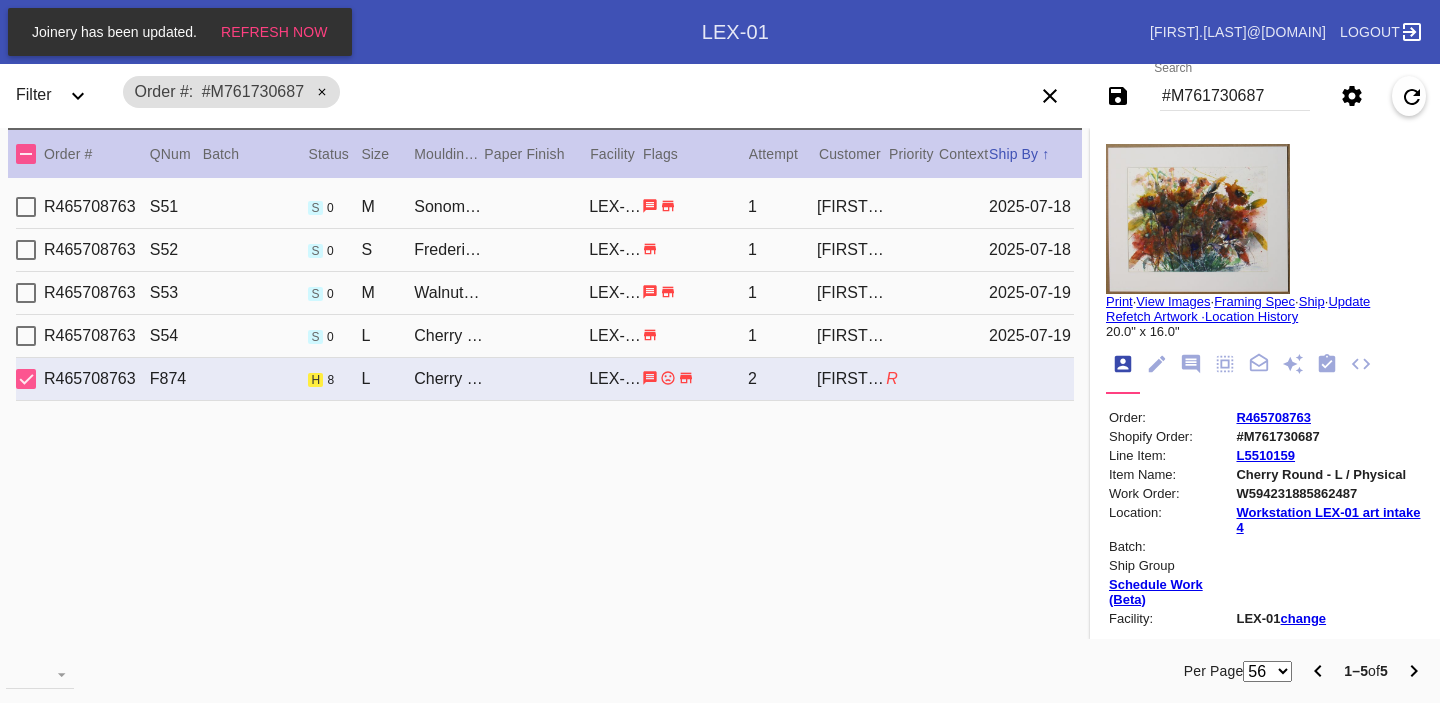 scroll, scrollTop: 0, scrollLeft: 0, axis: both 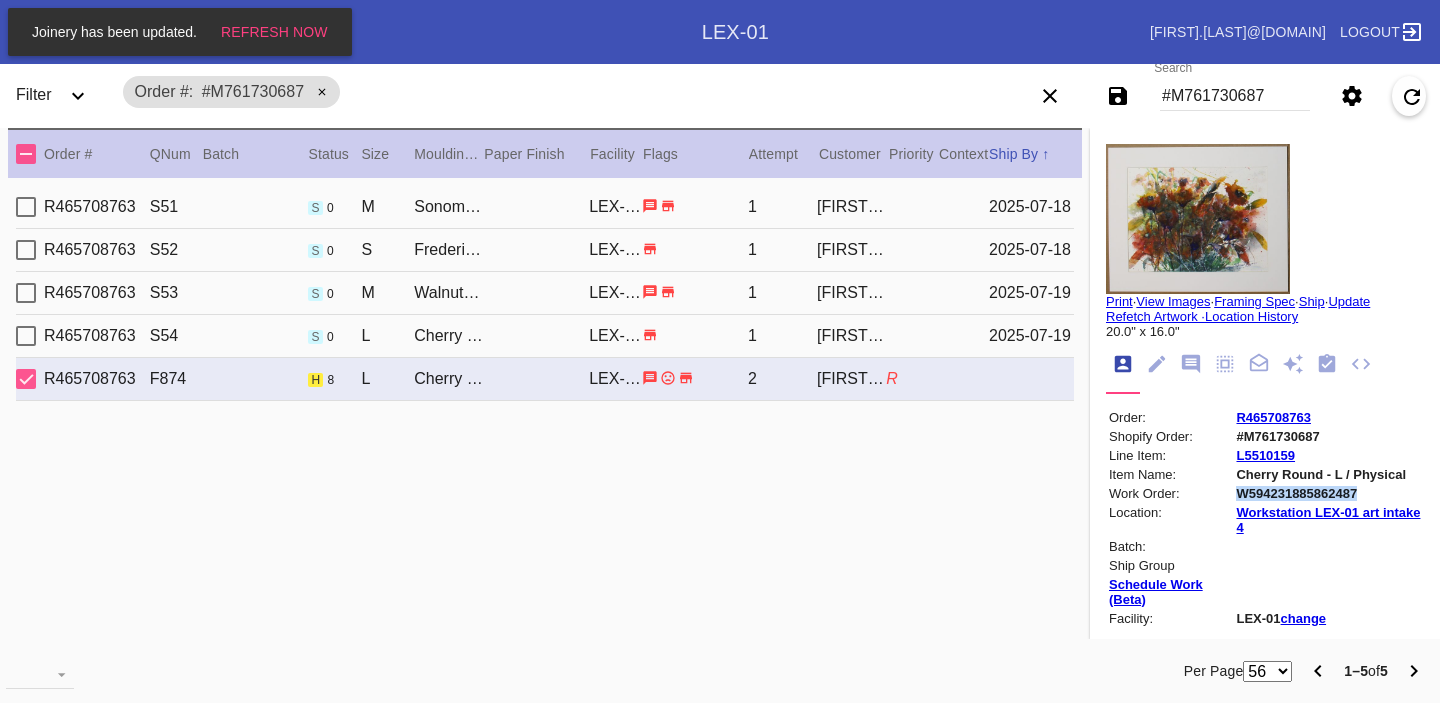 click on "Search #[ORDER_ID]" at bounding box center [1235, 96] 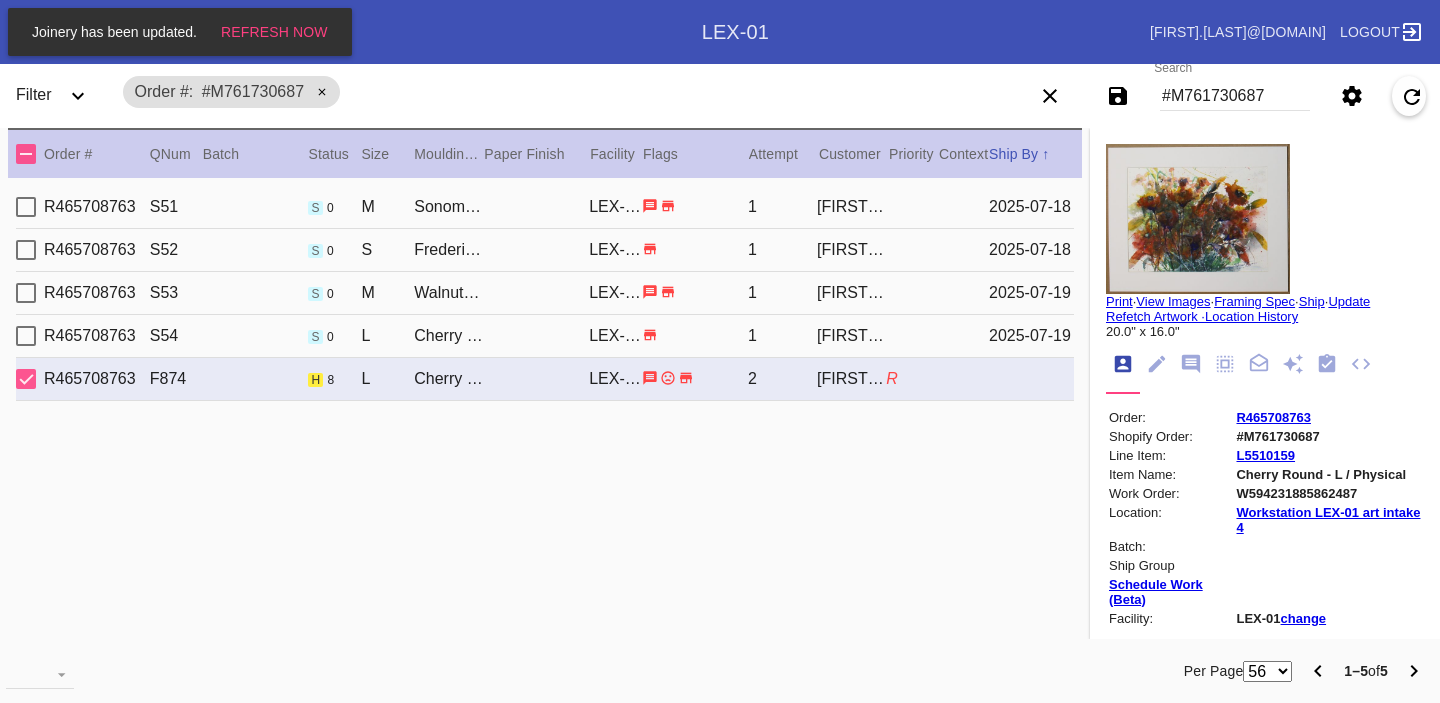 click on "#M761730687" at bounding box center [1235, 96] 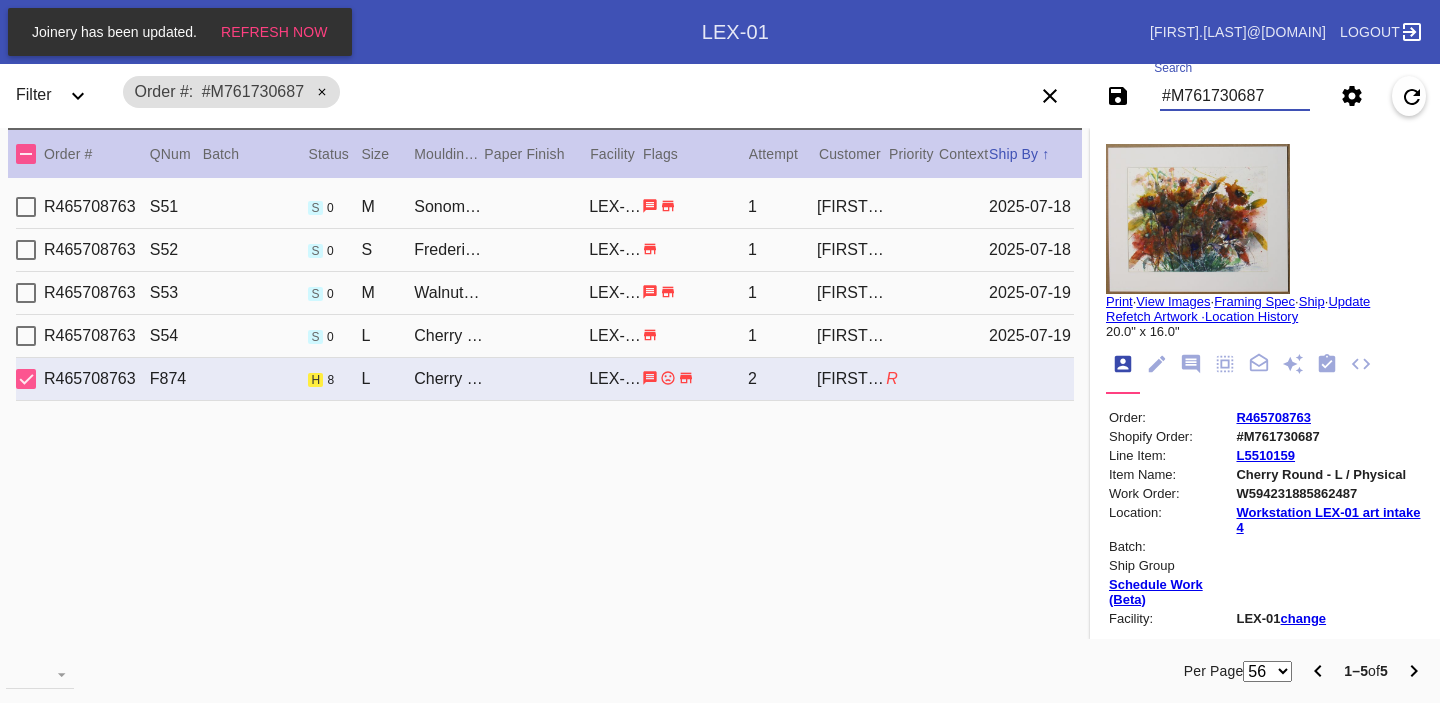 click on "#M761730687" at bounding box center (1235, 96) 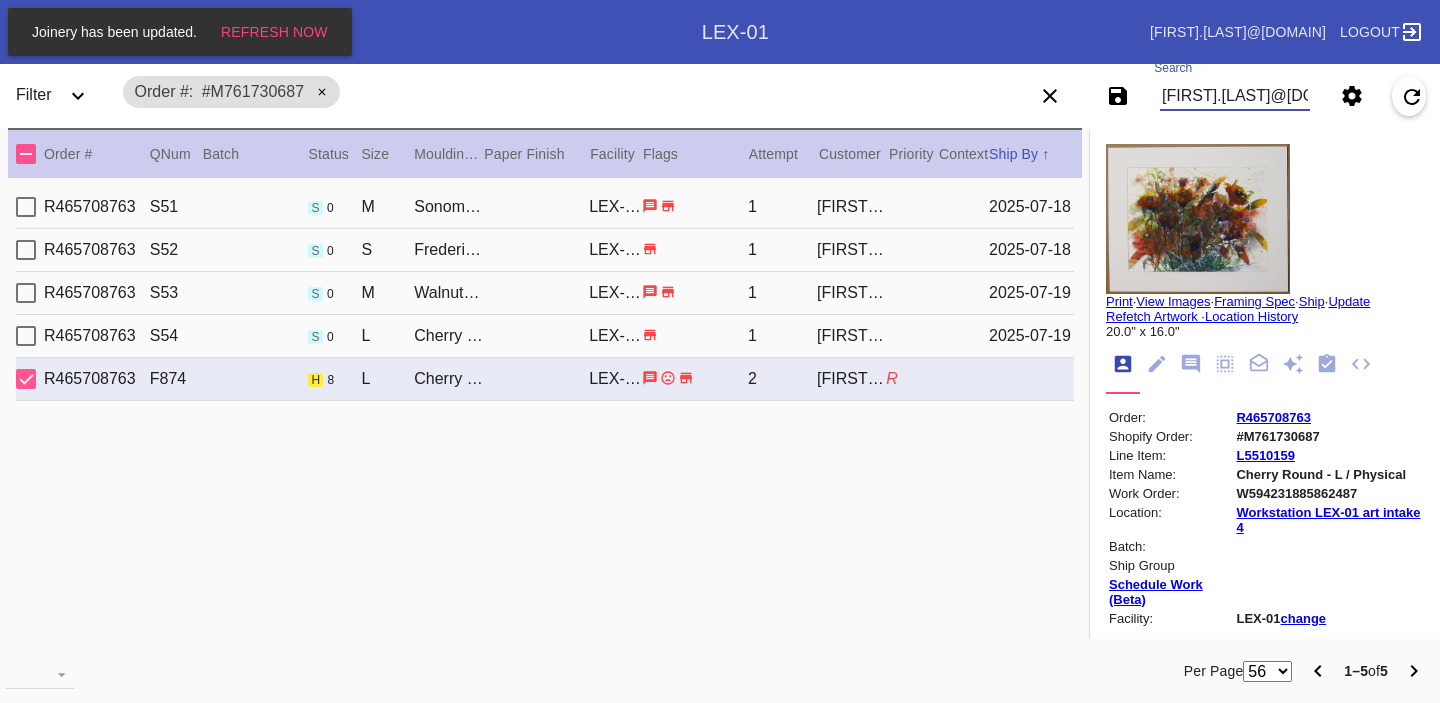 scroll, scrollTop: 0, scrollLeft: 27, axis: horizontal 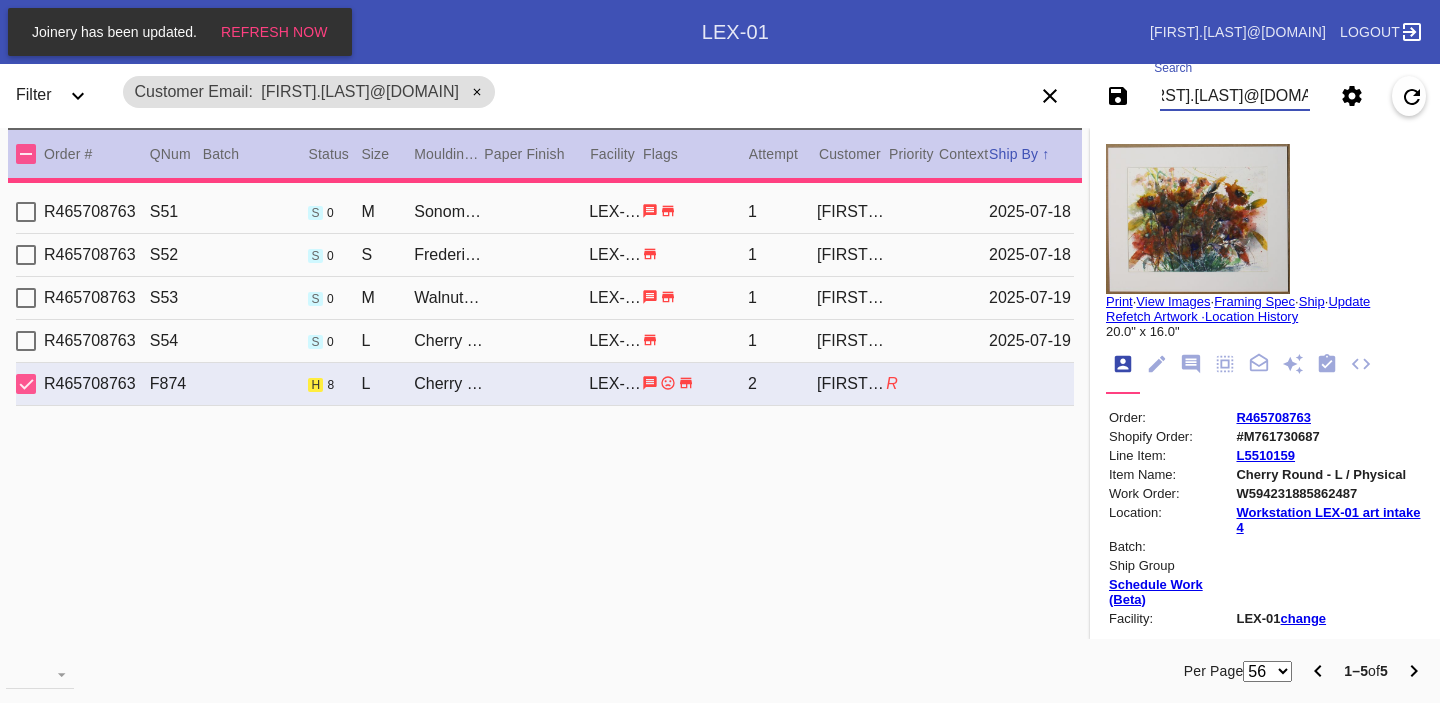 type 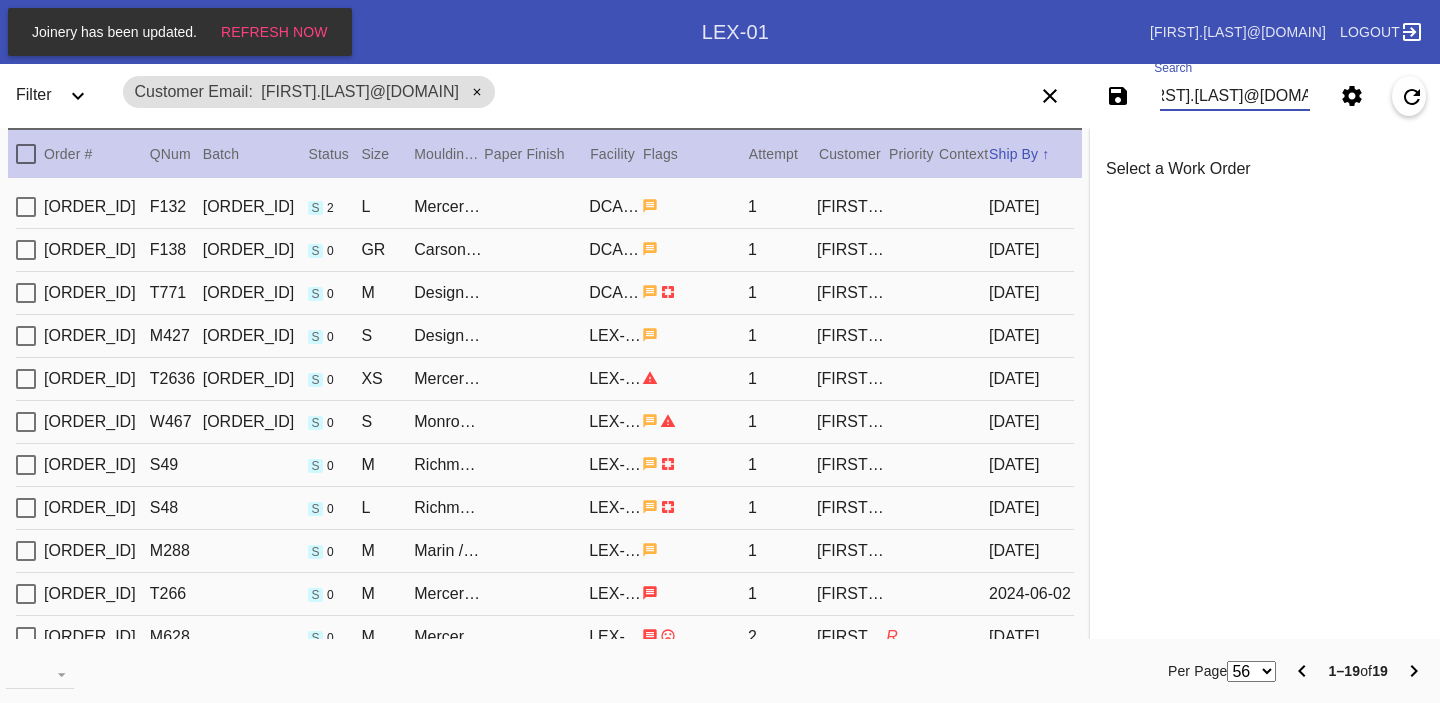 scroll, scrollTop: 376, scrollLeft: 0, axis: vertical 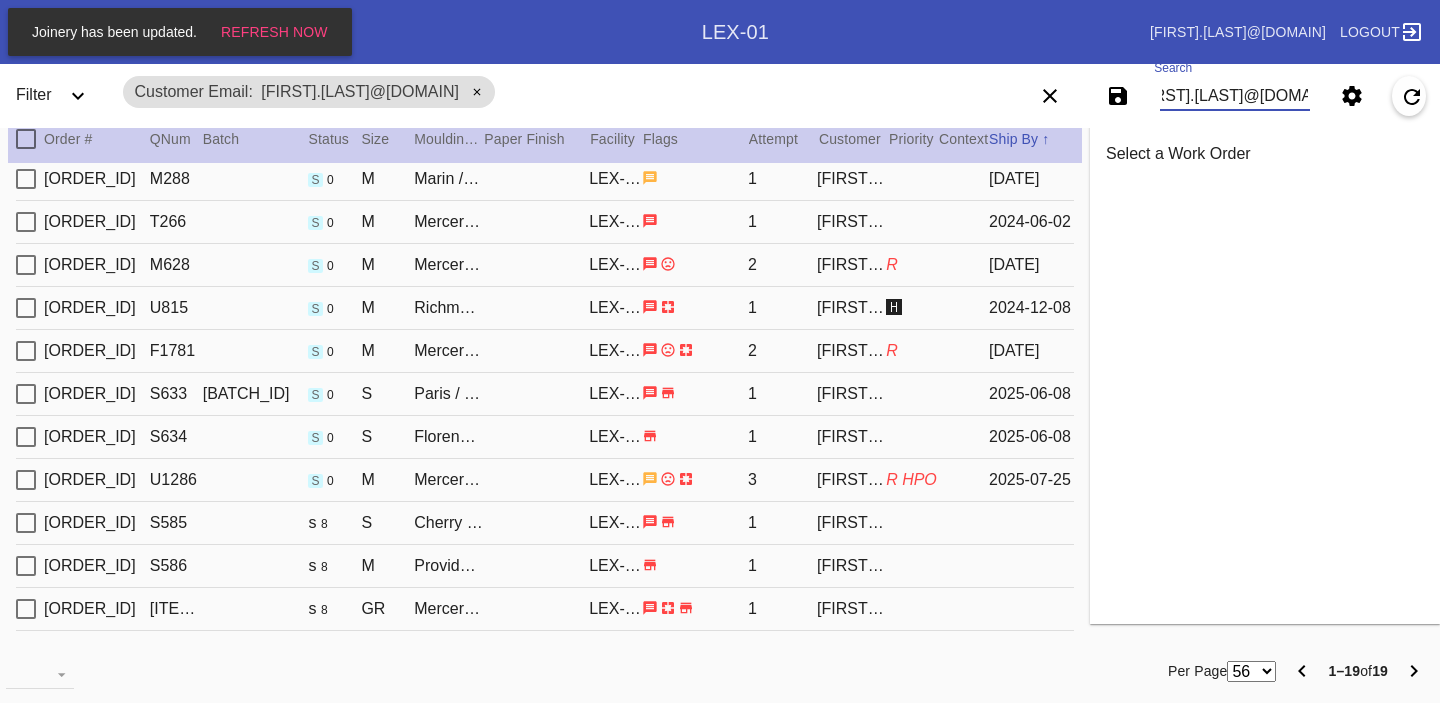 type on "[FIRST].[LAST]@[DOMAIN]" 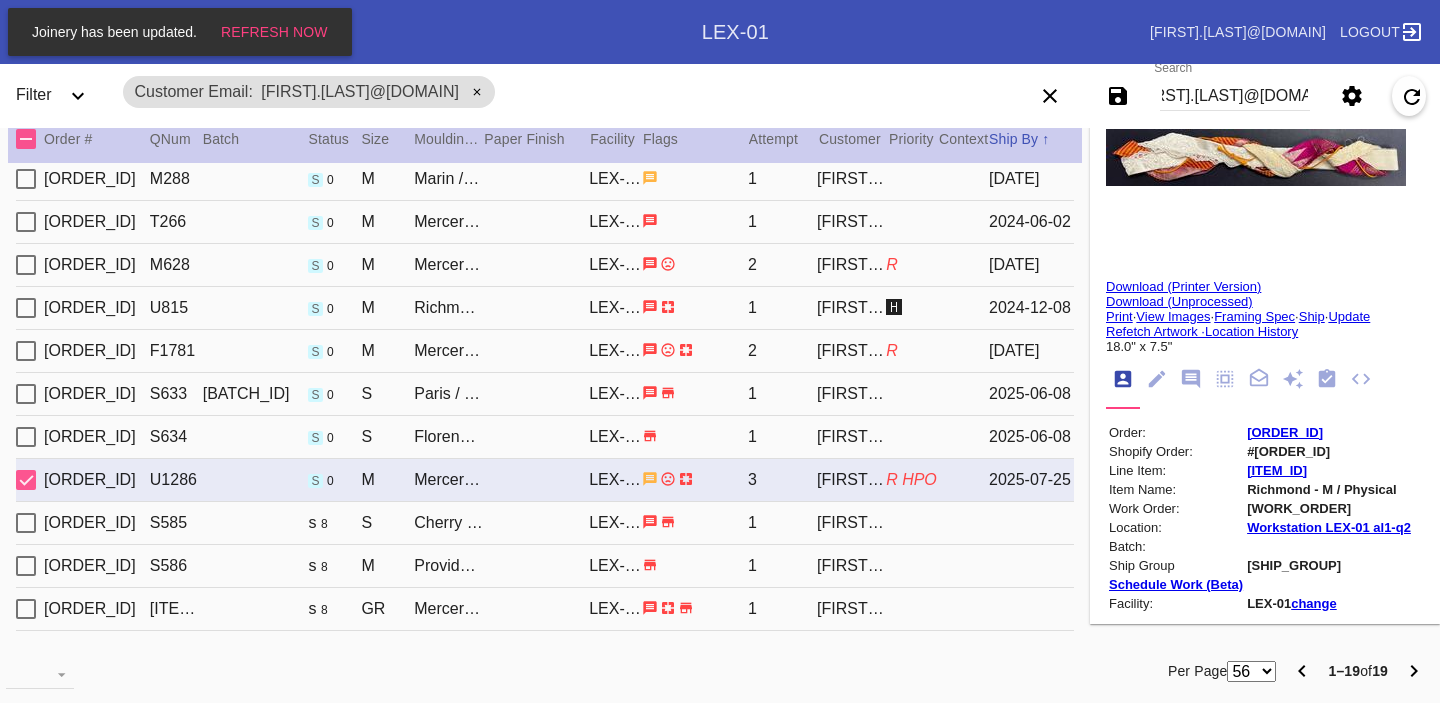 scroll, scrollTop: 0, scrollLeft: 0, axis: both 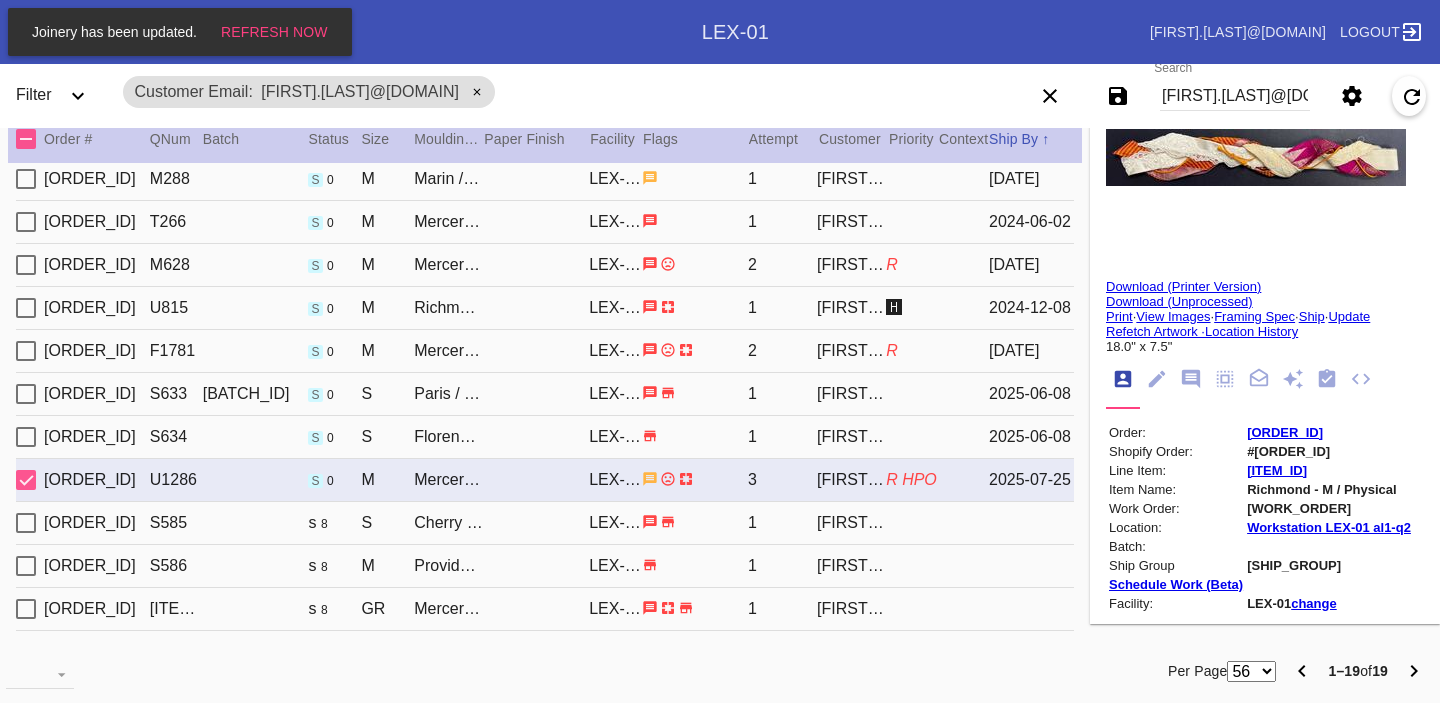click on "[ORDER_ID] [ITEM_ID] s   8 S Cherry (Gallery) / No Mat [FACILITY] 1 [FIRST] [LAST]" at bounding box center (545, 523) 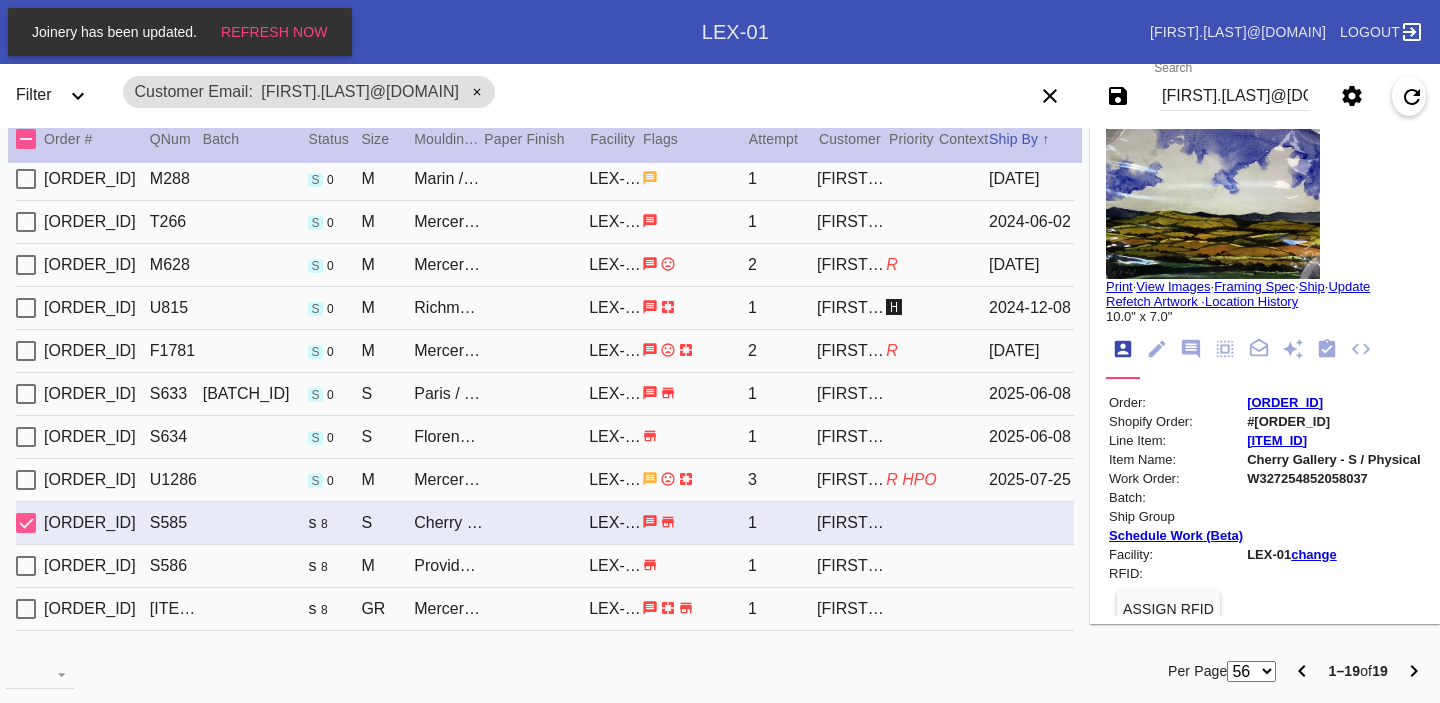 click on "[ORDER_ID] [ITEM_ID] s   8 M Providence / No Mat [FACILITY] 1 [FIRST] [LAST]" at bounding box center (545, 566) 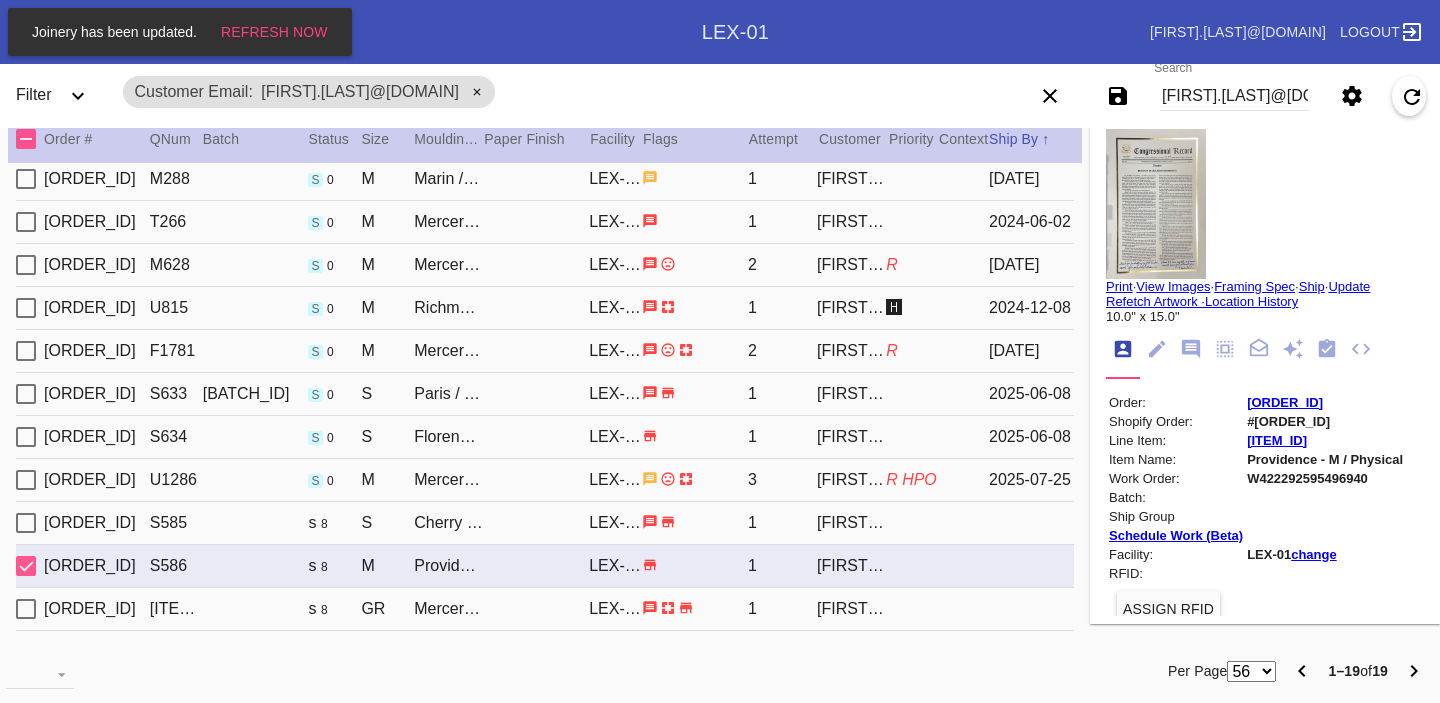 click on "[ORDER_ID] [ITEM_ID] s   8 M Providence / No Mat [FACILITY] 1 [FIRST] [LAST]" at bounding box center [545, 566] 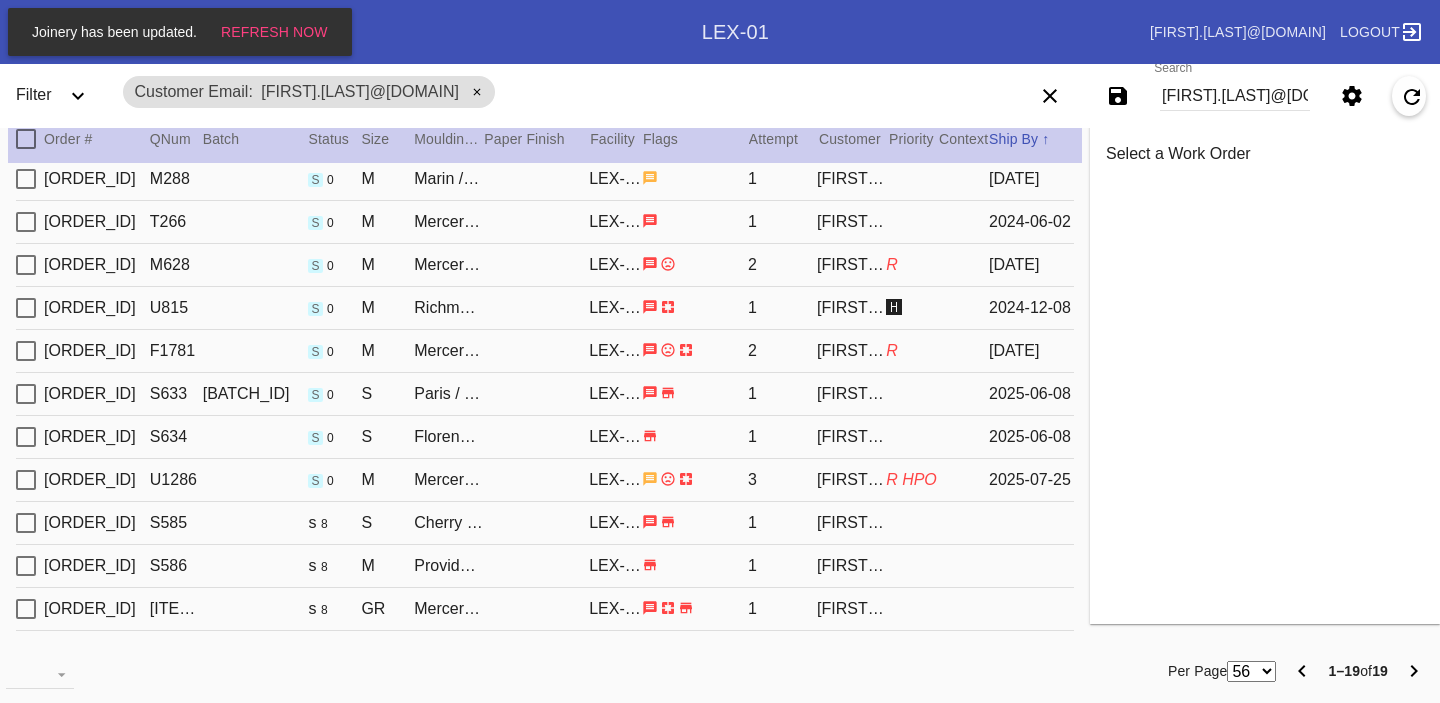 click on "[ORDER_ID] [ITEM_ID] s   8 GR Mercer Slim / White [FACILITY] 1 [FIRST] [LAST]" at bounding box center (545, 609) 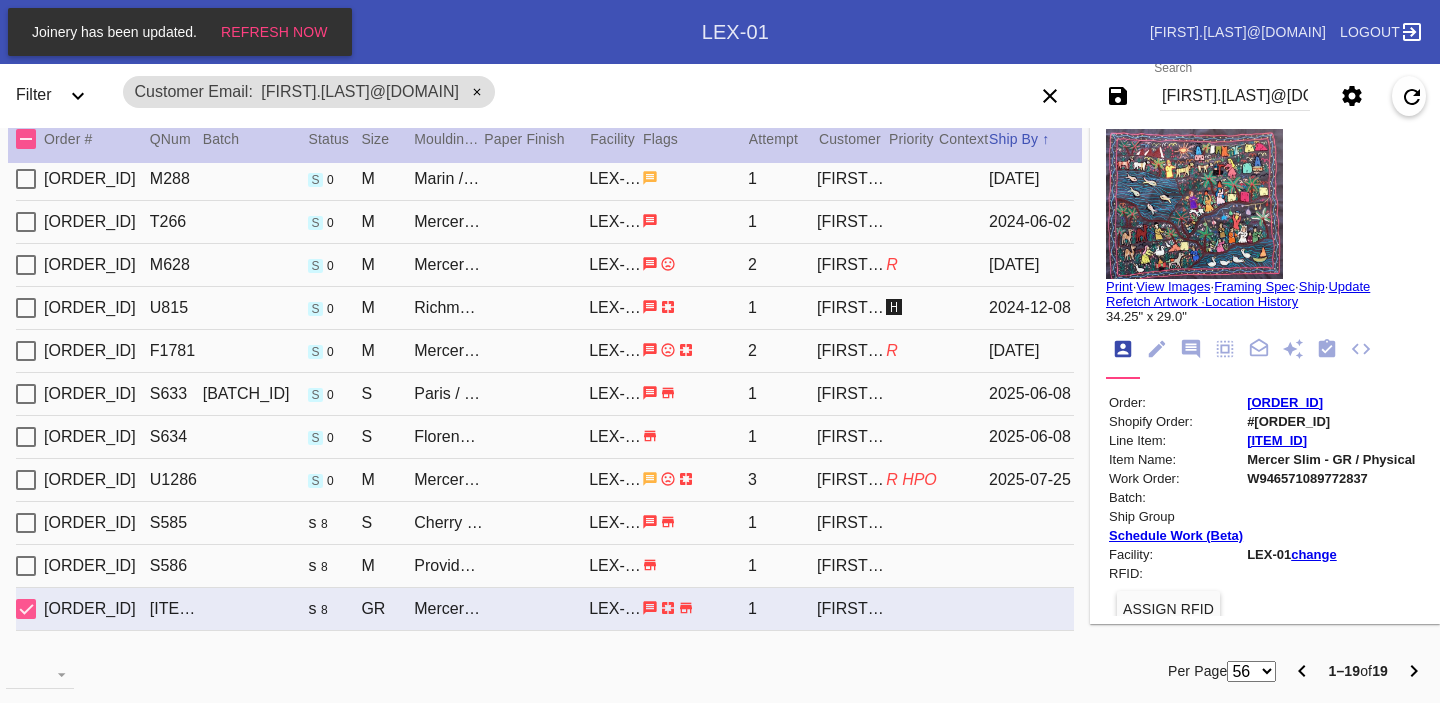 click on "[ORDER_ID] [ITEM_ID] s   0 M Mercer Slim (Deep) / White [FACILITY] 3 [FIRST] [LAST]
R
HPO
[DATE]" at bounding box center [545, 480] 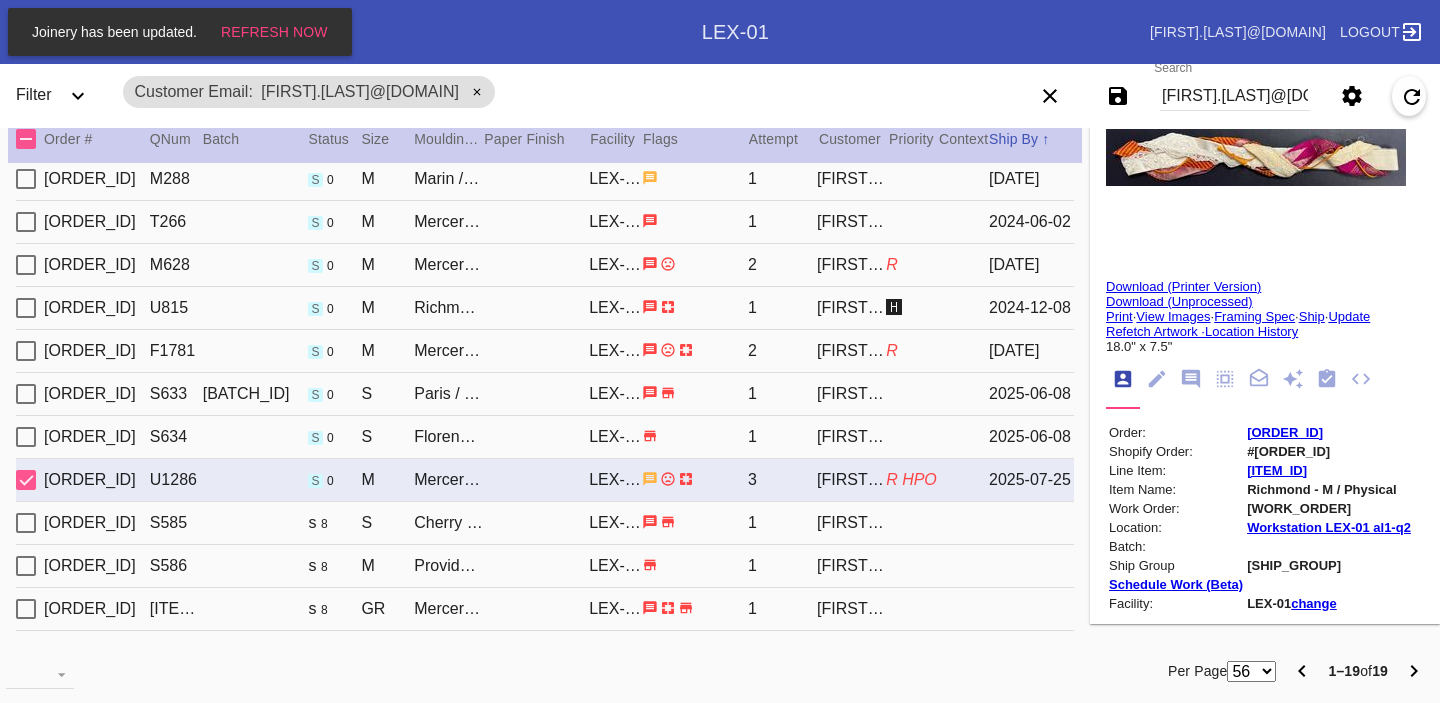 click on "#[ORDER_ID]" at bounding box center (1329, 451) 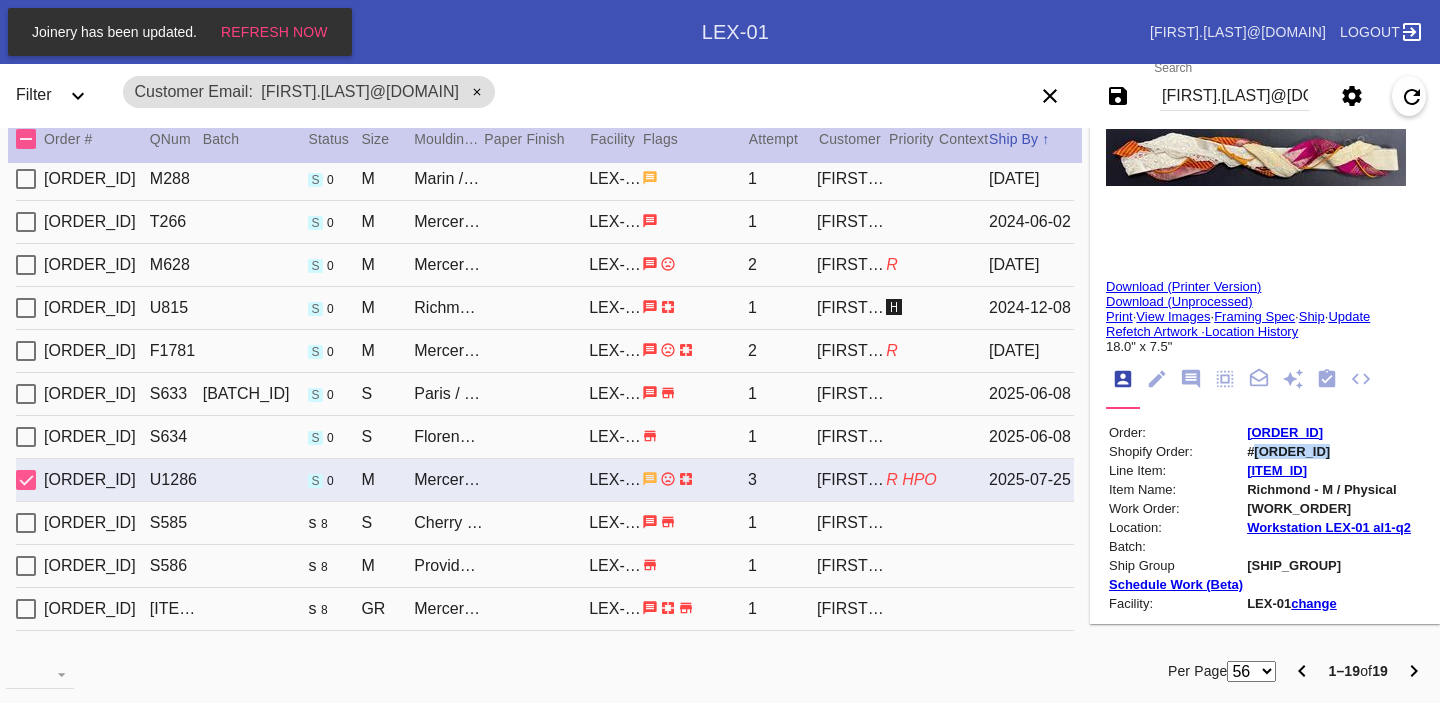 click on "#[ORDER_ID]" at bounding box center [1329, 451] 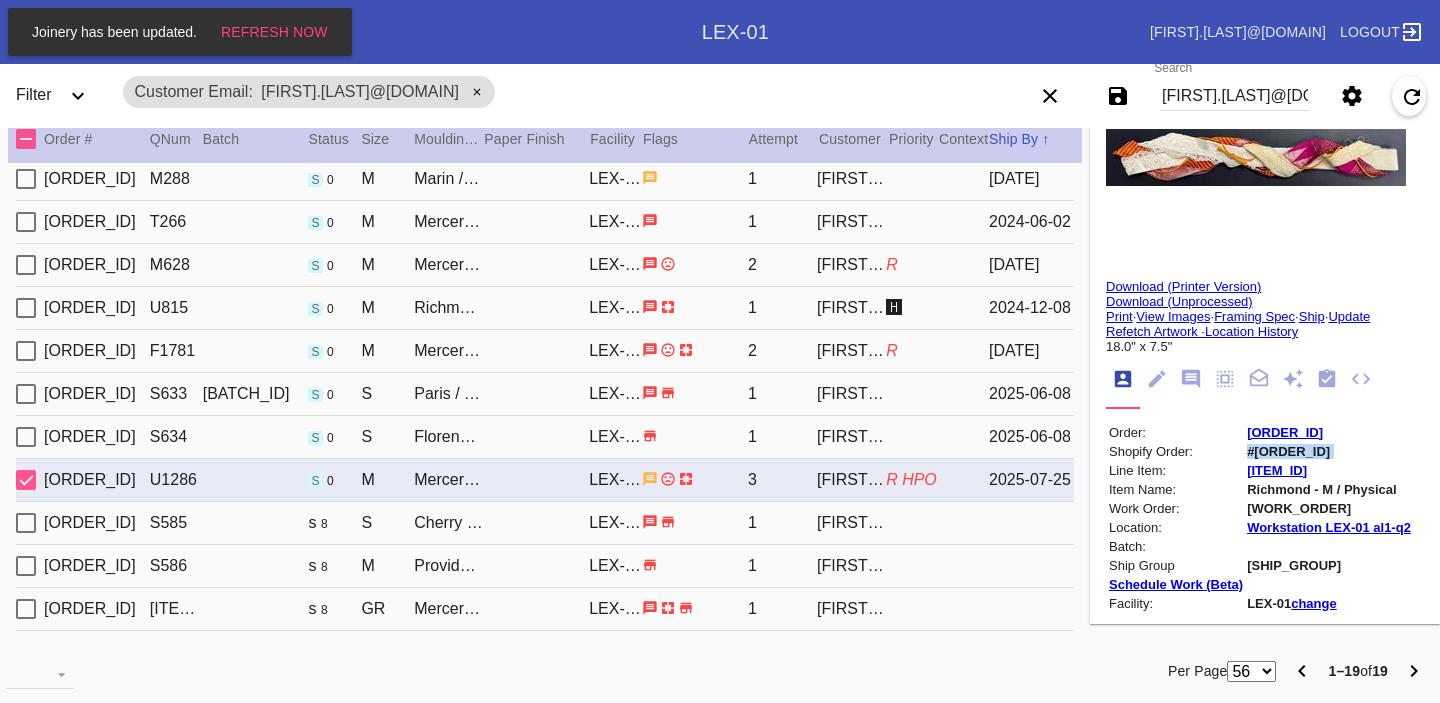copy on "#[ORDER_ID]" 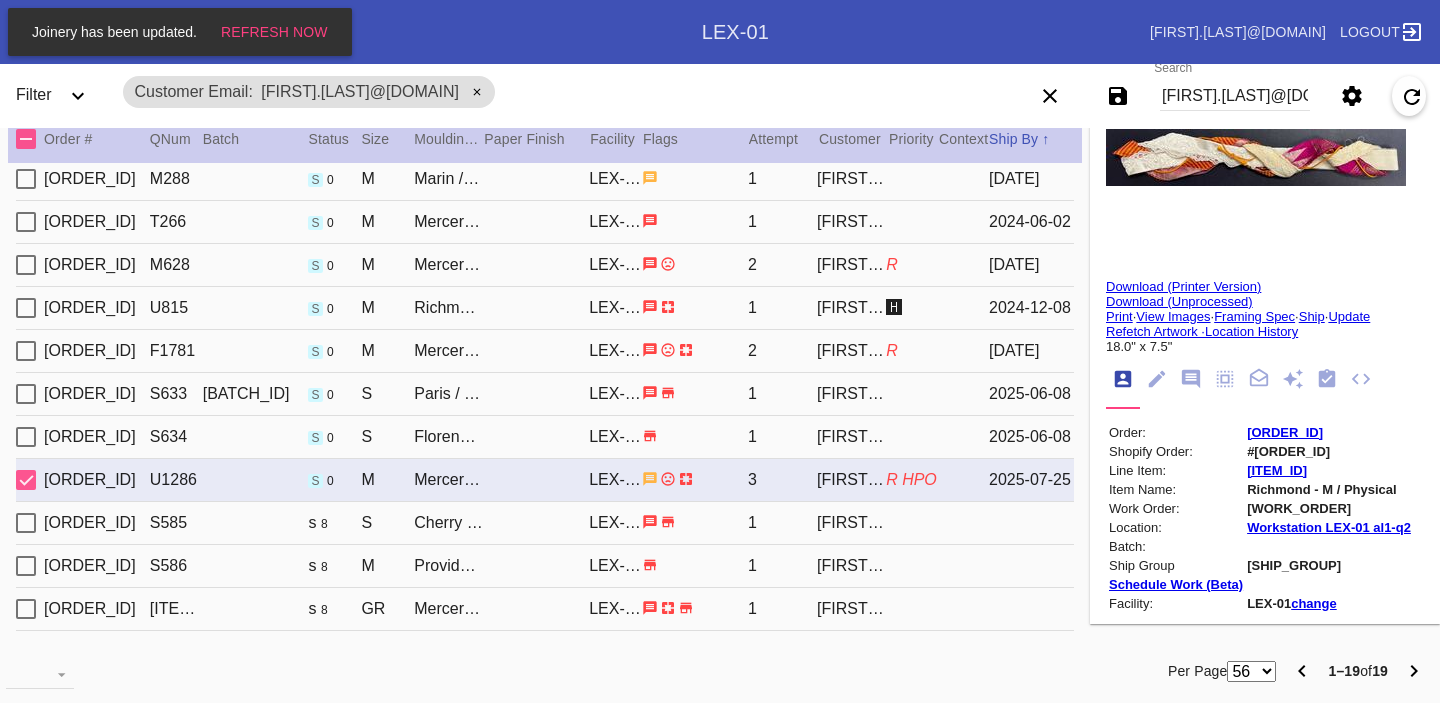 click on "[FIRST].[LAST]@[DOMAIN]" at bounding box center [1235, 96] 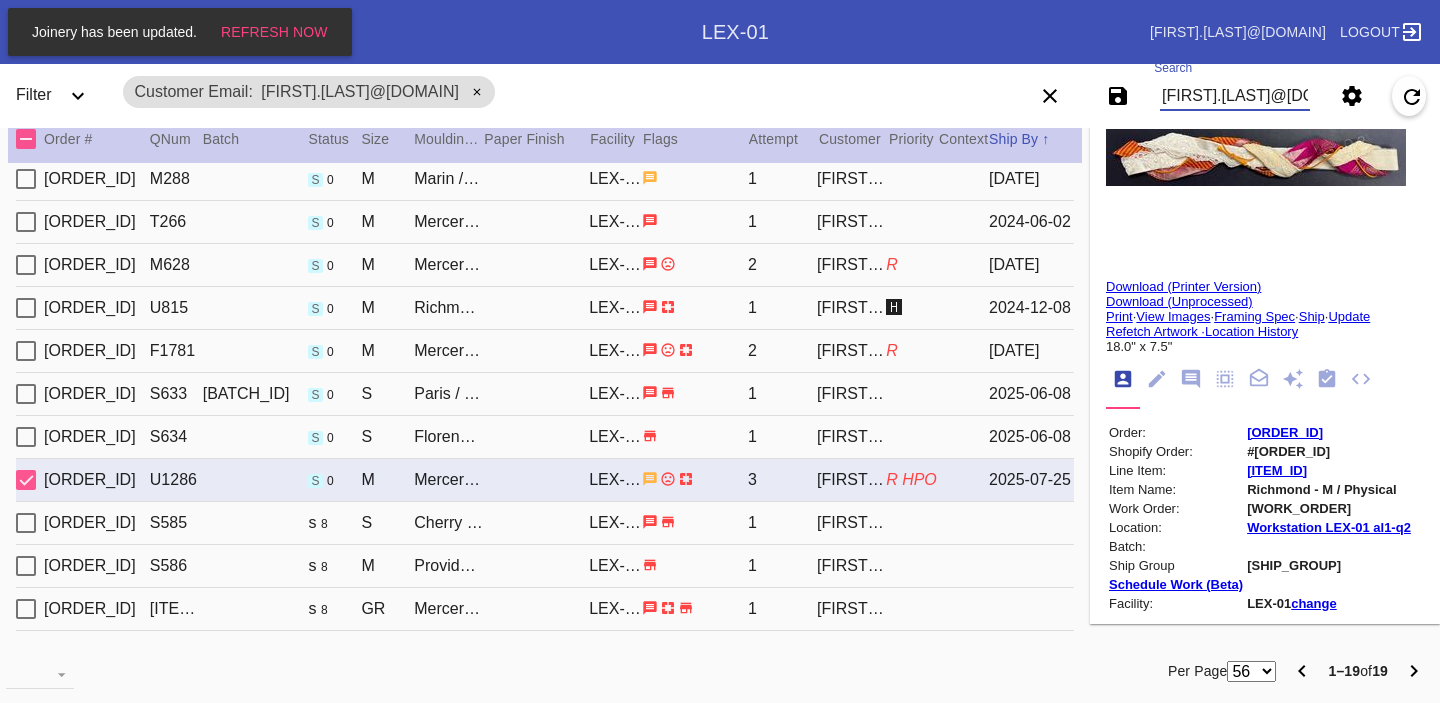 click on "[FIRST].[LAST]@[DOMAIN]" at bounding box center [1235, 96] 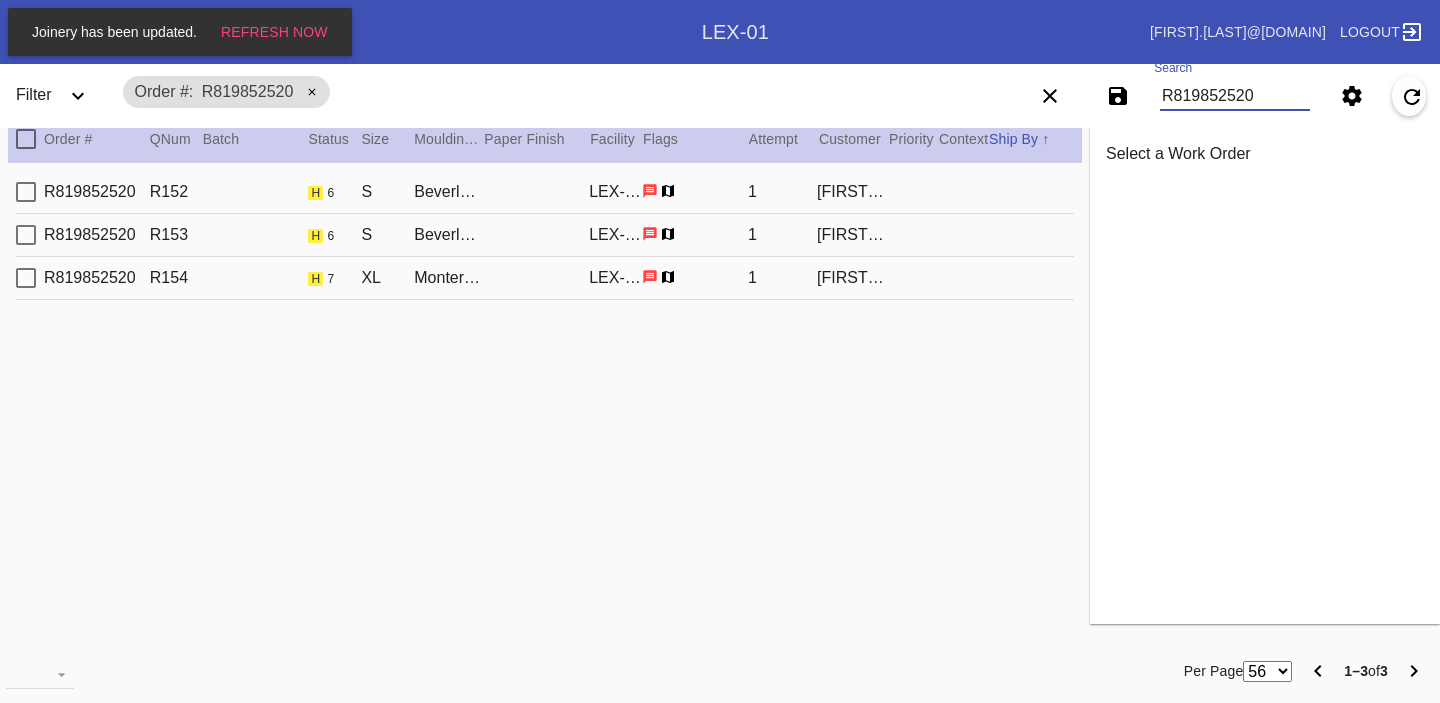 scroll, scrollTop: 0, scrollLeft: 0, axis: both 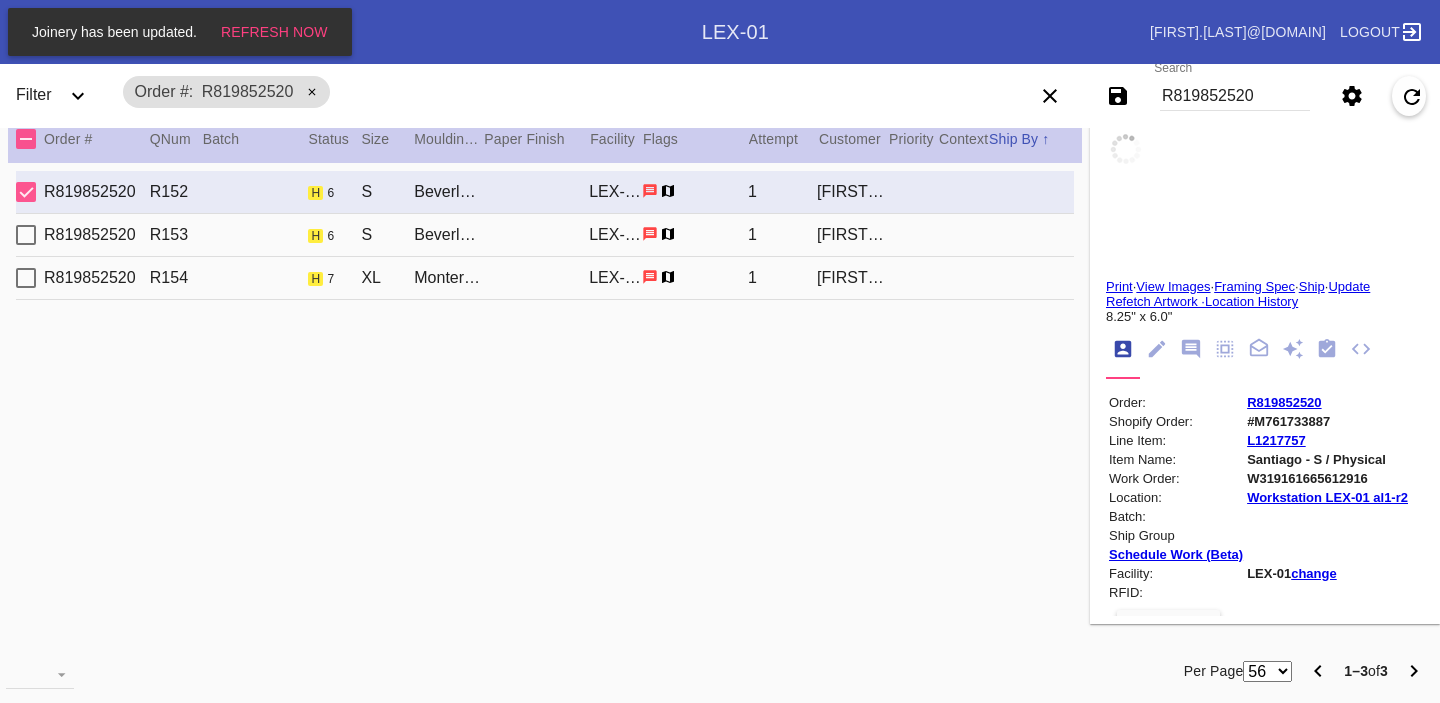 type on "From [FIRST] [LAST] (Mona's first nanny) to decorate her big girl room." 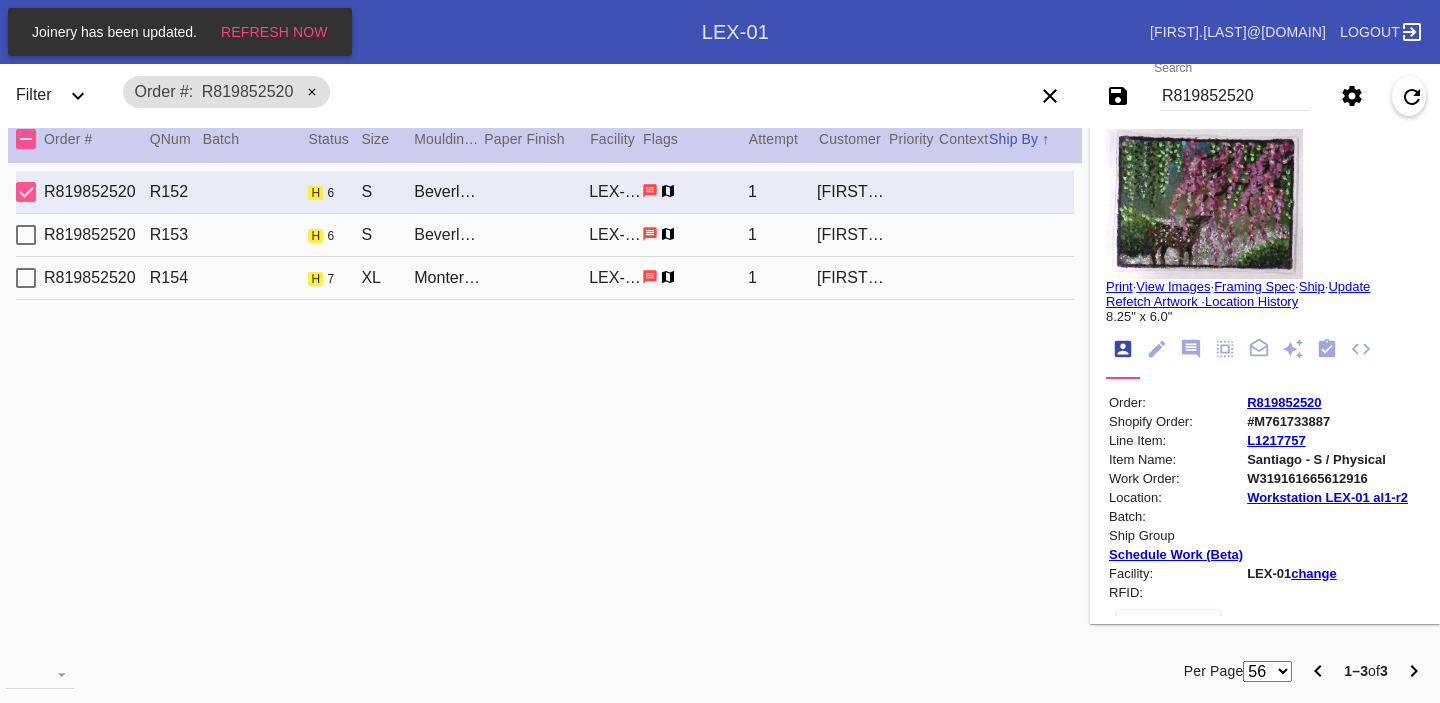 click at bounding box center (1204, 204) 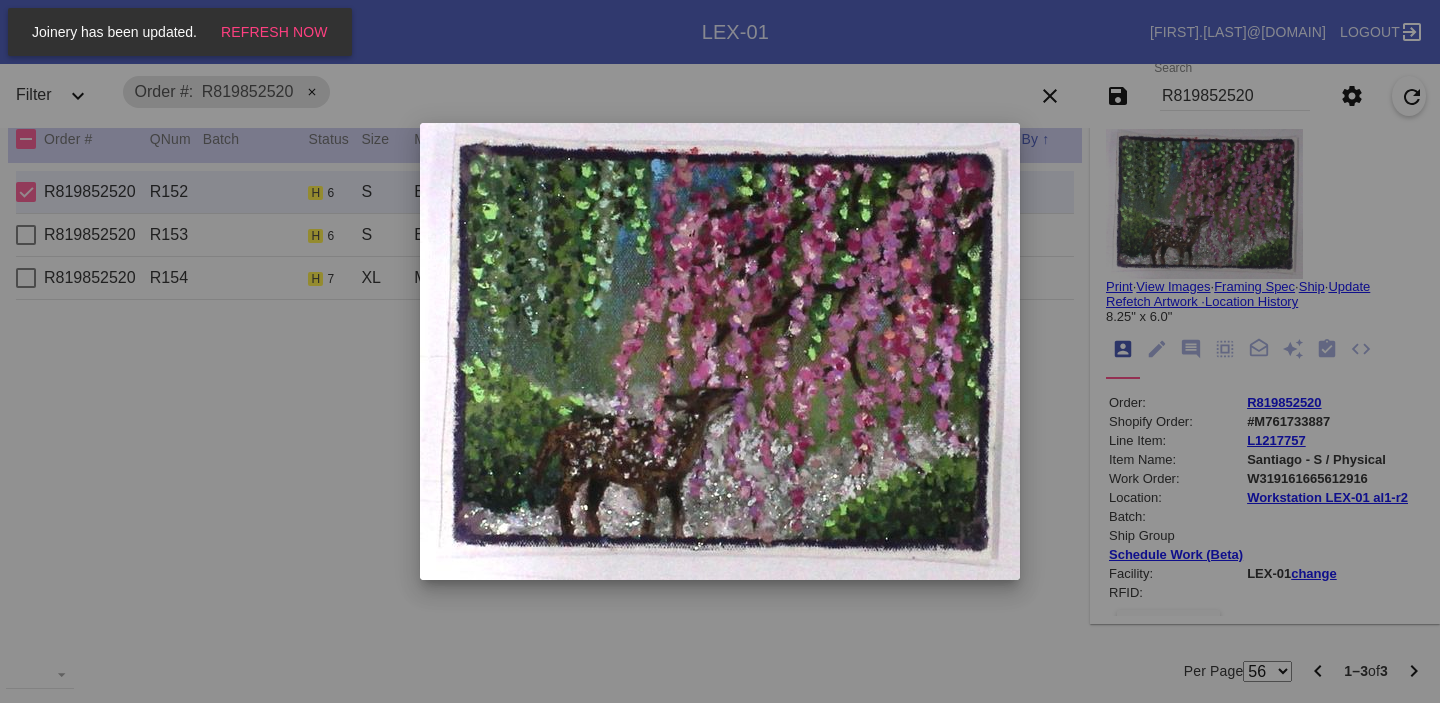 click at bounding box center (720, 351) 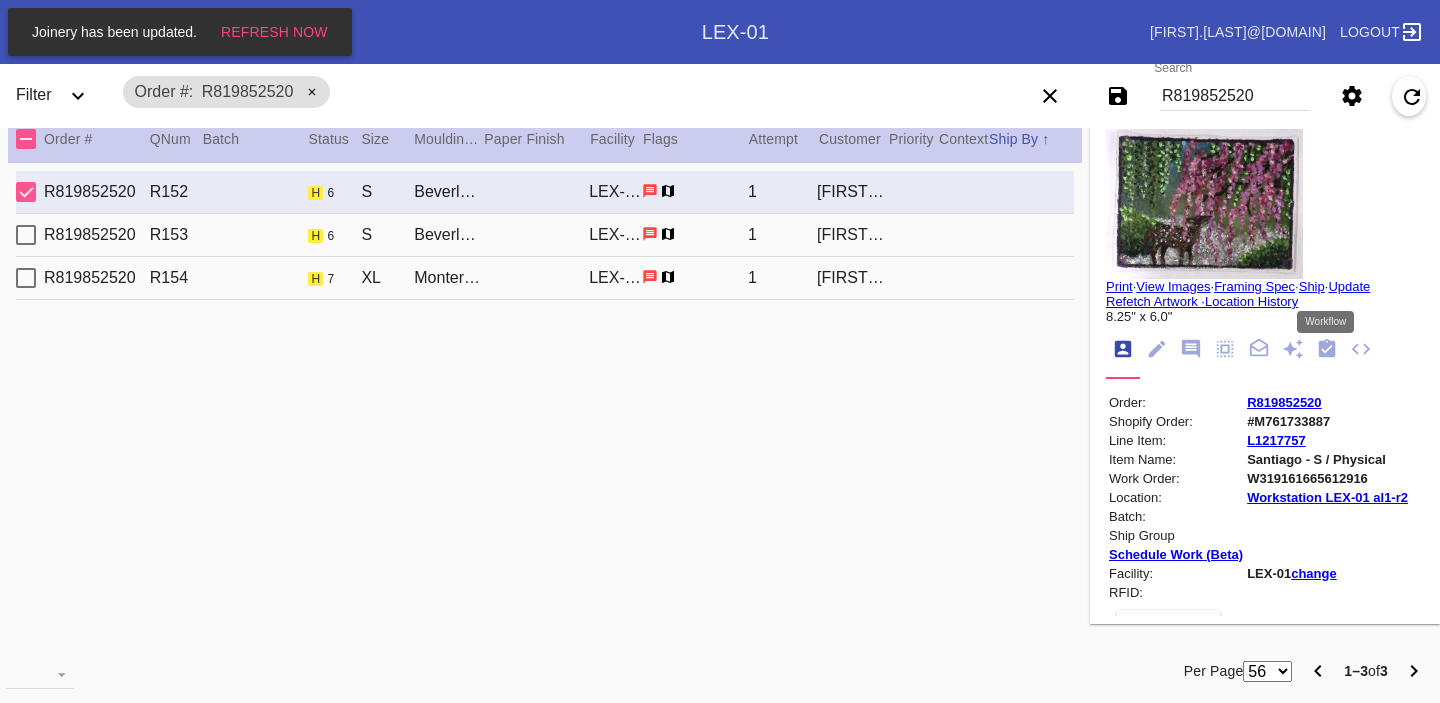 click 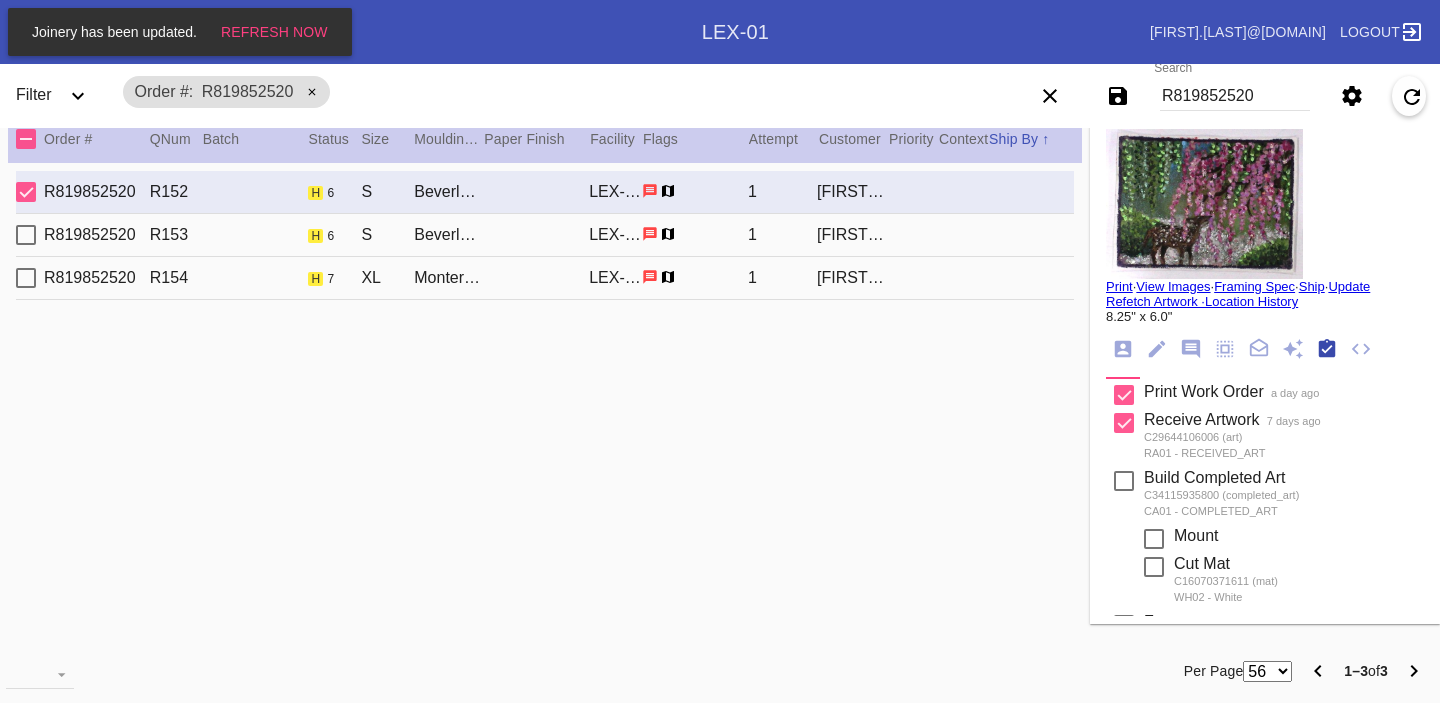scroll, scrollTop: 320, scrollLeft: 0, axis: vertical 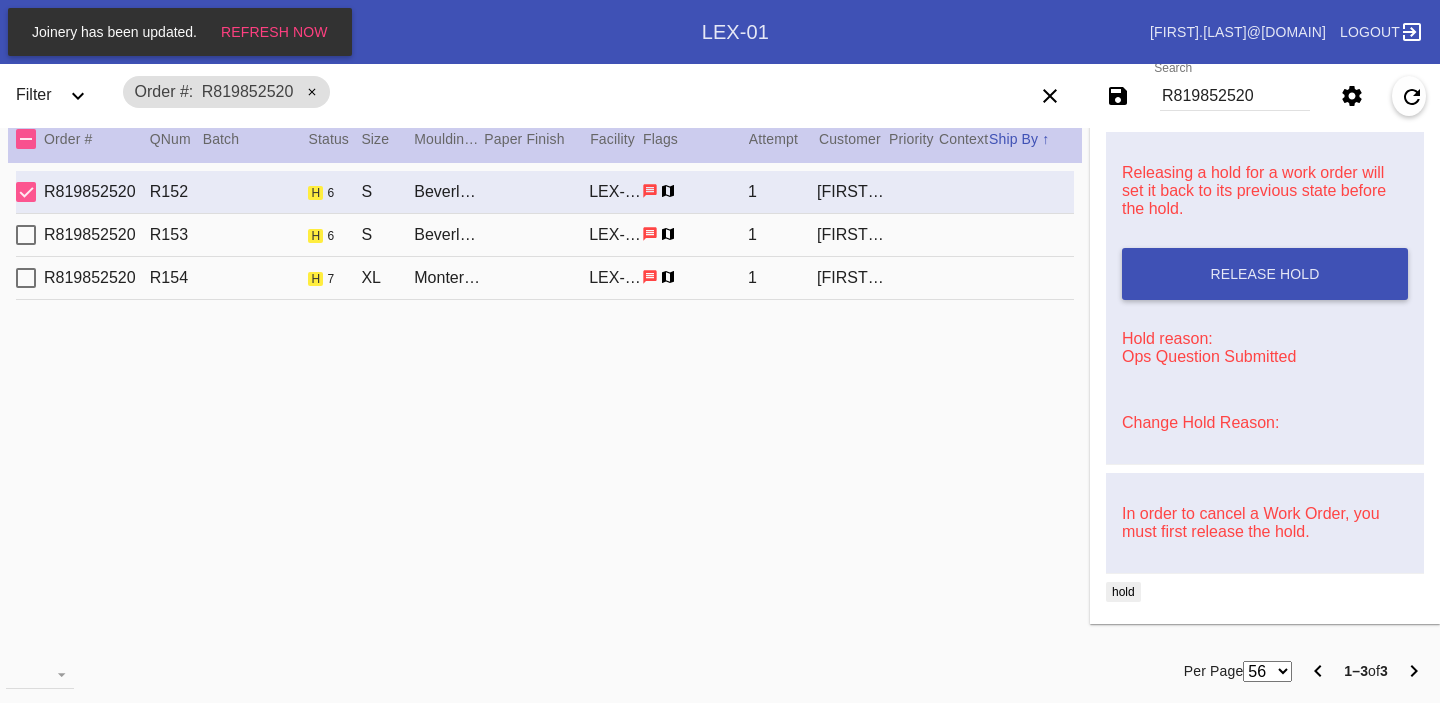 click on "Change Hold Reason:" at bounding box center [1200, 422] 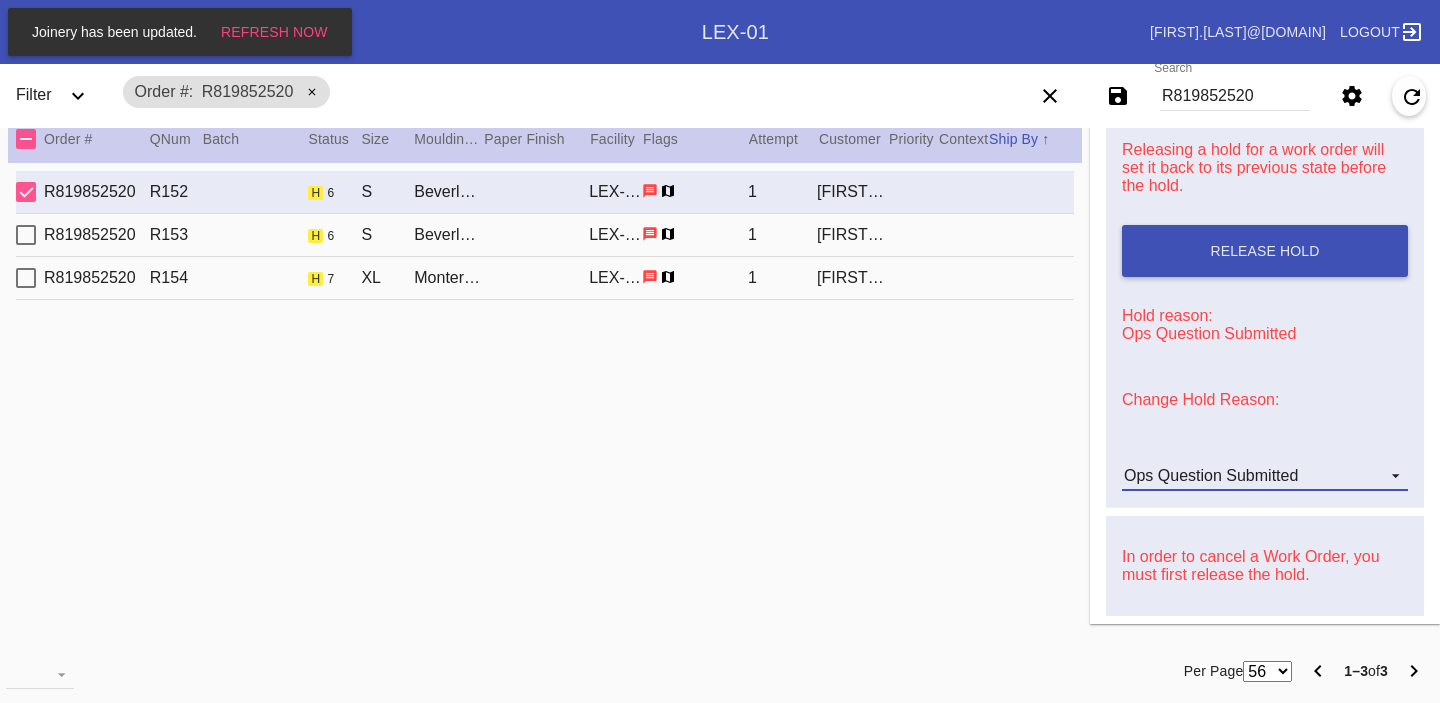 click on "Ops Question Submitted" at bounding box center [1211, 475] 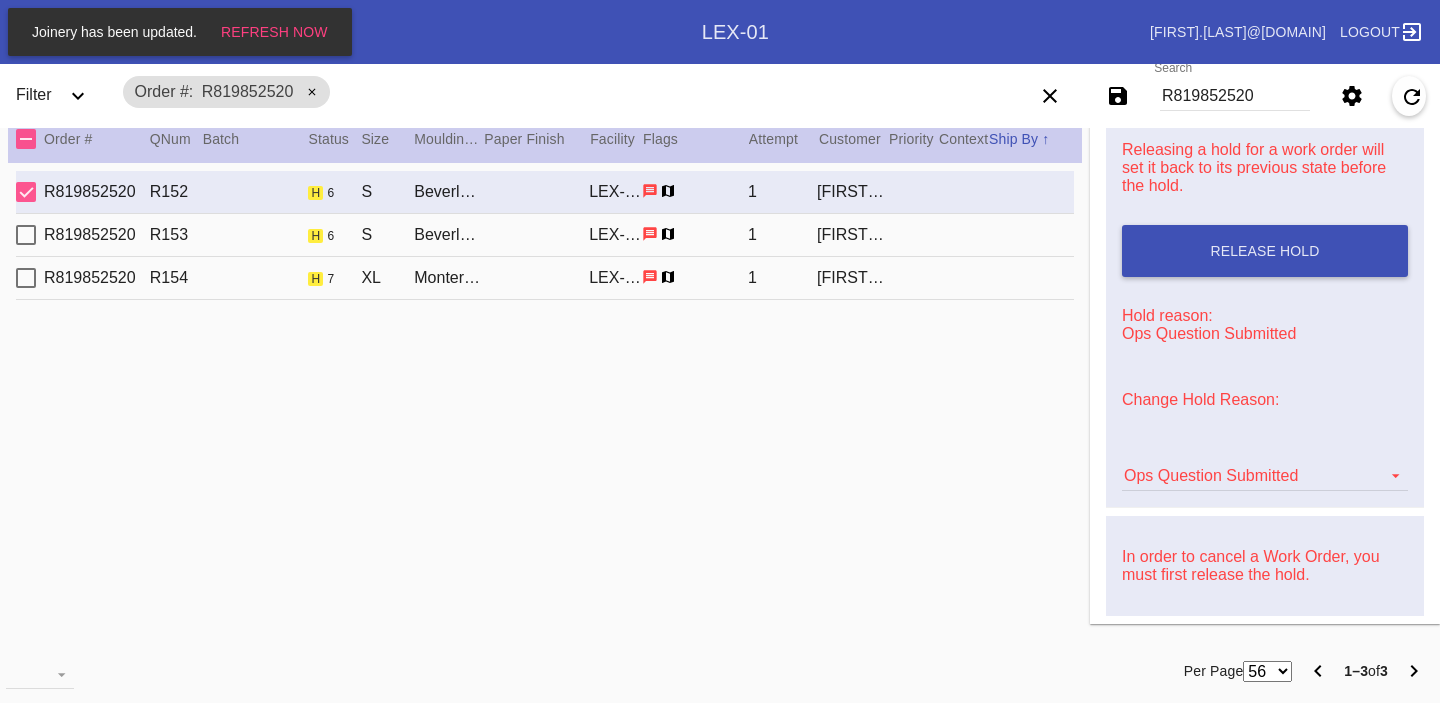 scroll, scrollTop: 376, scrollLeft: 0, axis: vertical 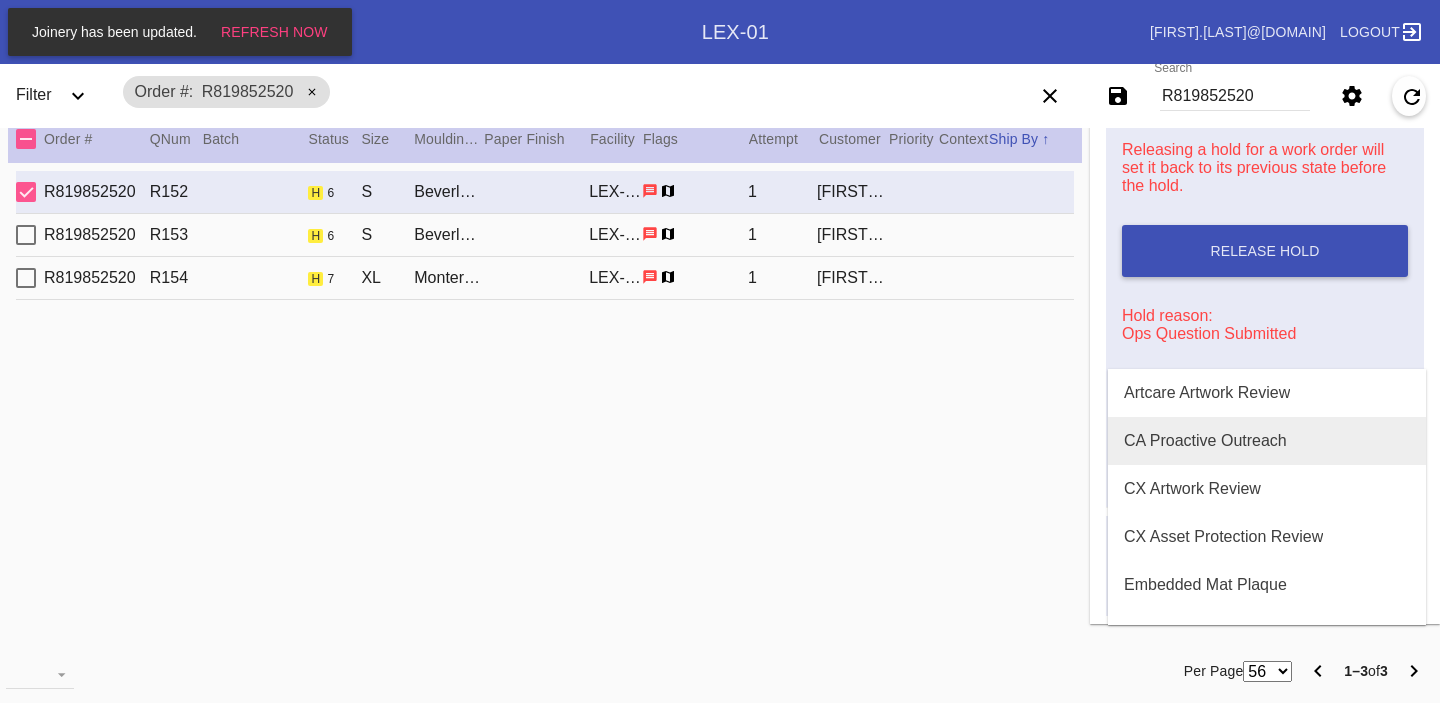 click on "CA Proactive Outreach" at bounding box center [1267, 441] 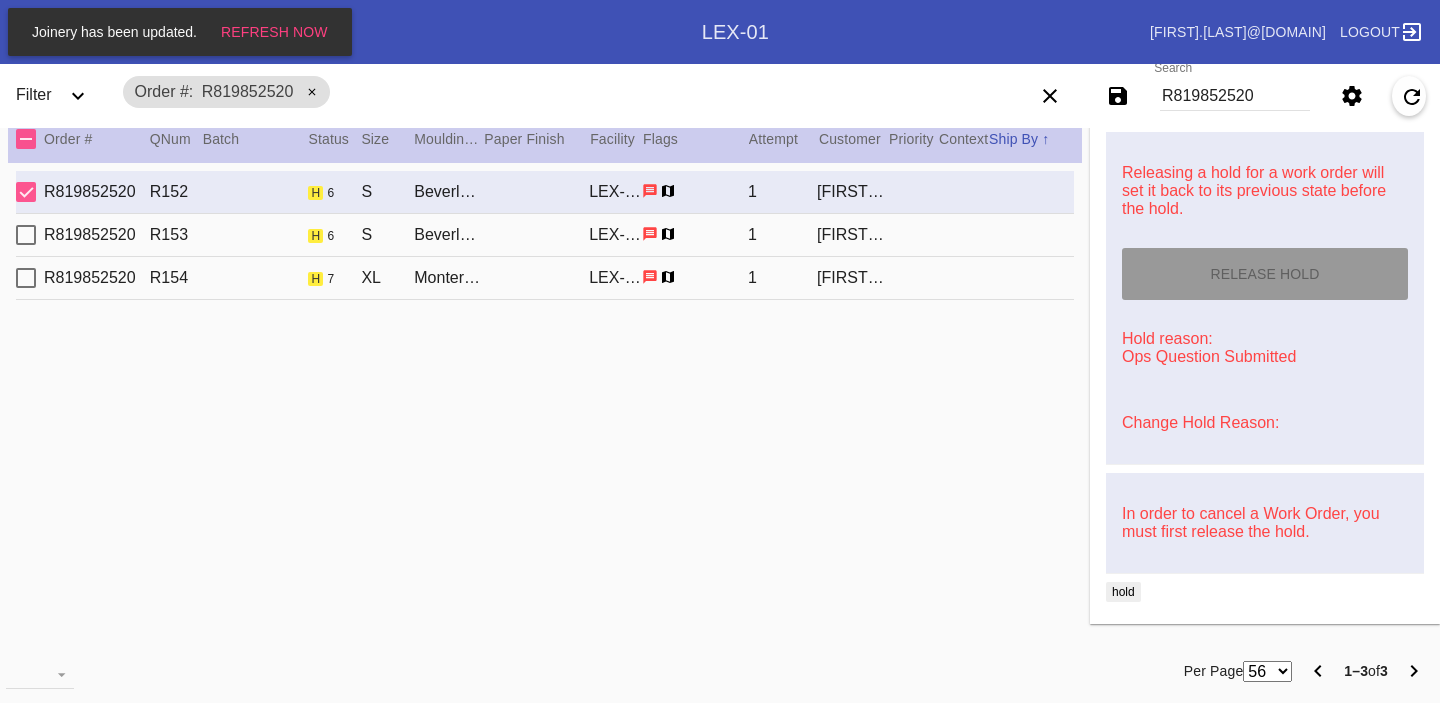 type on "8/2/2025" 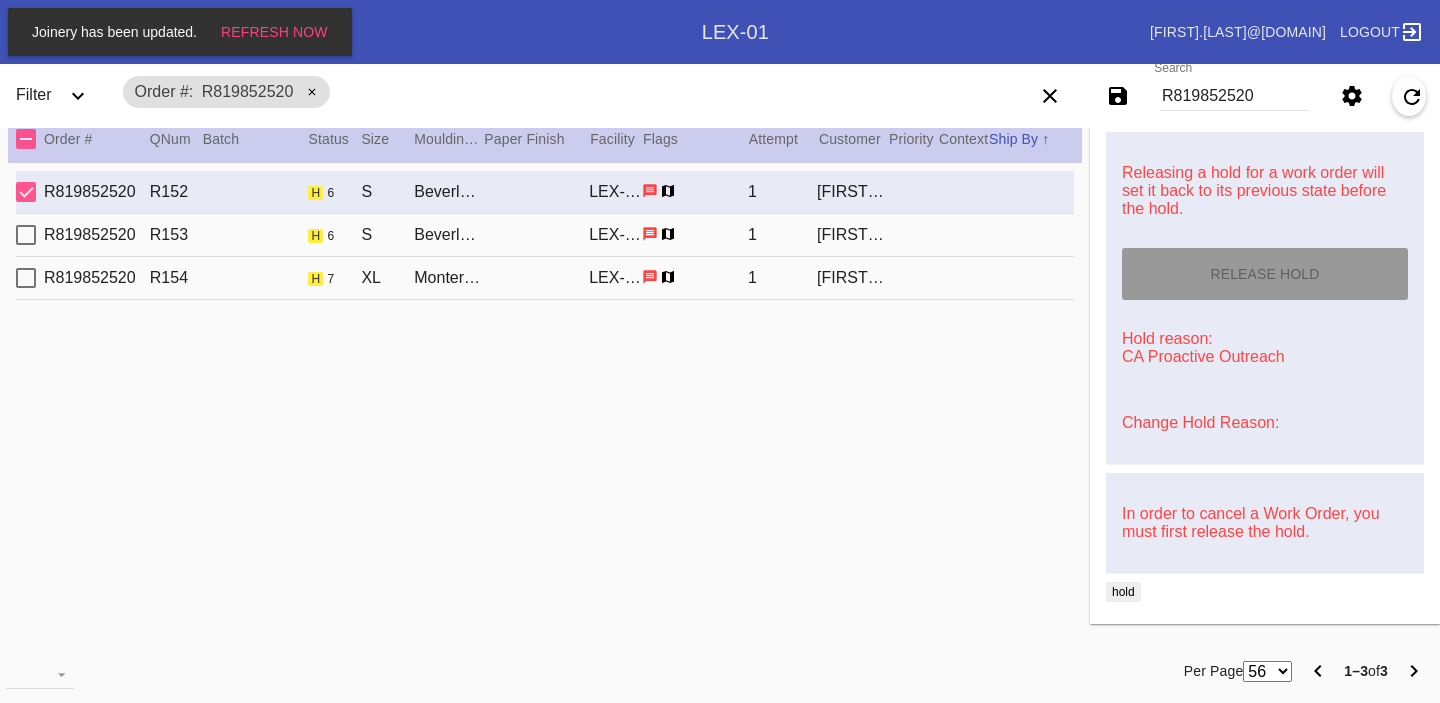 type on "From [FIRST] [LAST] (Mona's first nanny) to decorate her big girl room." 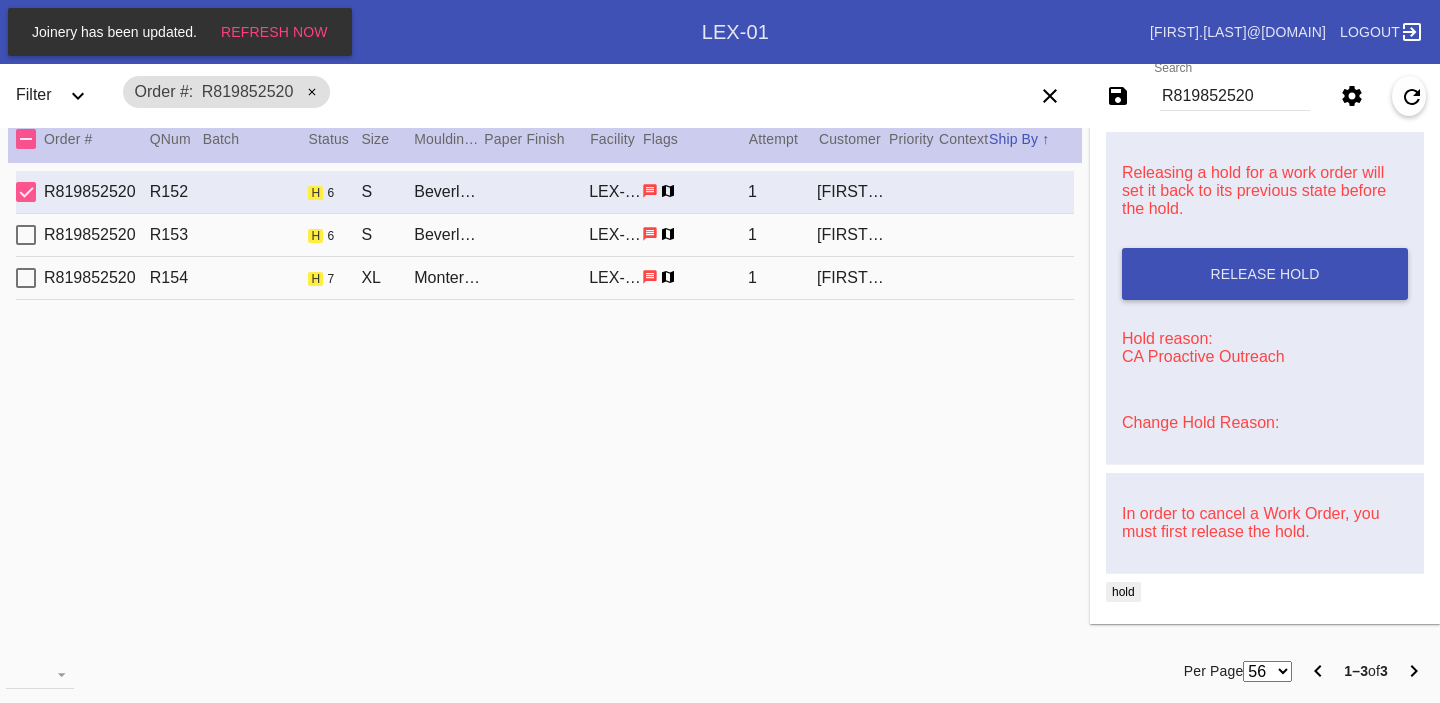 click on "[ORDER_ID] [ITEM_ID] h   6 S Beverly / Dove White [FACILITY] 1 [LAST] [LAST]" at bounding box center [545, 235] 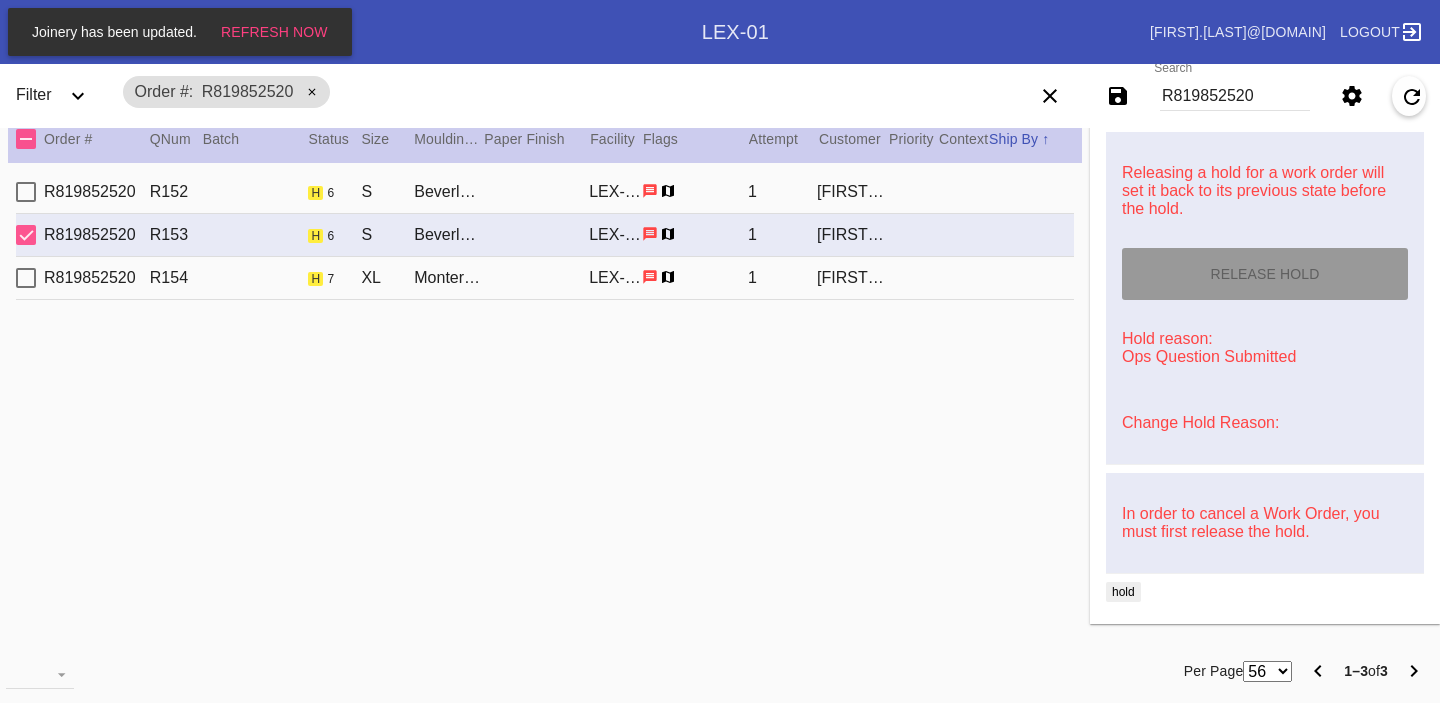 type on "From [FIRST] [LAST] (Mona's first nanny) to decorate her big girl room." 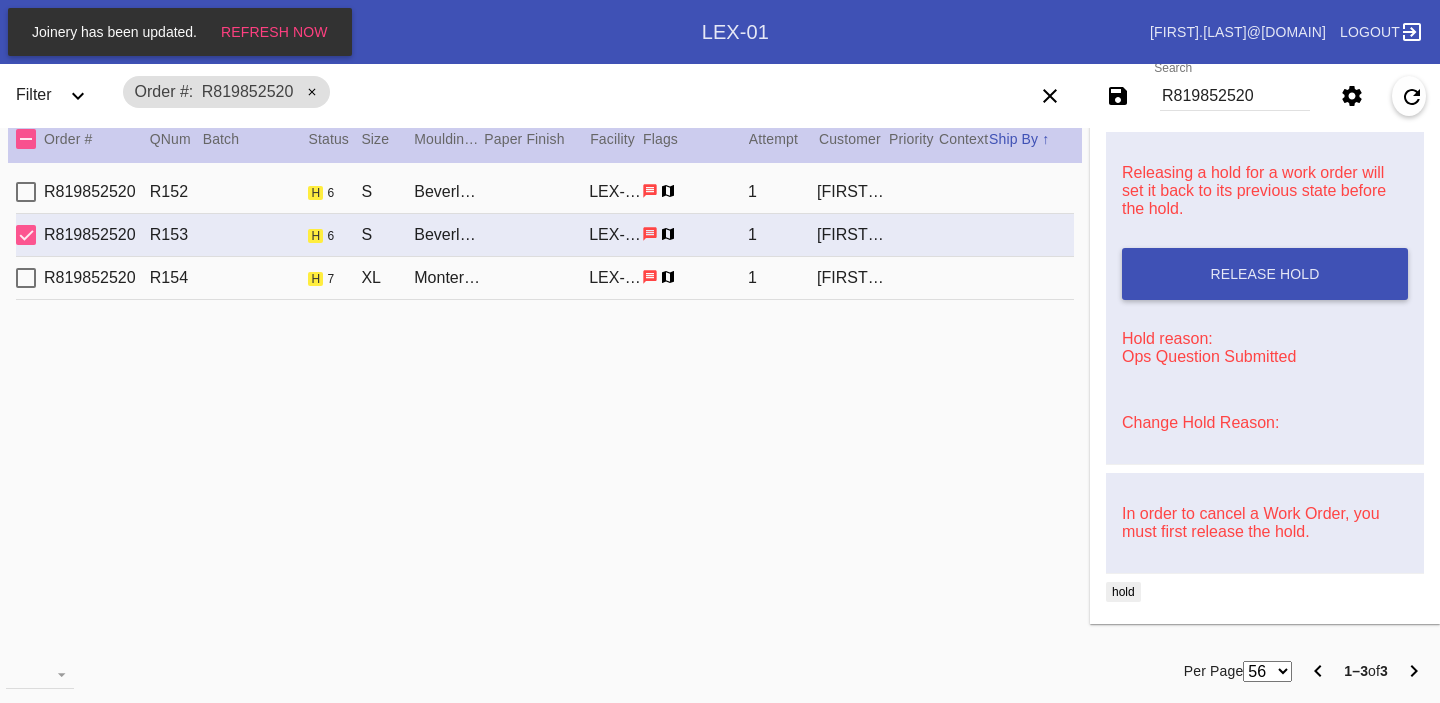 click on "Change Hold Reason:" at bounding box center [1200, 422] 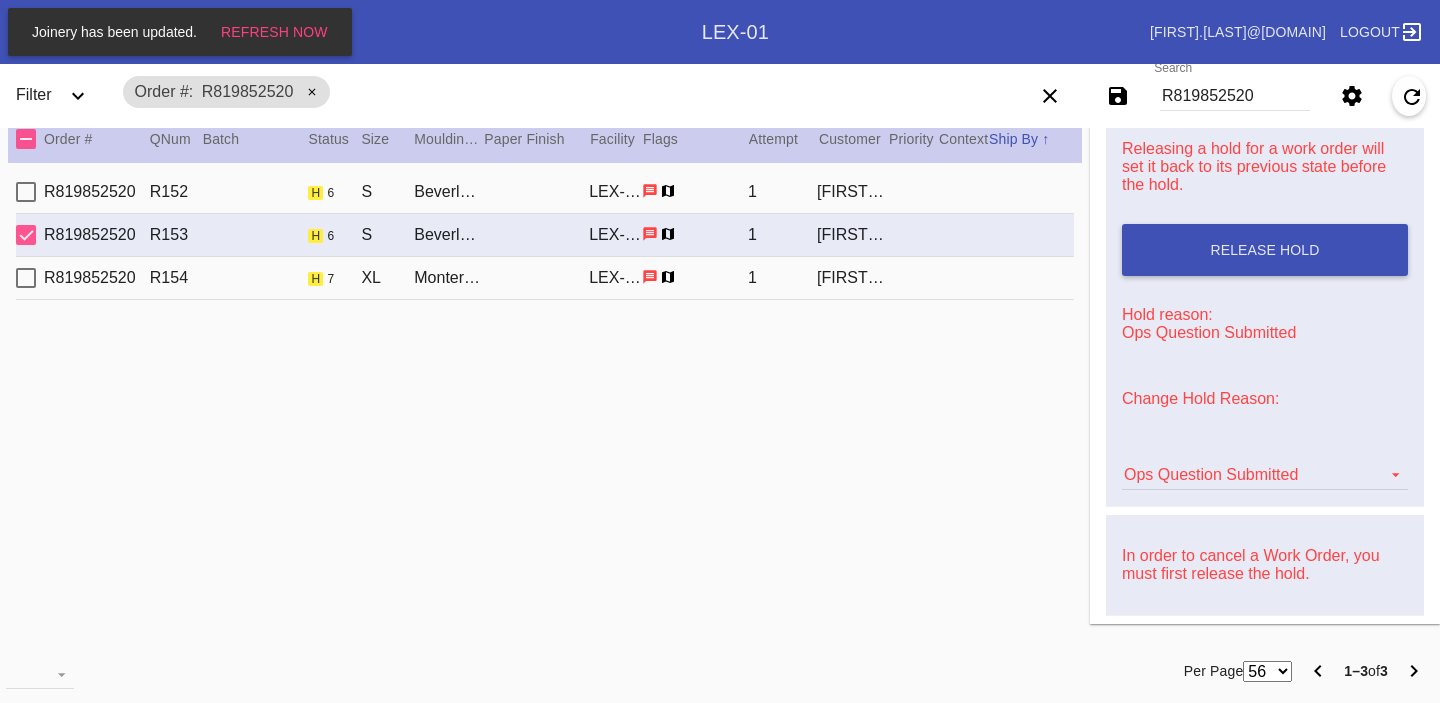 scroll, scrollTop: 1176, scrollLeft: 0, axis: vertical 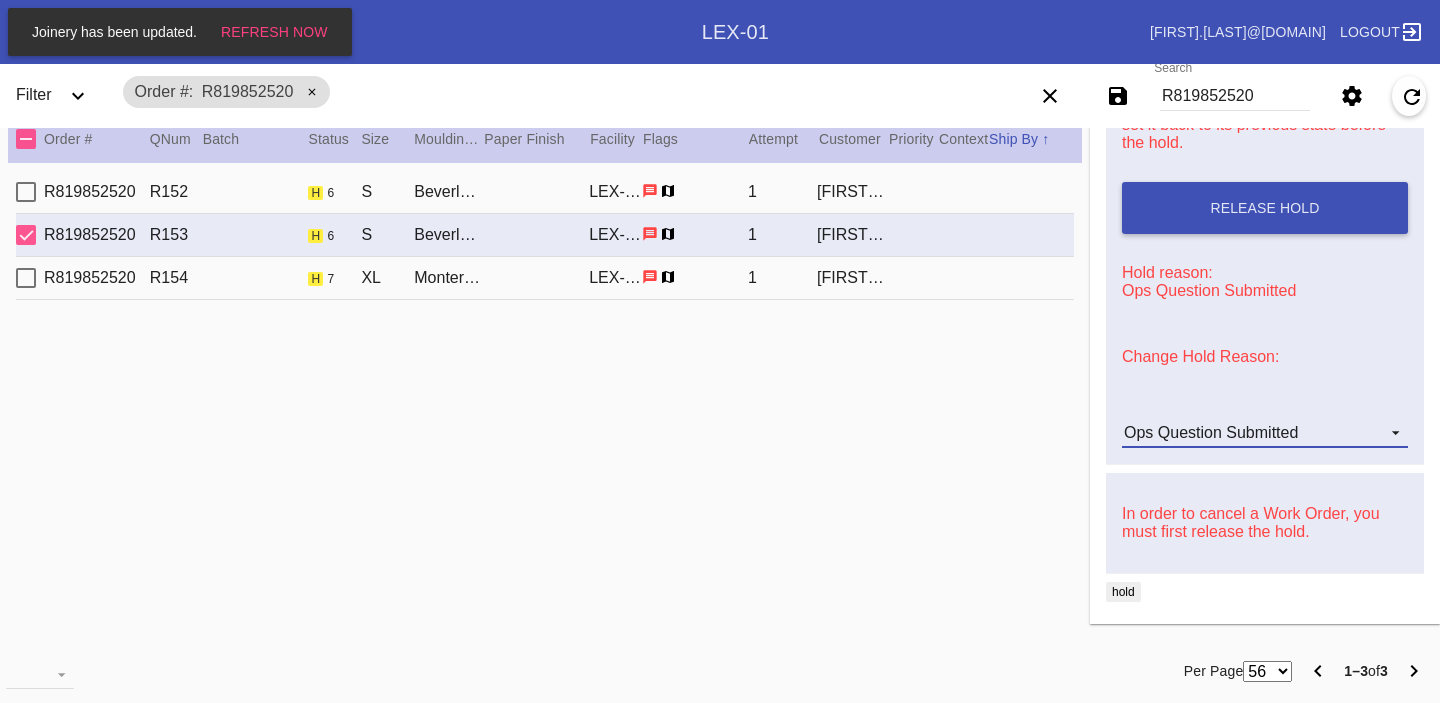 click on "Ops Question Submitted" at bounding box center (1211, 432) 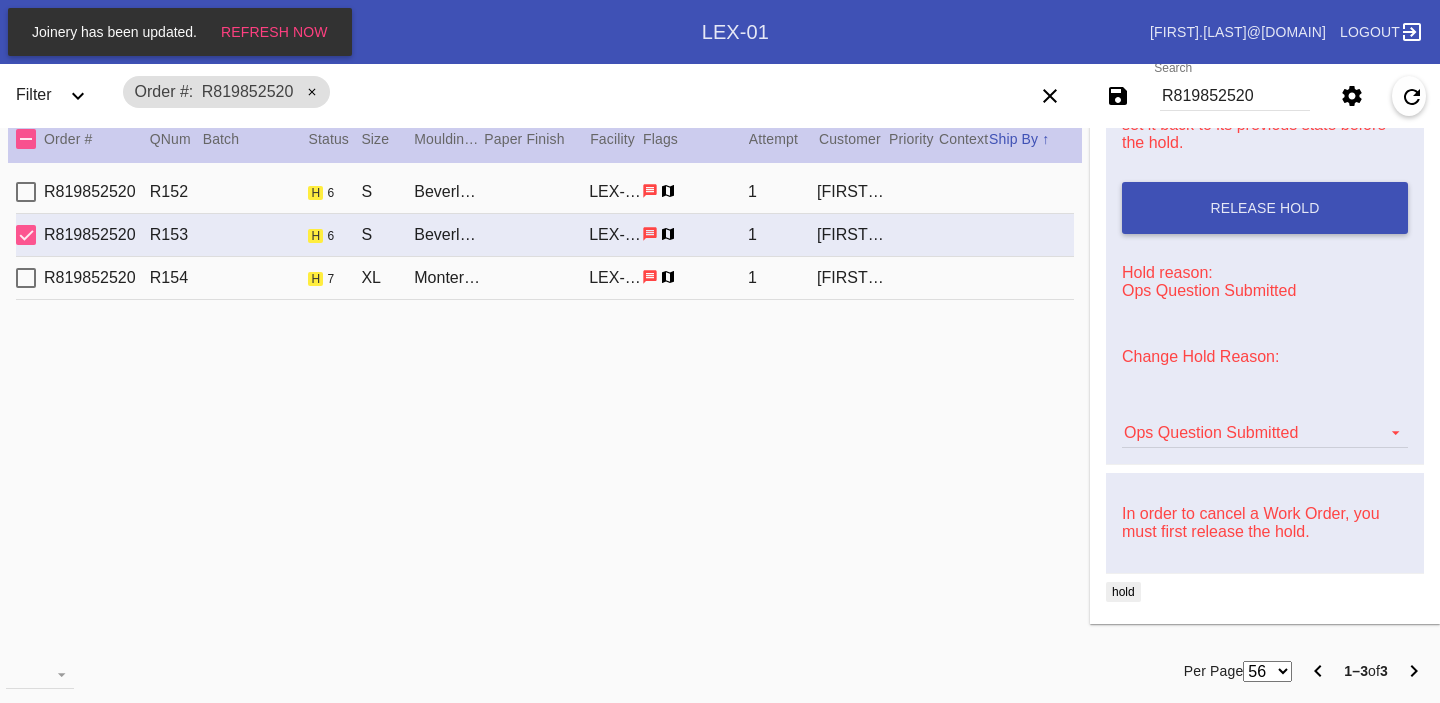 scroll, scrollTop: 376, scrollLeft: 0, axis: vertical 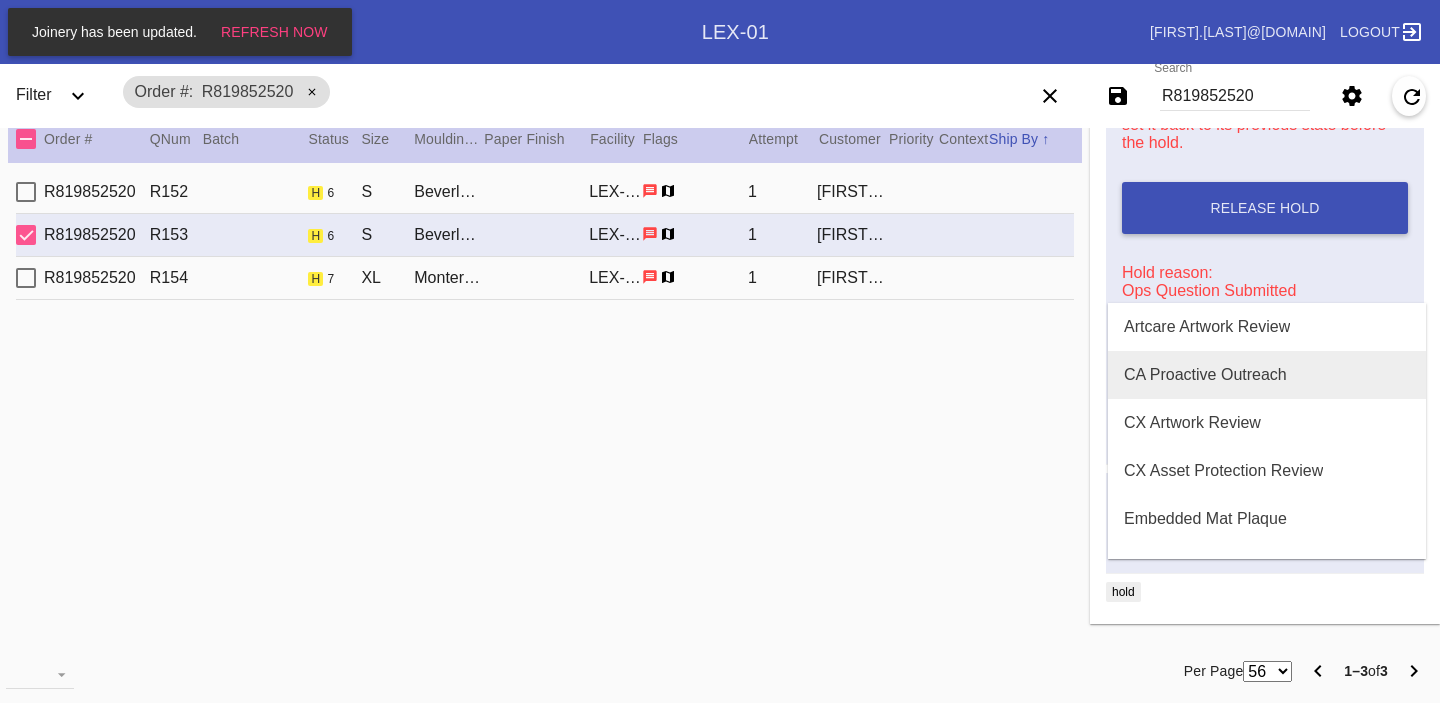 click on "CA Proactive Outreach" at bounding box center (1205, 375) 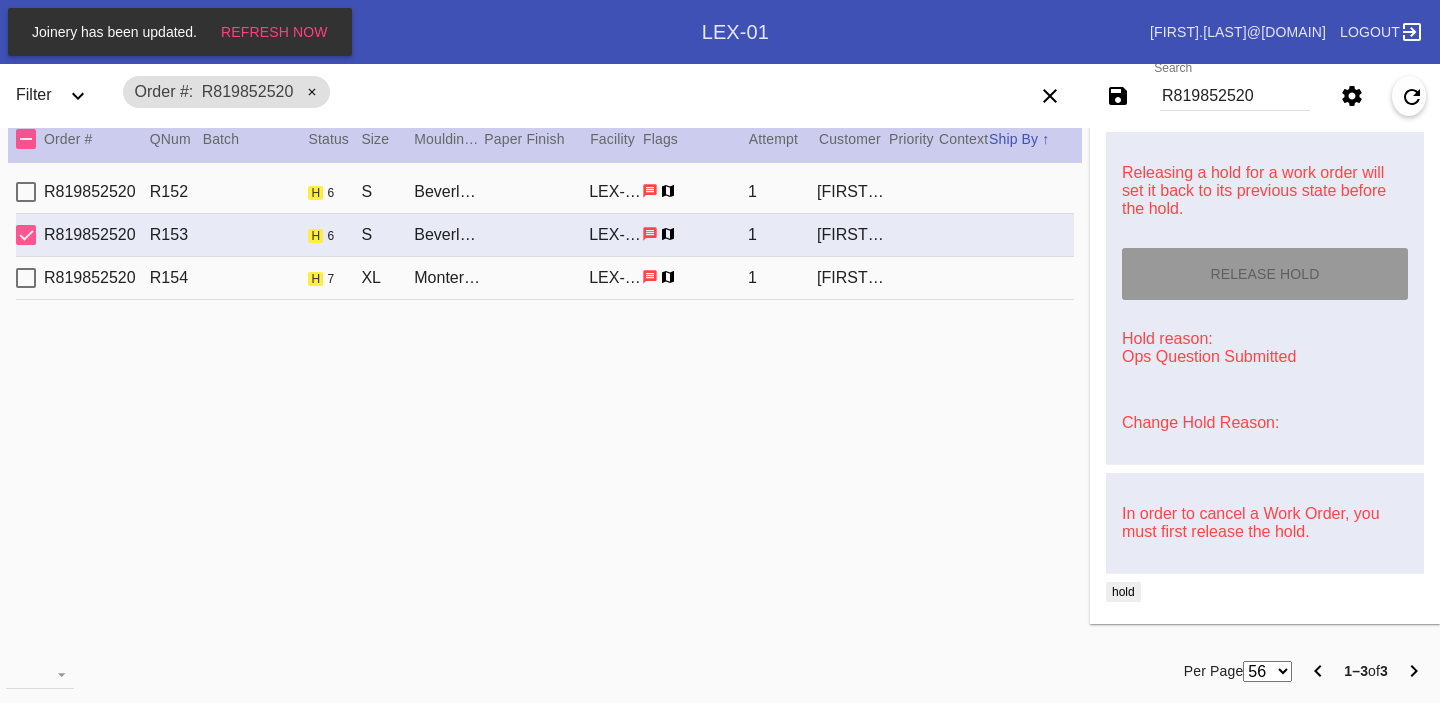 scroll, scrollTop: 1110, scrollLeft: 0, axis: vertical 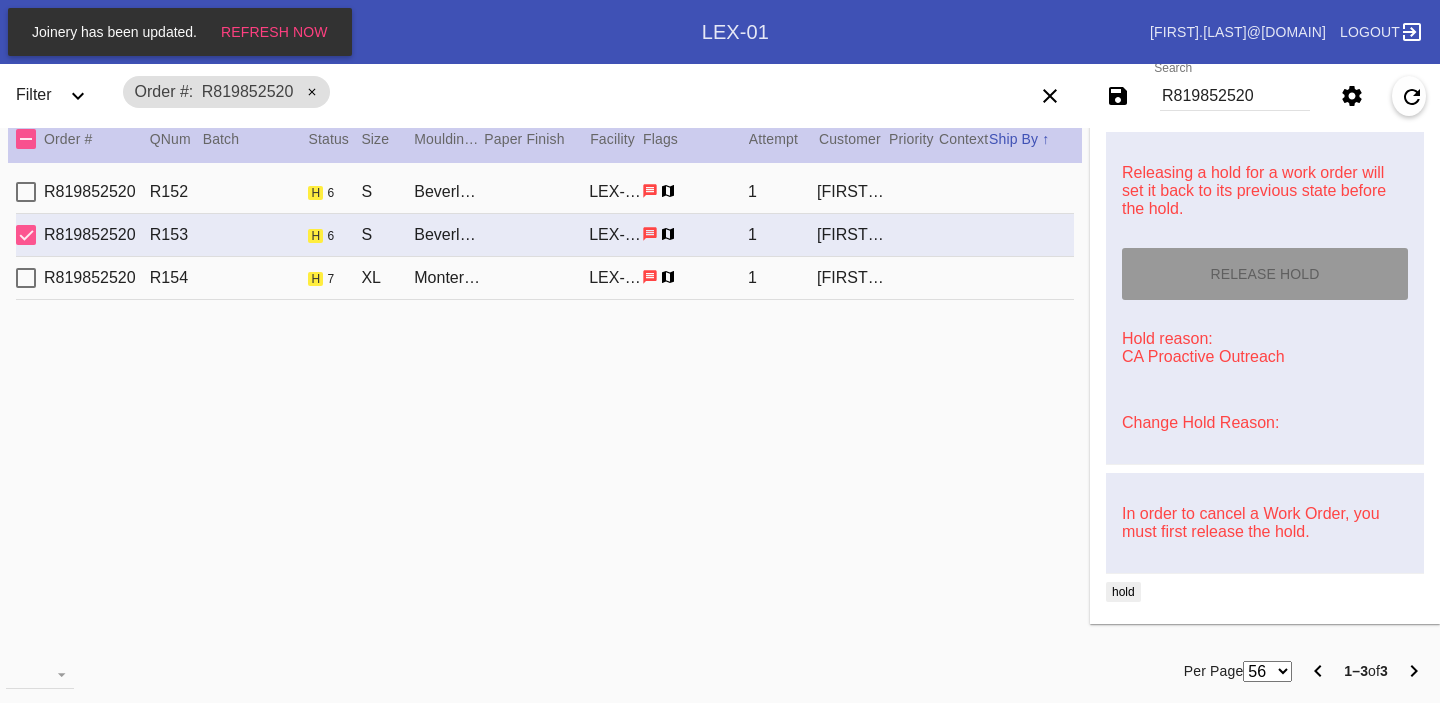 type on "From [FIRST] [LAST] (Mona's first nanny) to decorate her big girl room." 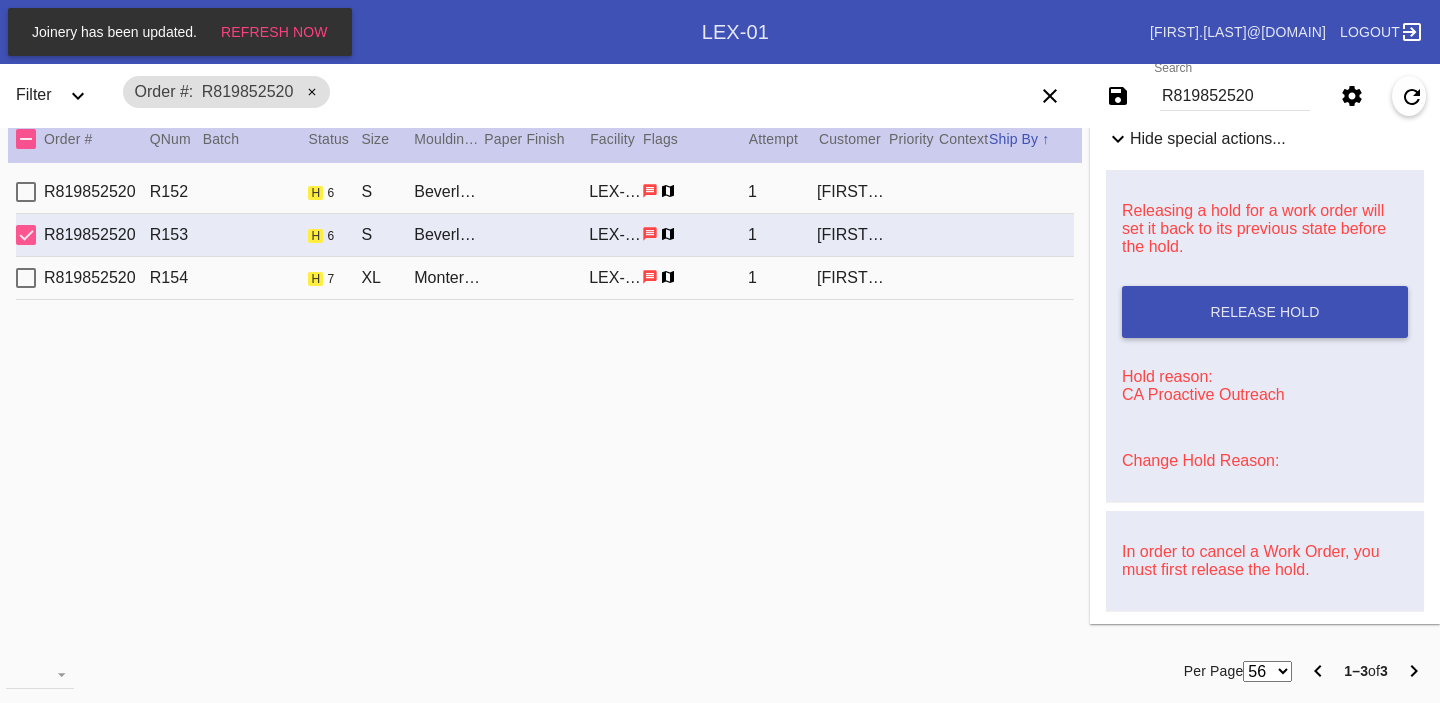 click on "[ORDER_ID] [ITEM_ID] h   7 XL Monterey / No Mat [FACILITY] 1 [LAST] [LAST]" at bounding box center [545, 278] 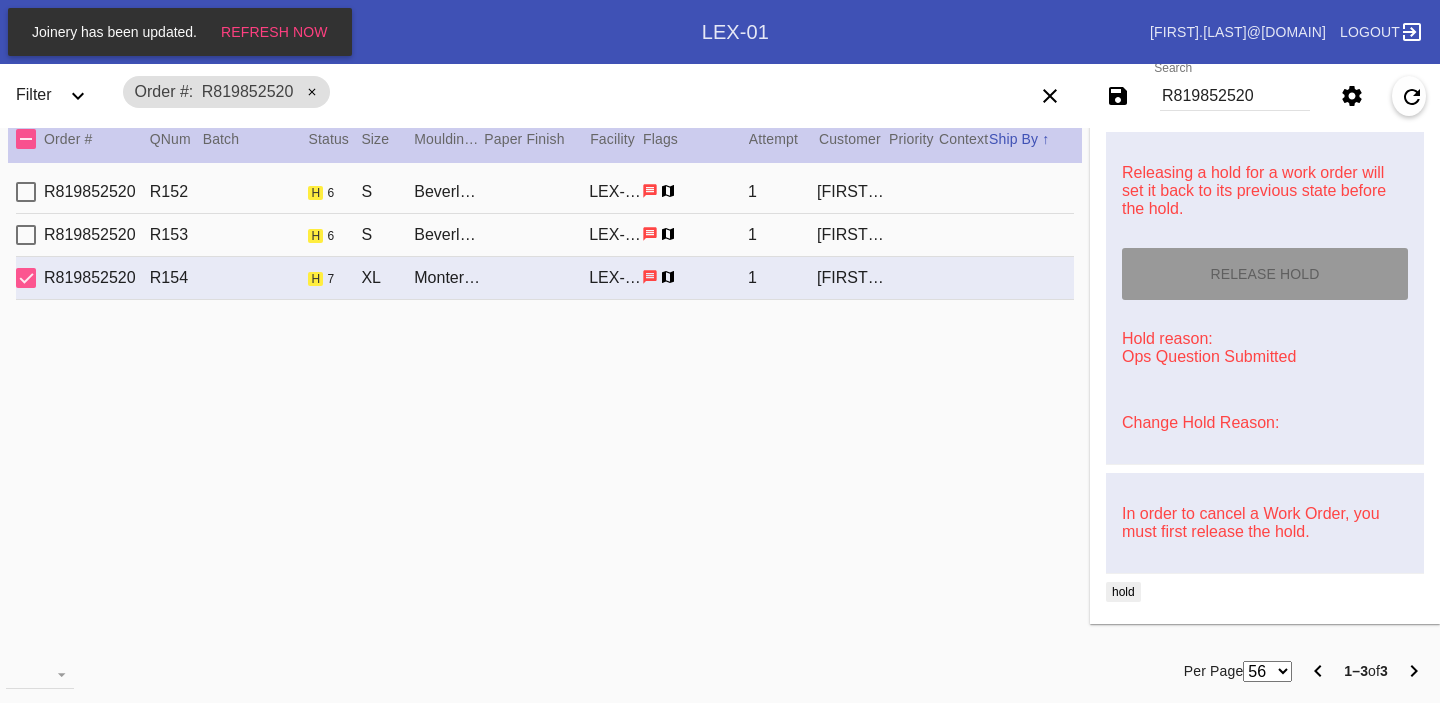 scroll, scrollTop: 992, scrollLeft: 0, axis: vertical 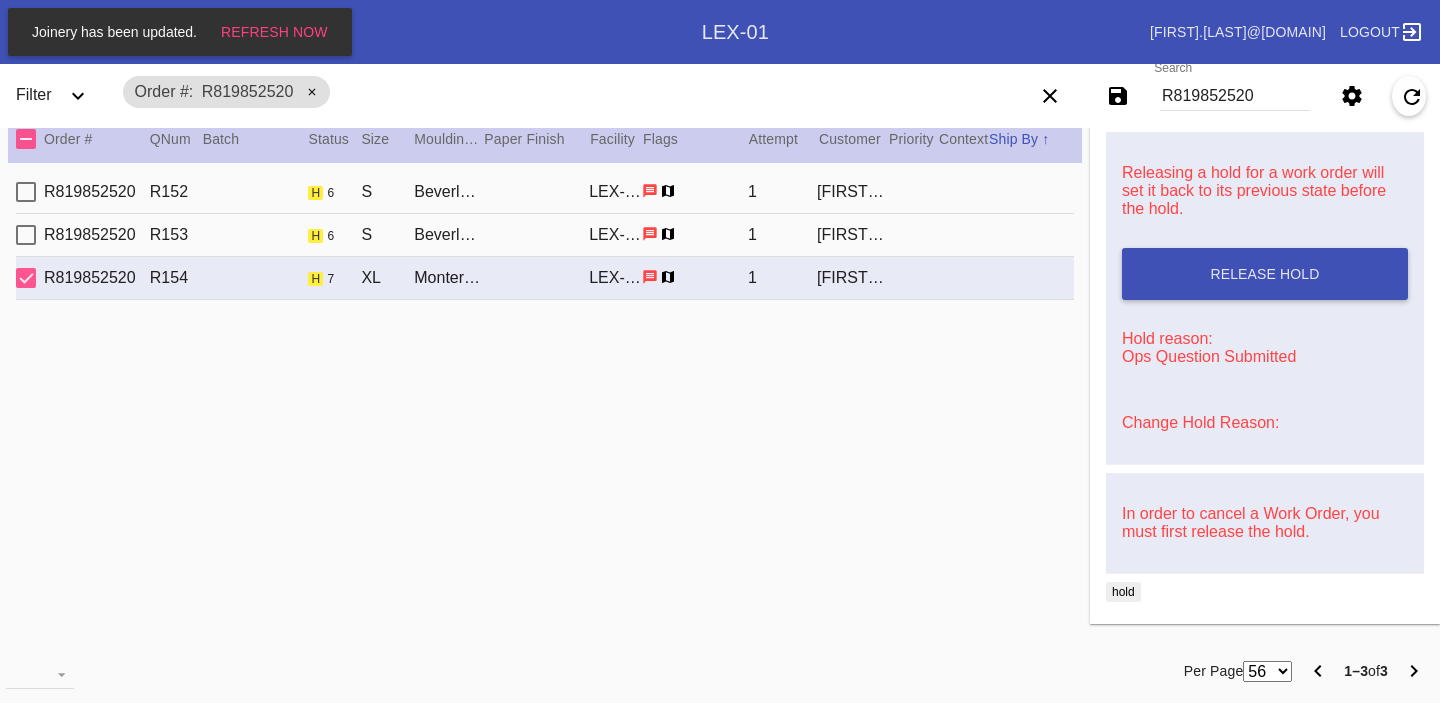 click on "Change Hold Reason:" at bounding box center (1265, 423) 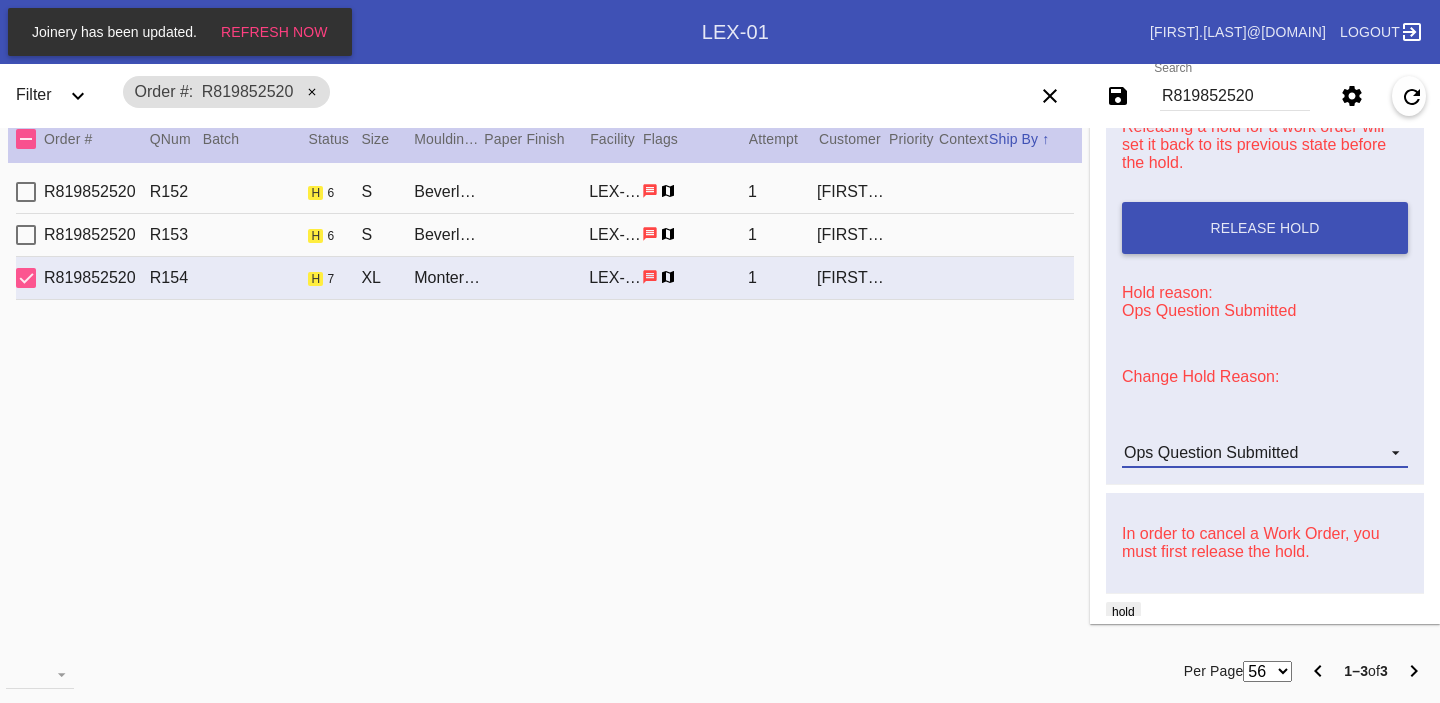 click on "Ops Question Submitted" at bounding box center [1211, 452] 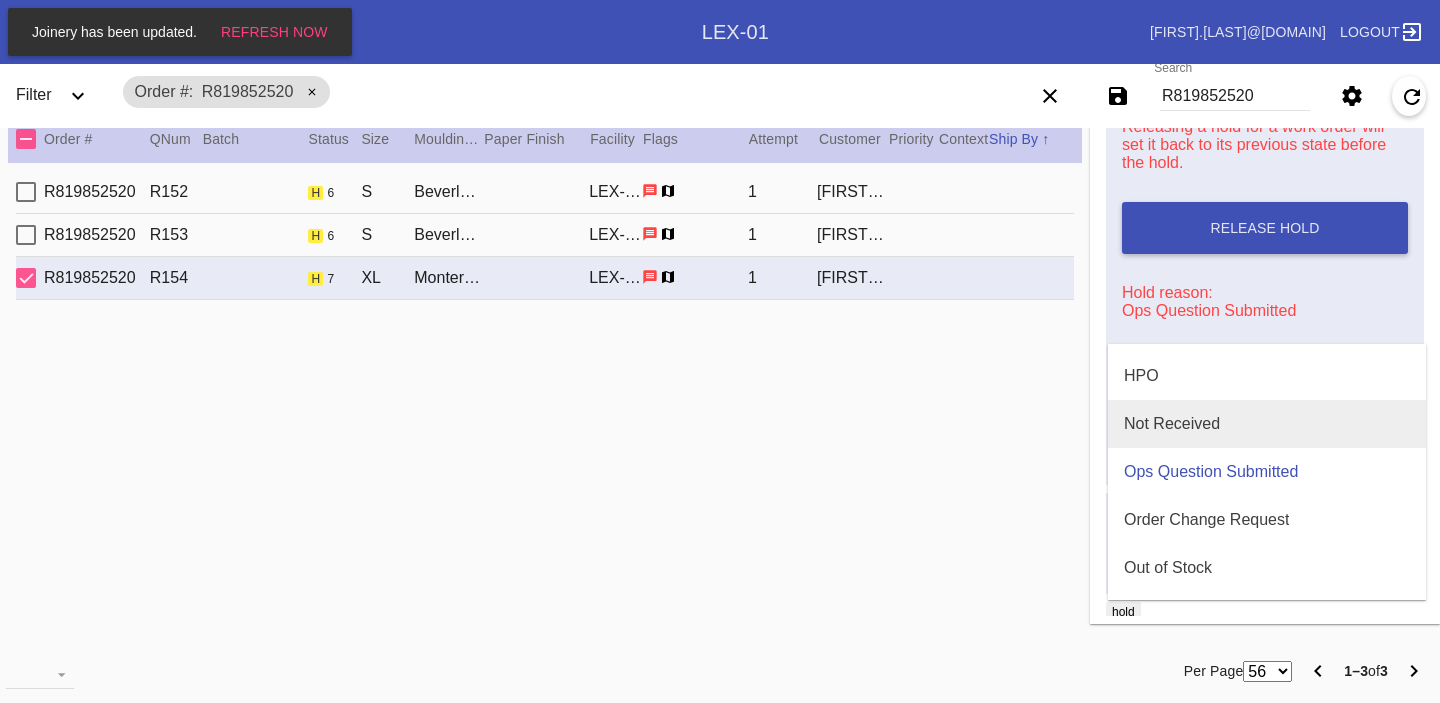 scroll, scrollTop: 0, scrollLeft: 0, axis: both 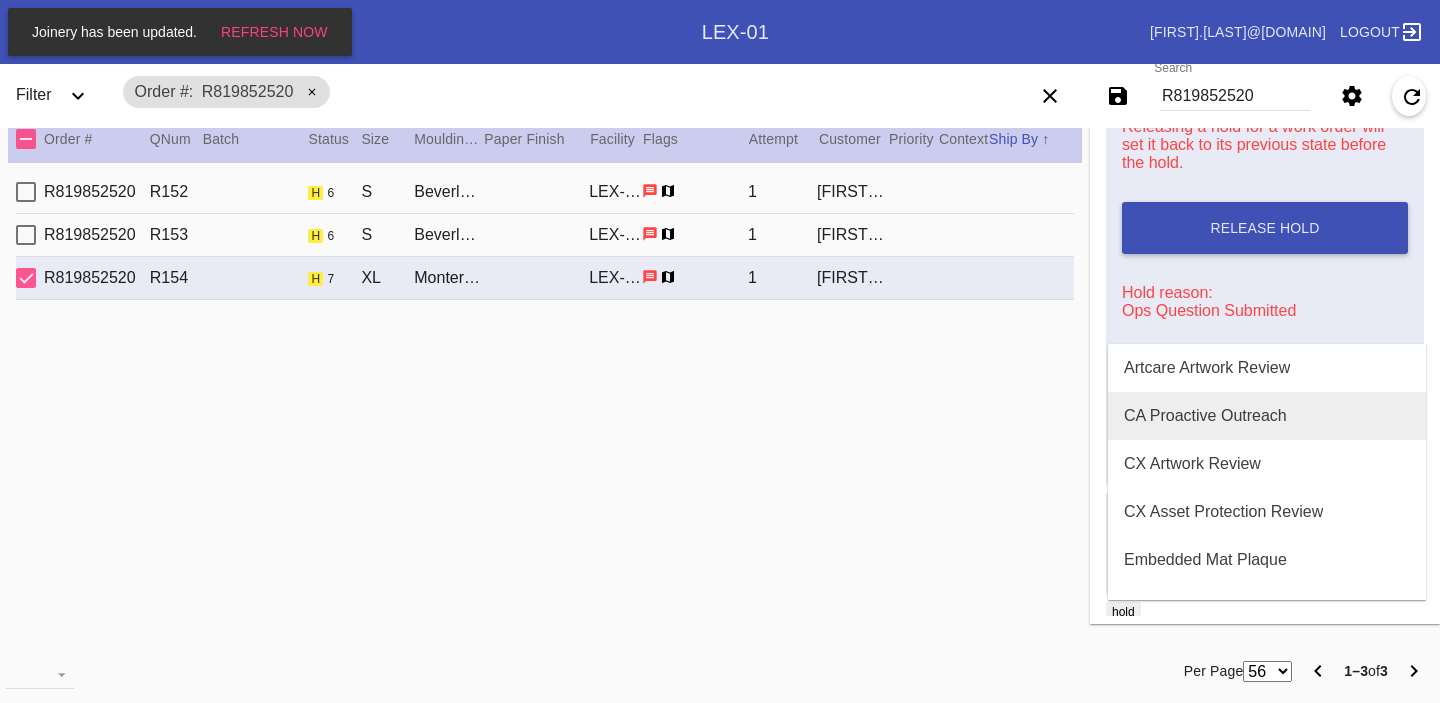 click on "CA Proactive Outreach" at bounding box center [1205, 416] 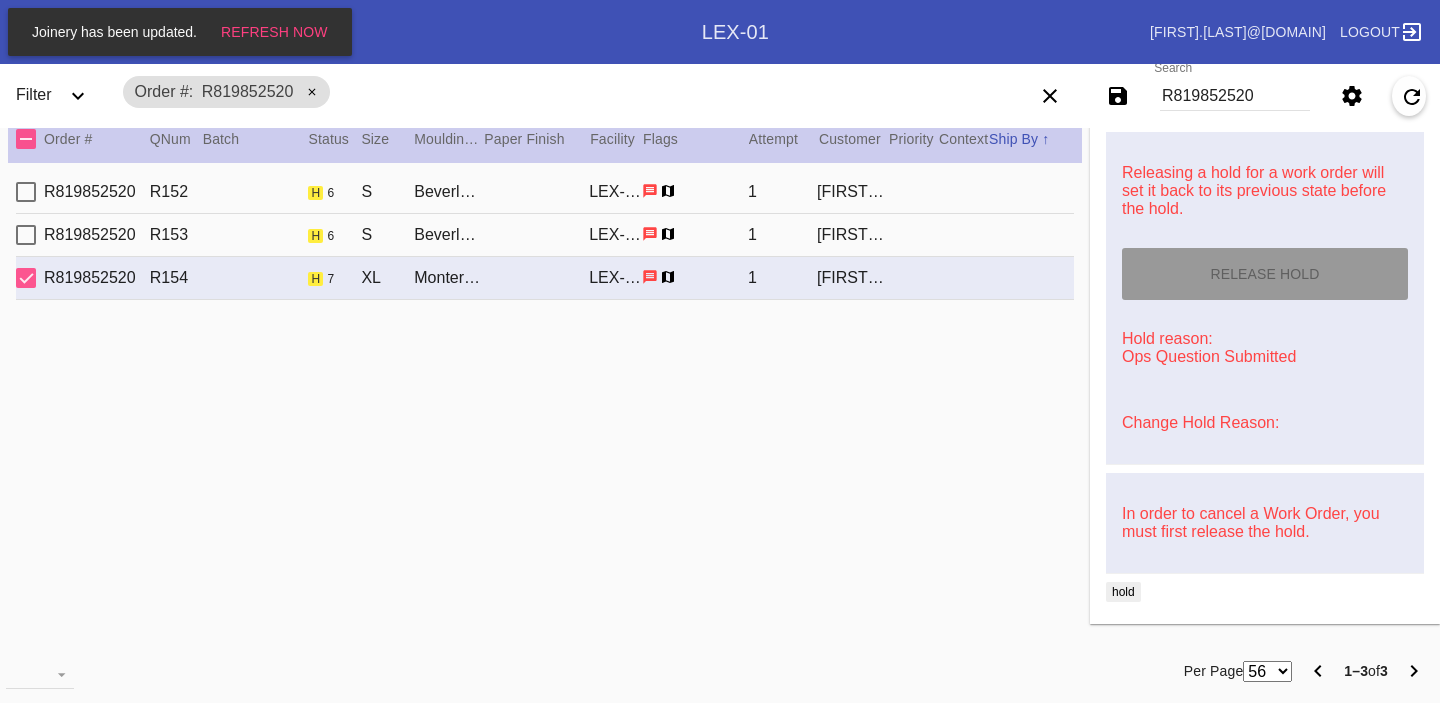 scroll, scrollTop: 992, scrollLeft: 0, axis: vertical 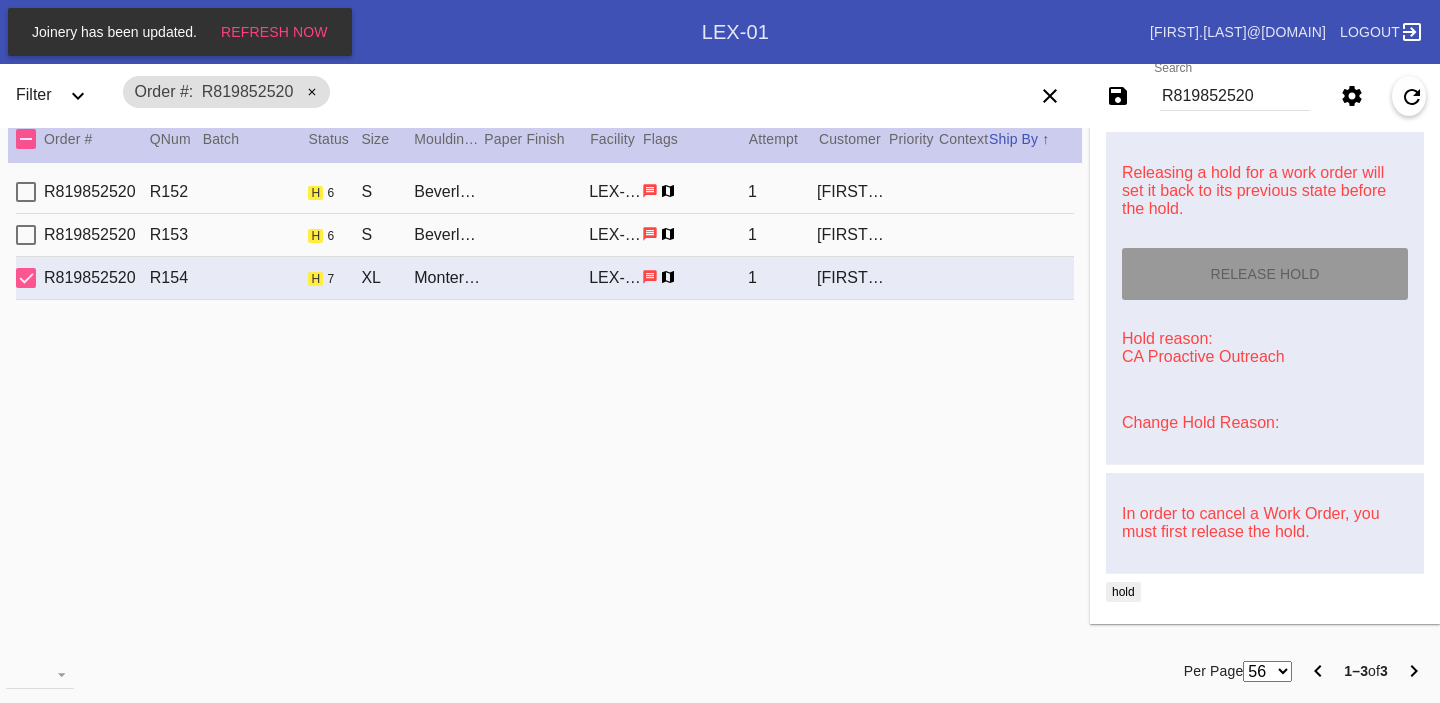 type on "This is an oil pastel piece from Geneva Brant, Mona's first nanny. It's a scene from a Japanese night market, she went with us to Japan for Mona's first visit." 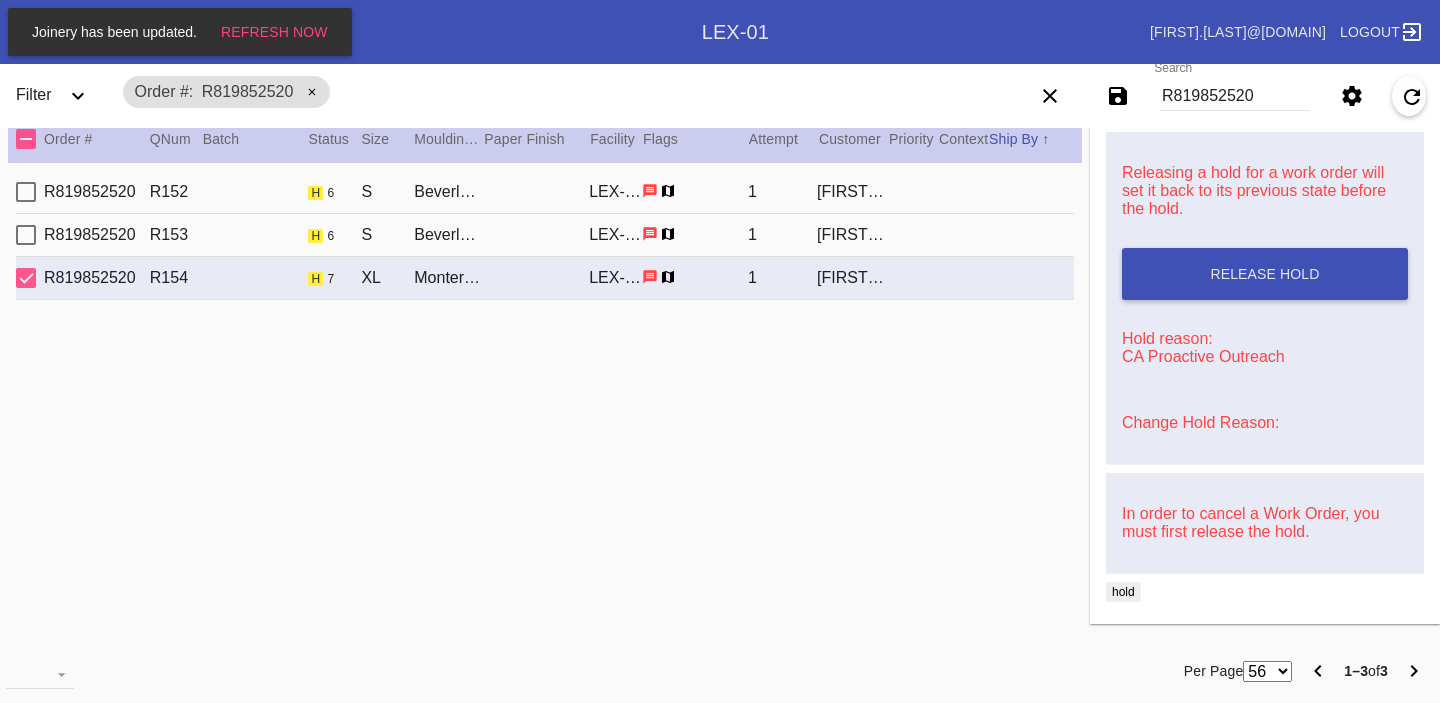 scroll, scrollTop: 0, scrollLeft: 0, axis: both 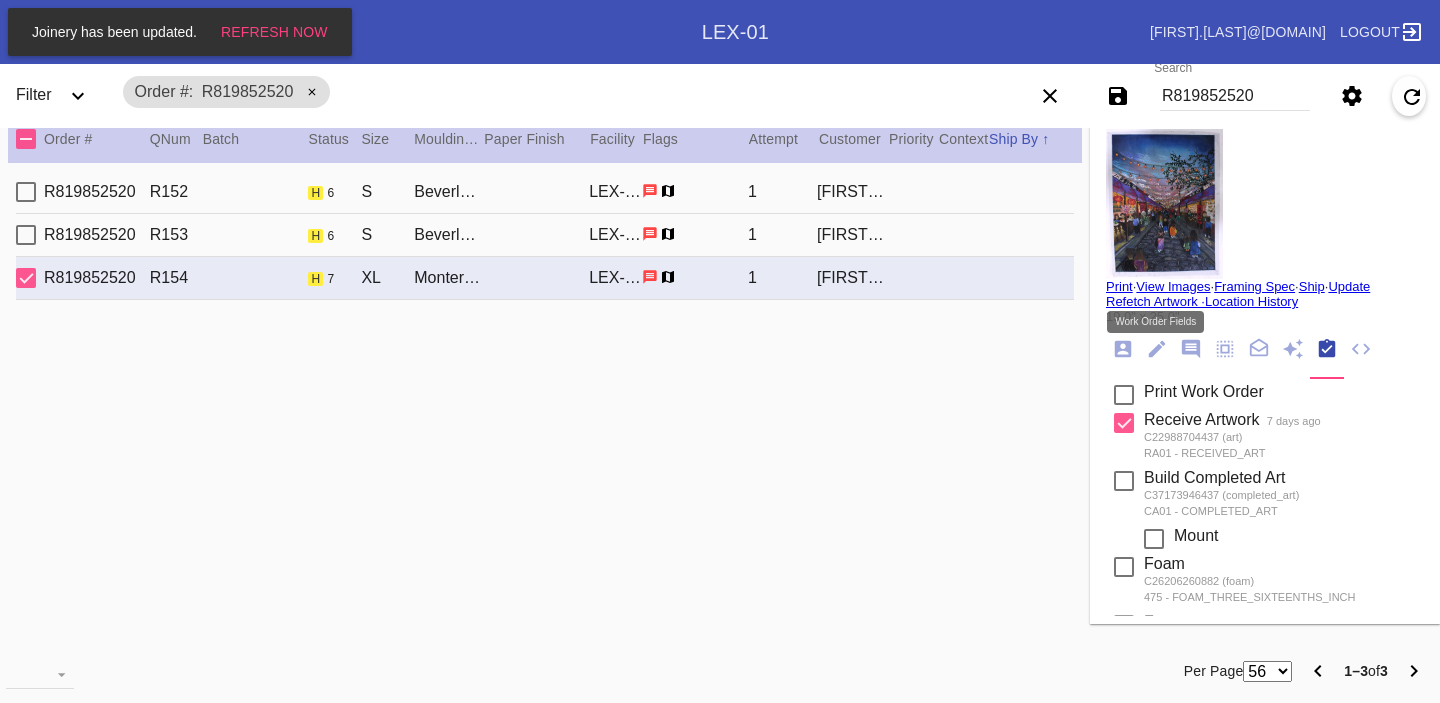 click 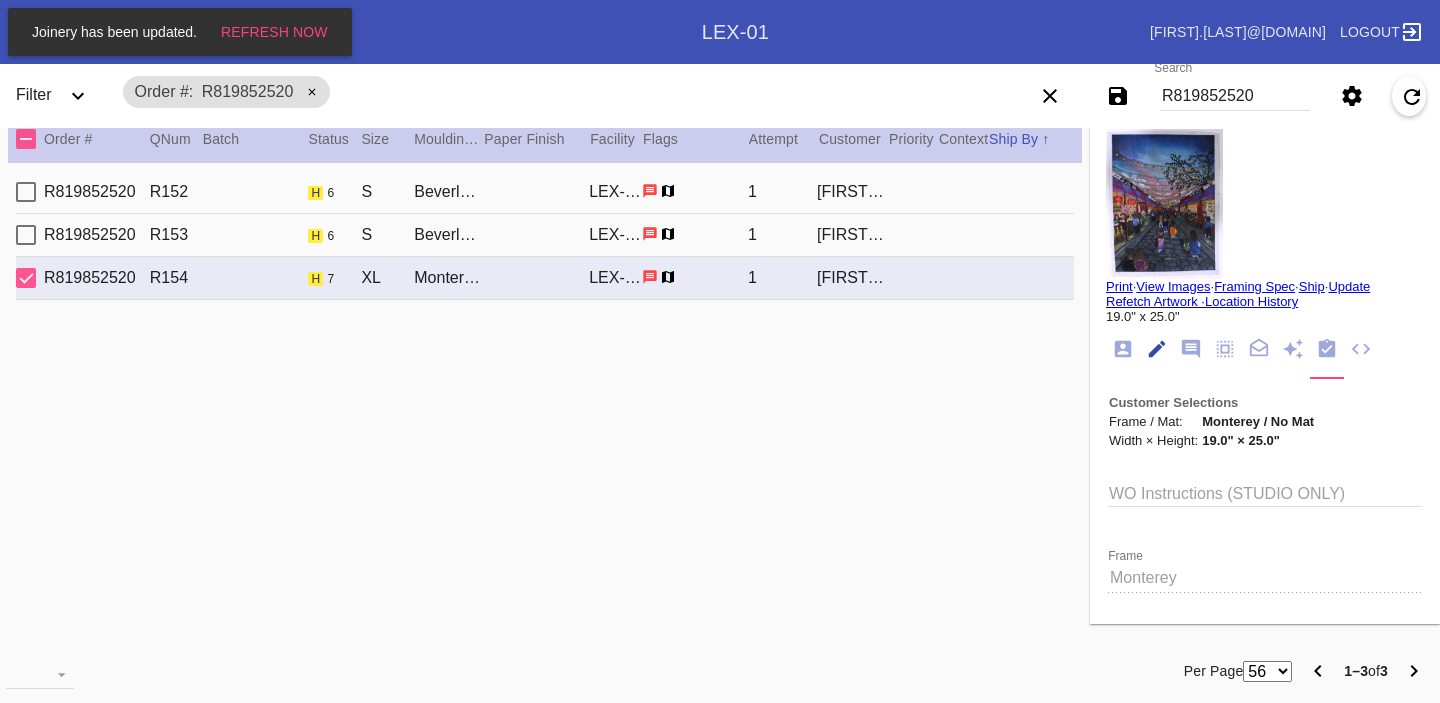 scroll, scrollTop: 73, scrollLeft: 0, axis: vertical 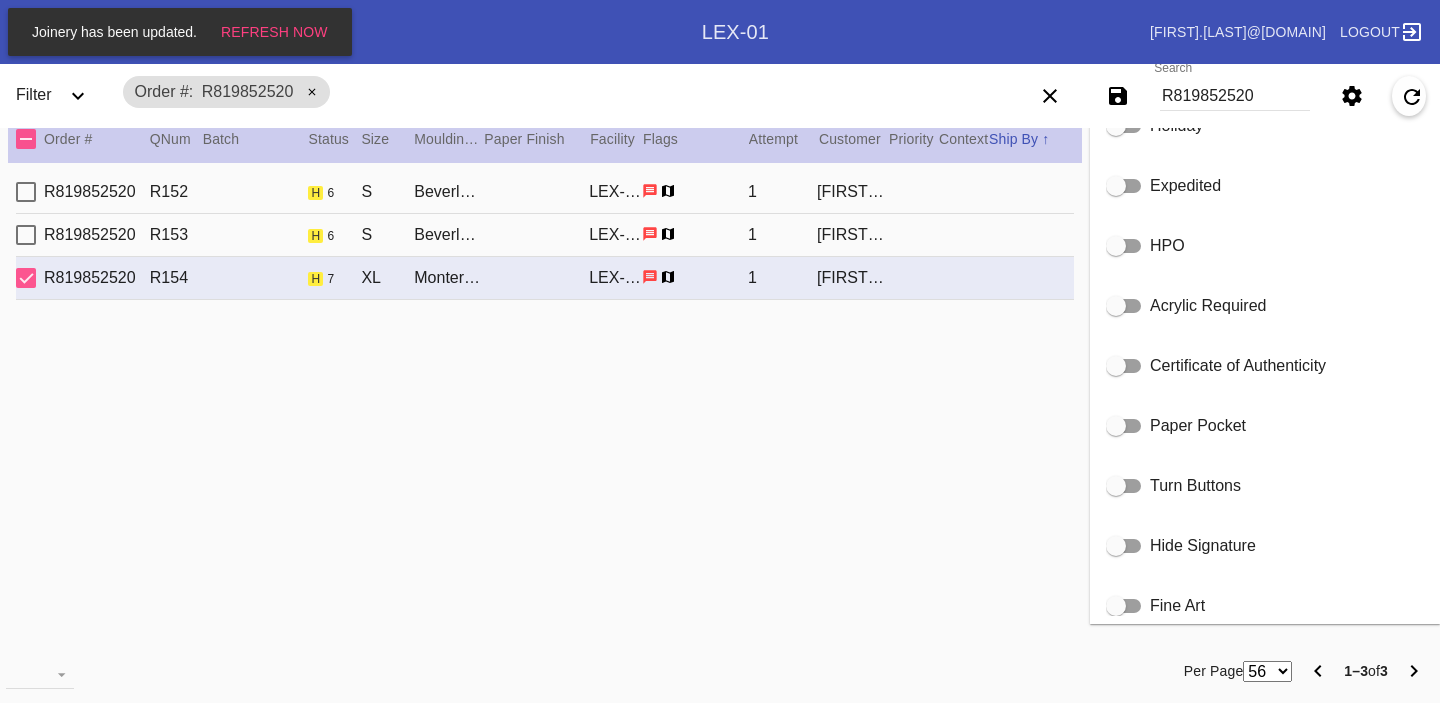 click 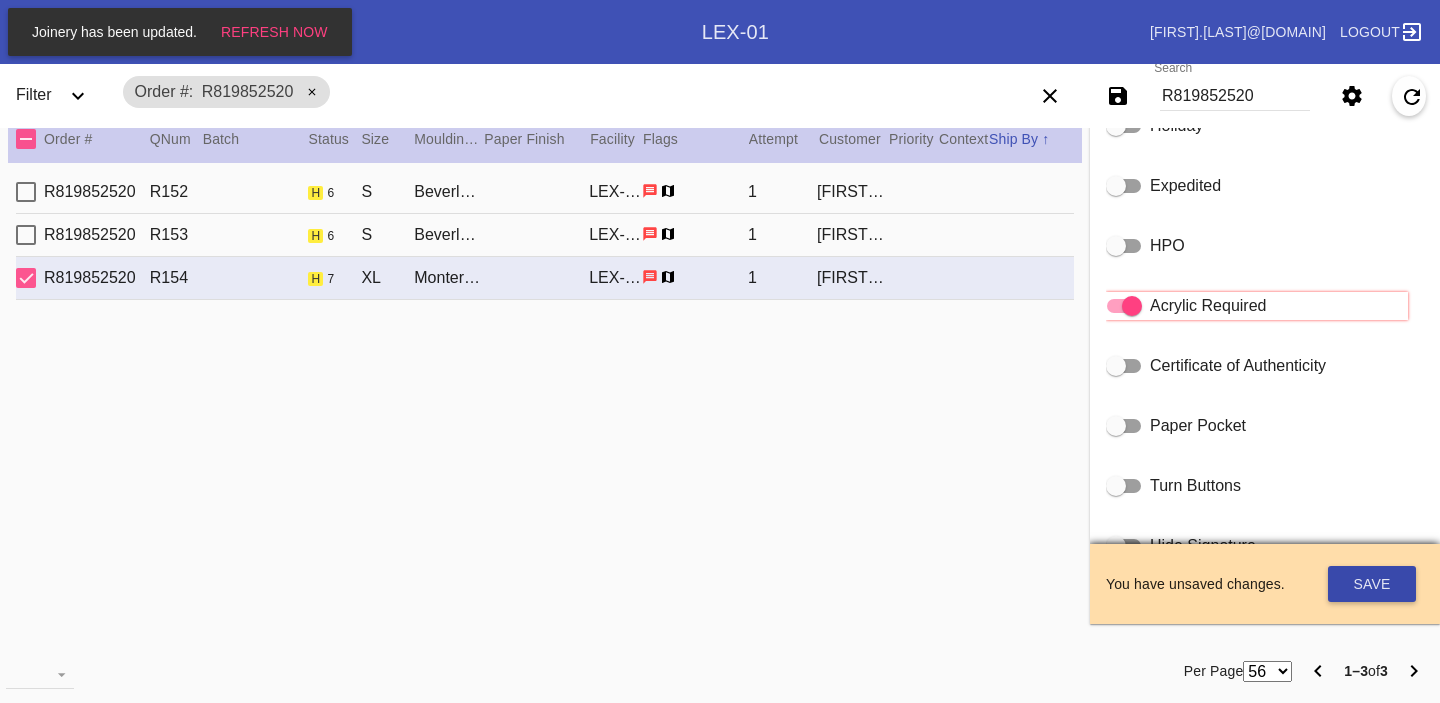 click on "Save" at bounding box center (1372, 584) 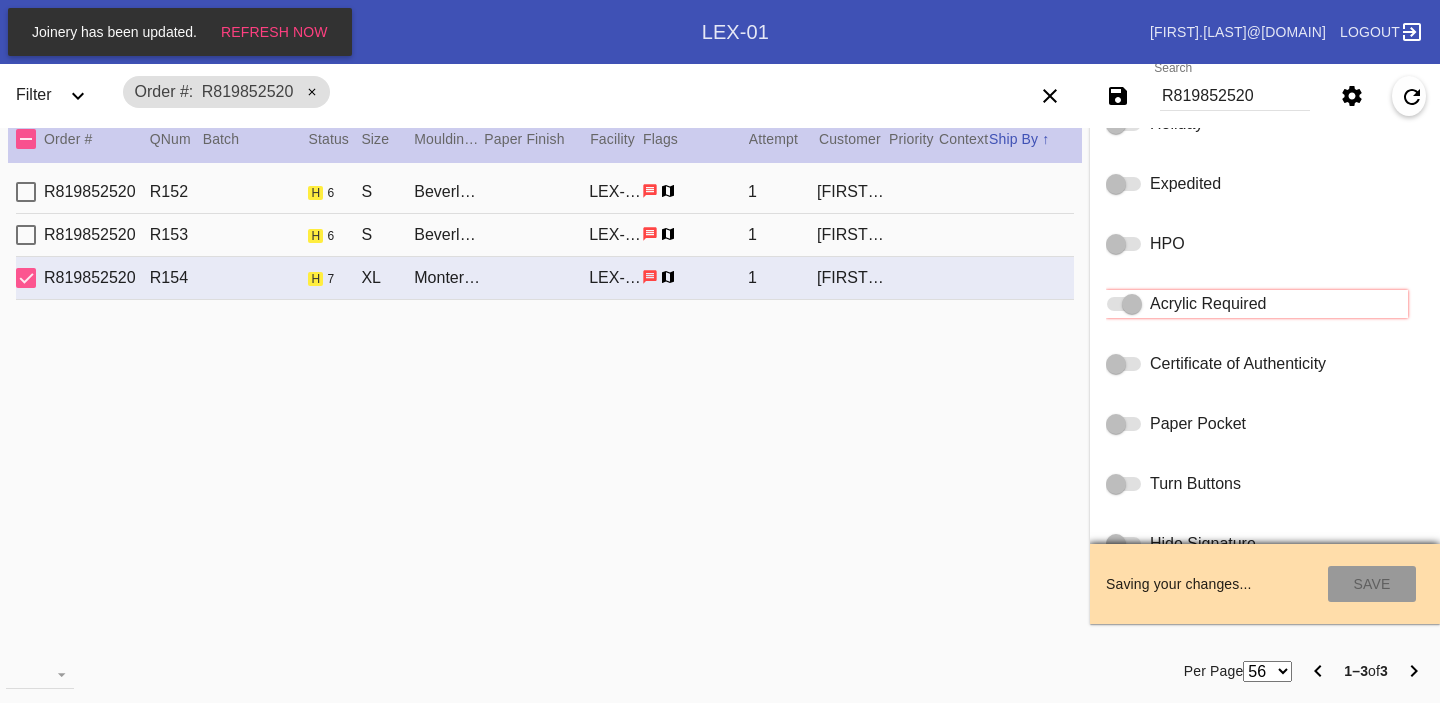 type on "7/29/2025" 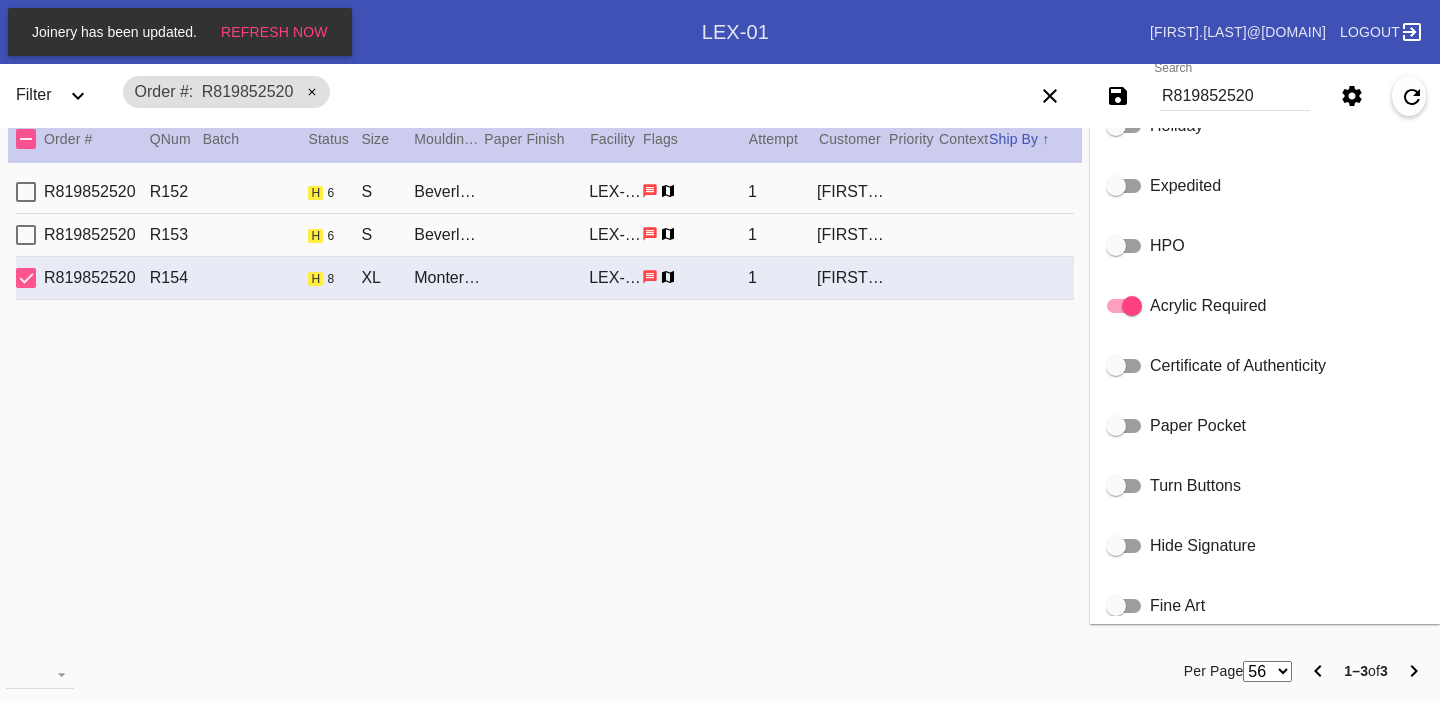 type on "This is an oil pastel piece from Geneva Brant, Mona's first nanny. It's a scene from a Japanese night market, she went with us to Japan for Mona's first visit." 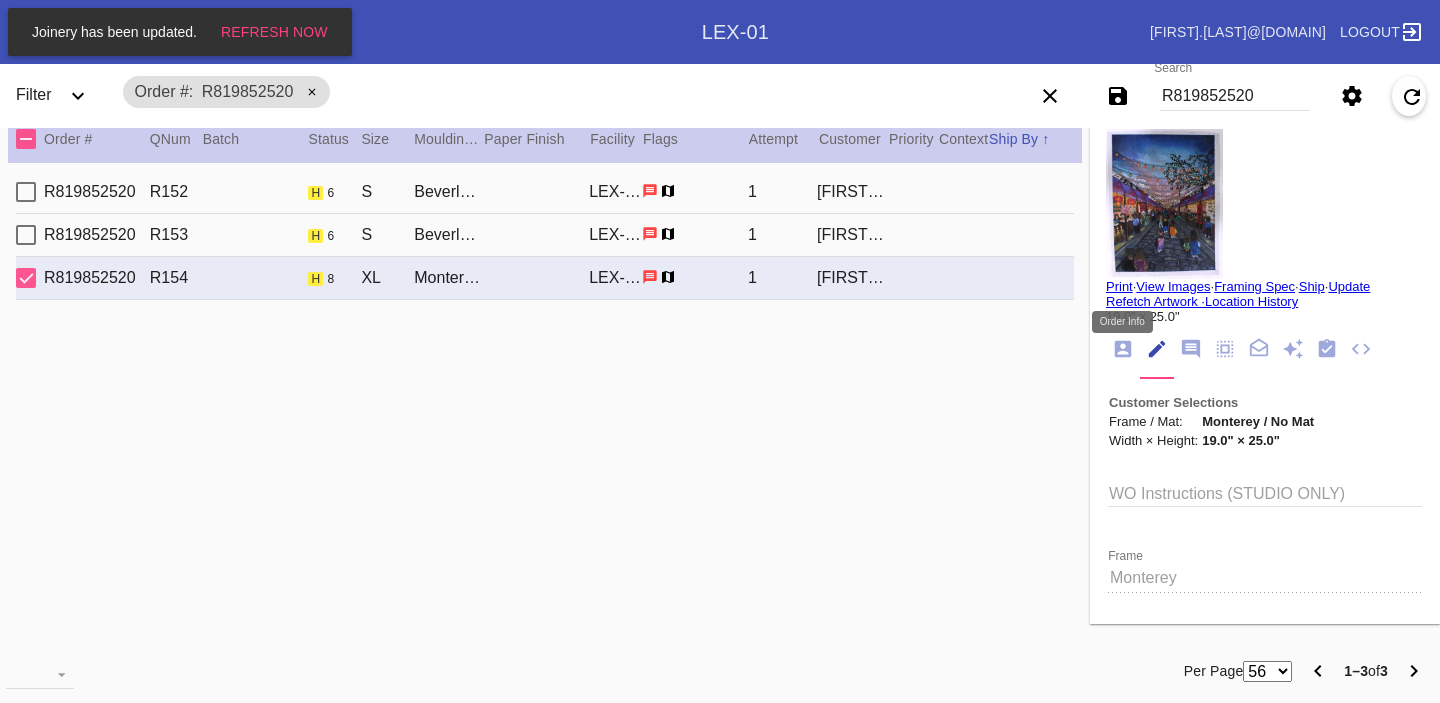 click 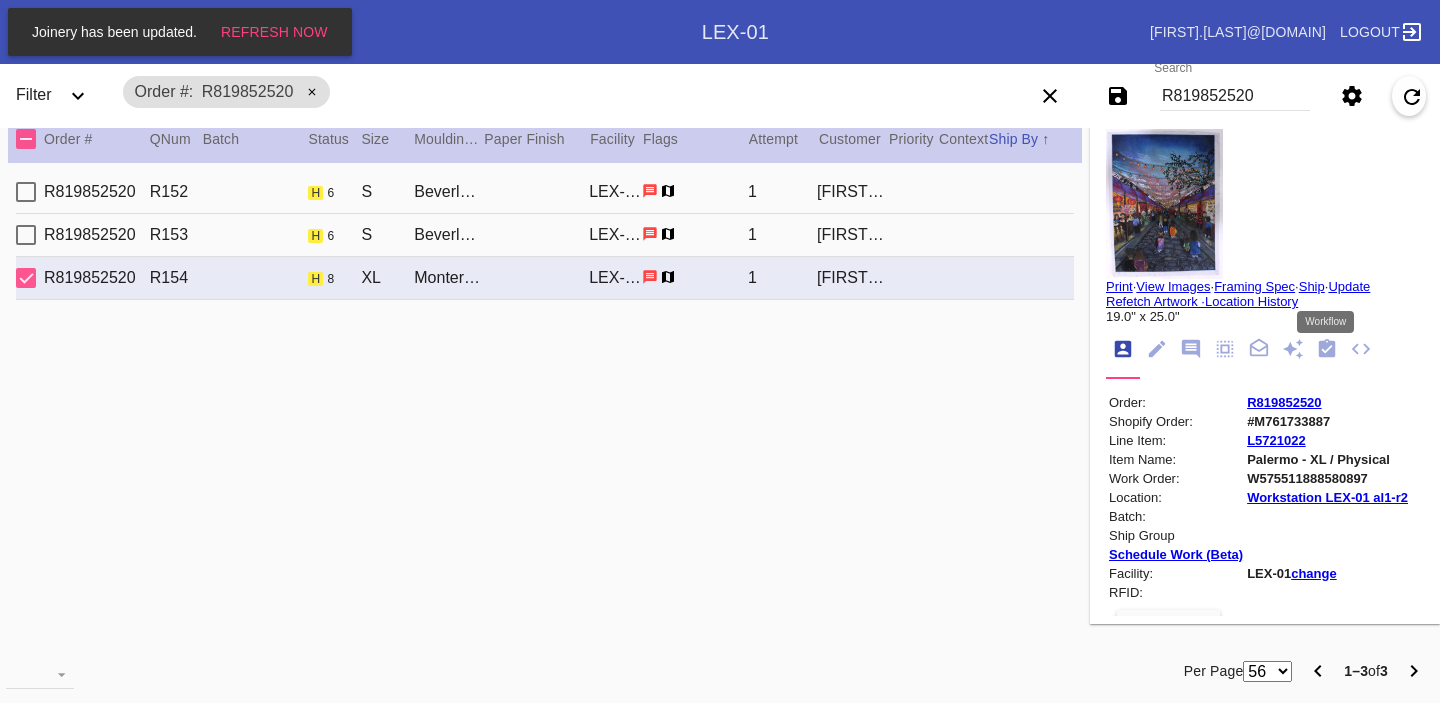 click 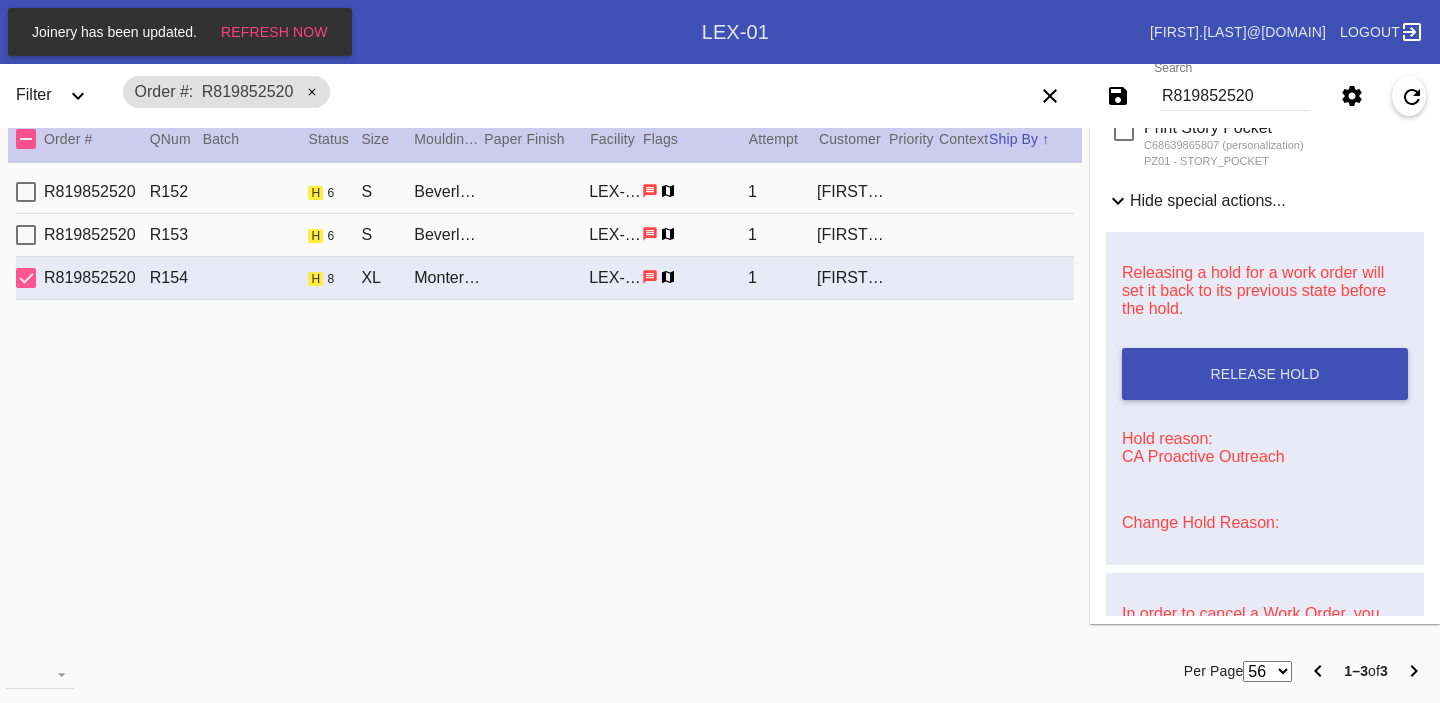 scroll, scrollTop: 1051, scrollLeft: 0, axis: vertical 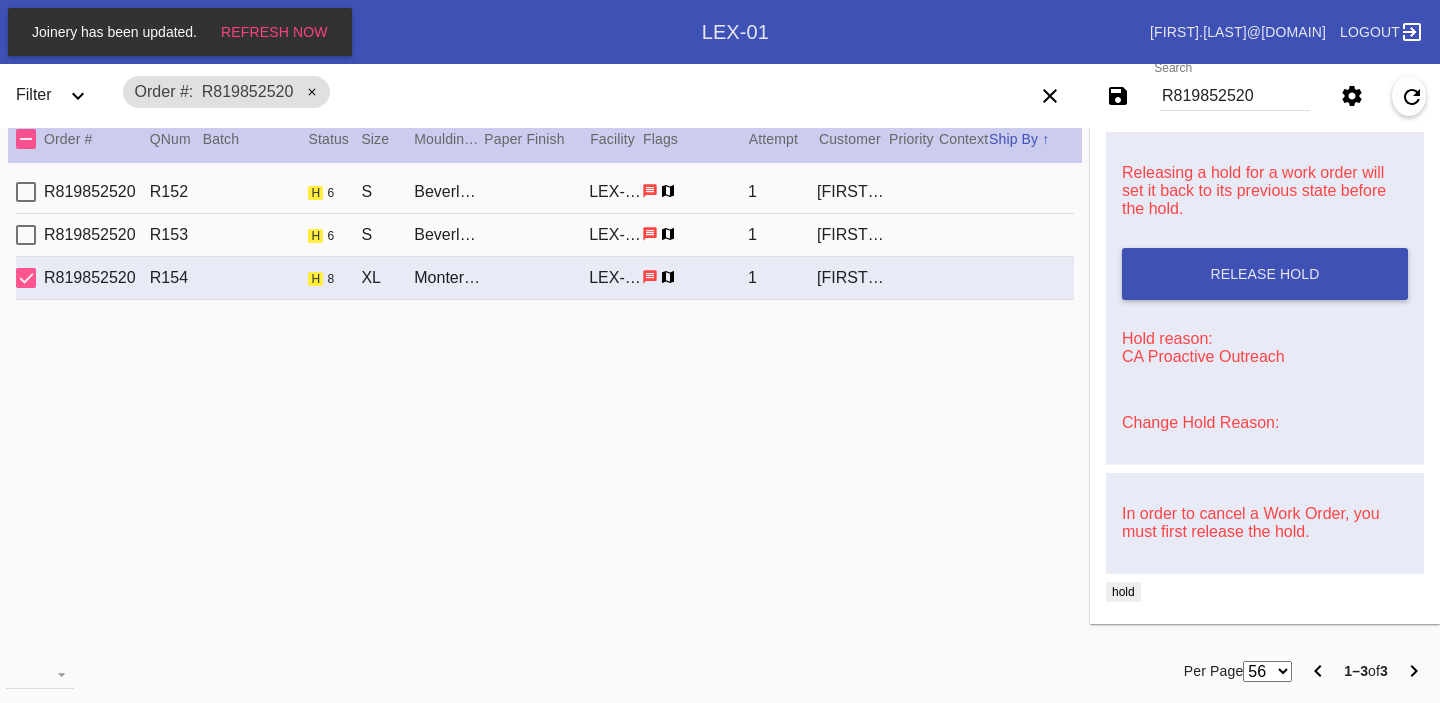 click on "Change Hold Reason:" at bounding box center [1200, 422] 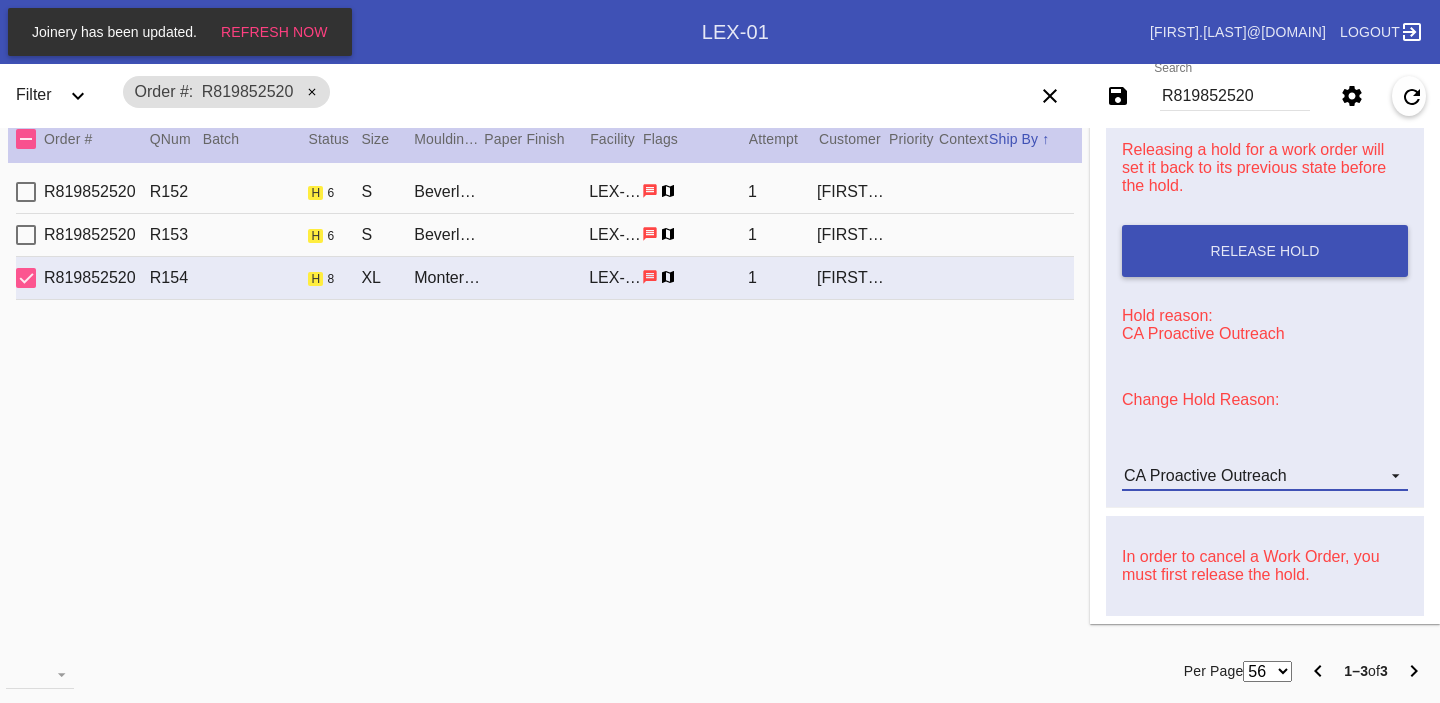 click on "CA Proactive Outreach" at bounding box center (1249, 476) 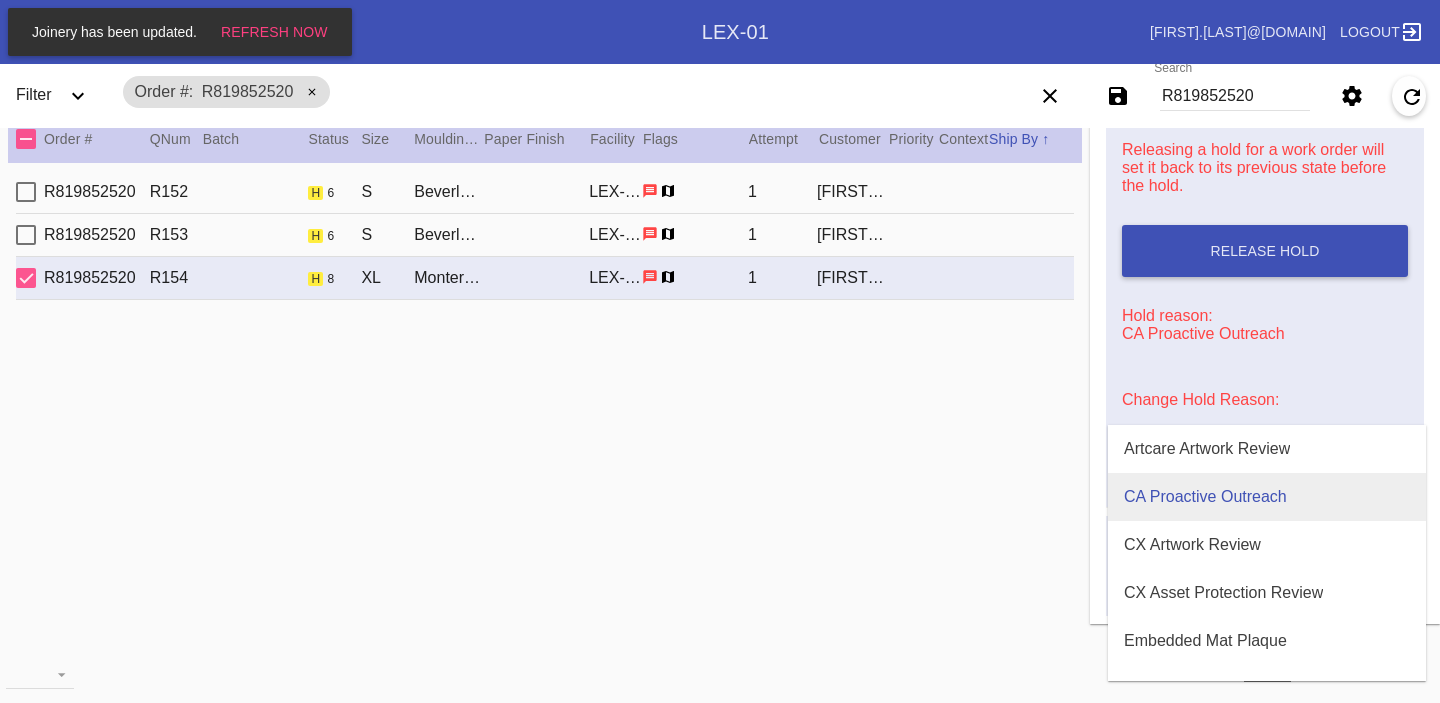 scroll, scrollTop: 608, scrollLeft: 0, axis: vertical 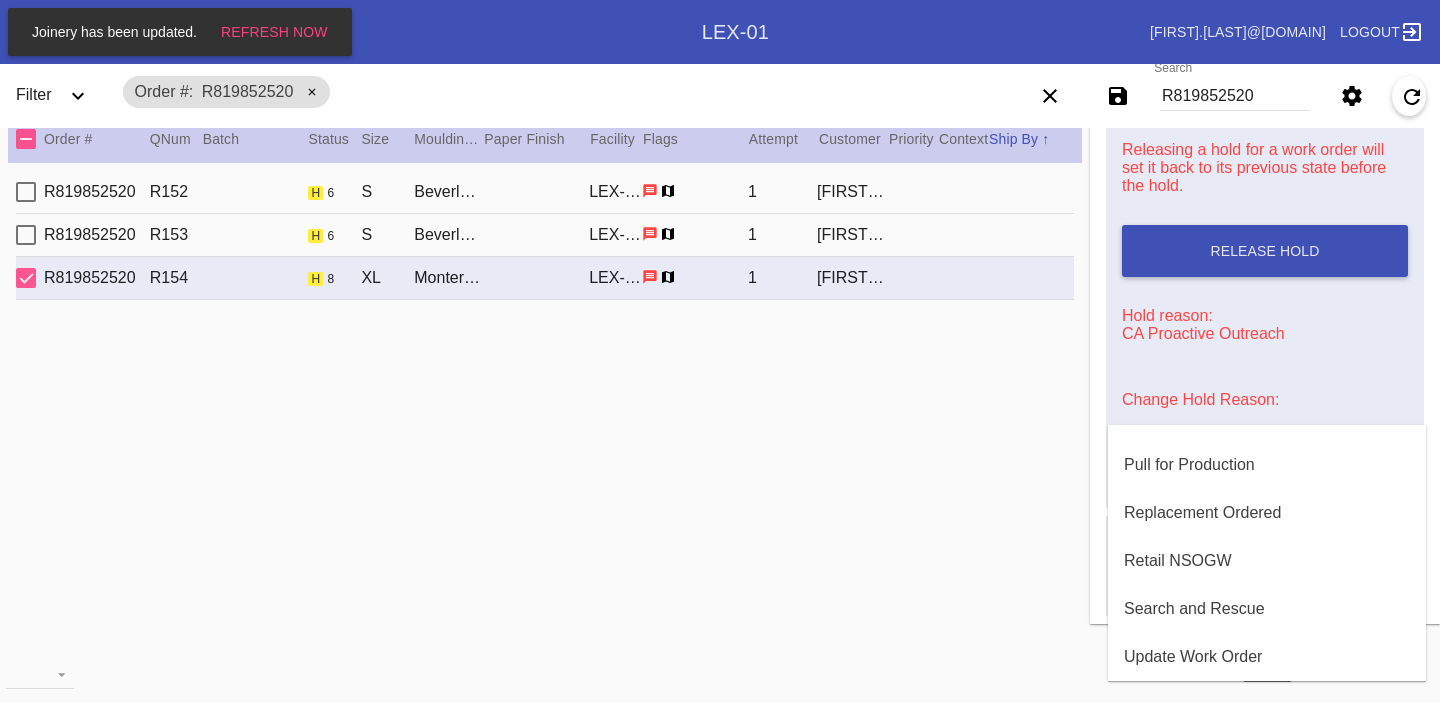 click at bounding box center (720, 351) 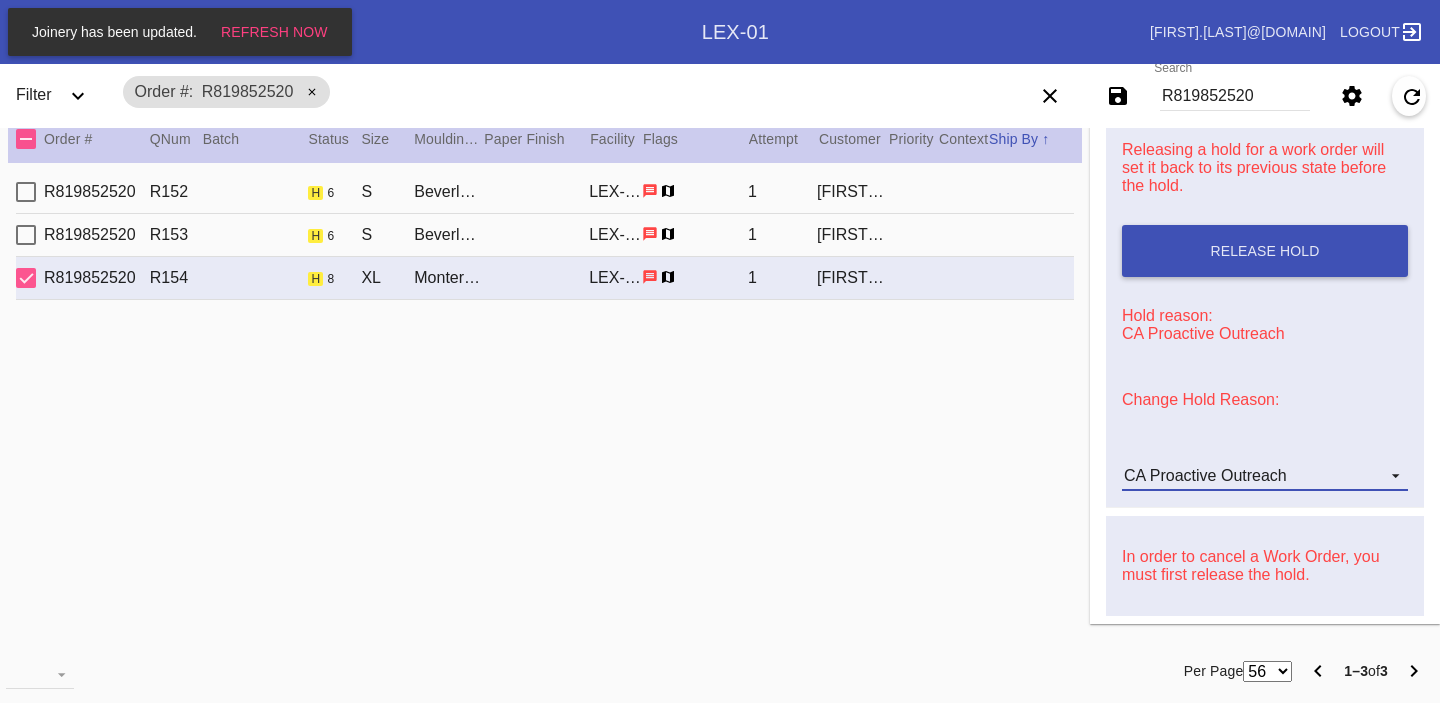 scroll, scrollTop: 0, scrollLeft: 0, axis: both 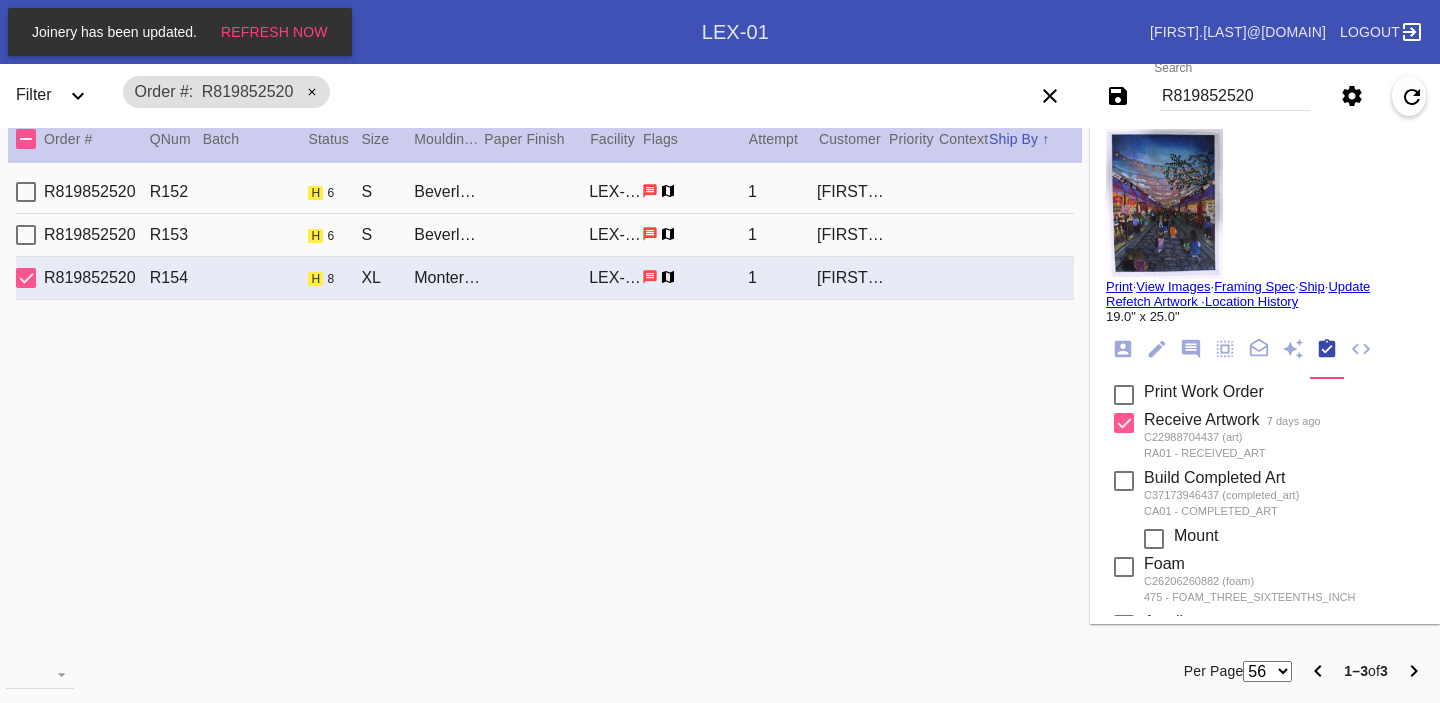 click on "R819852520" at bounding box center [1235, 96] 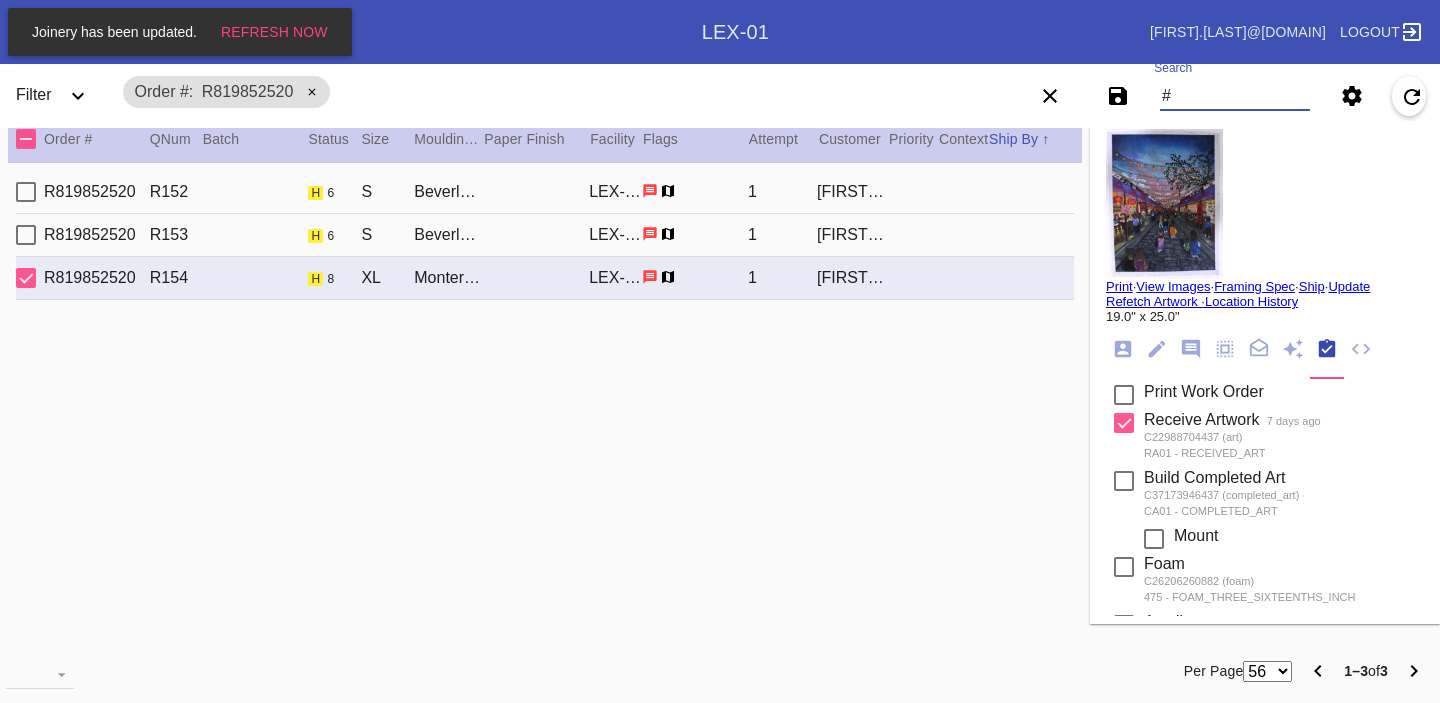 paste on "#[ORDER_ID]" 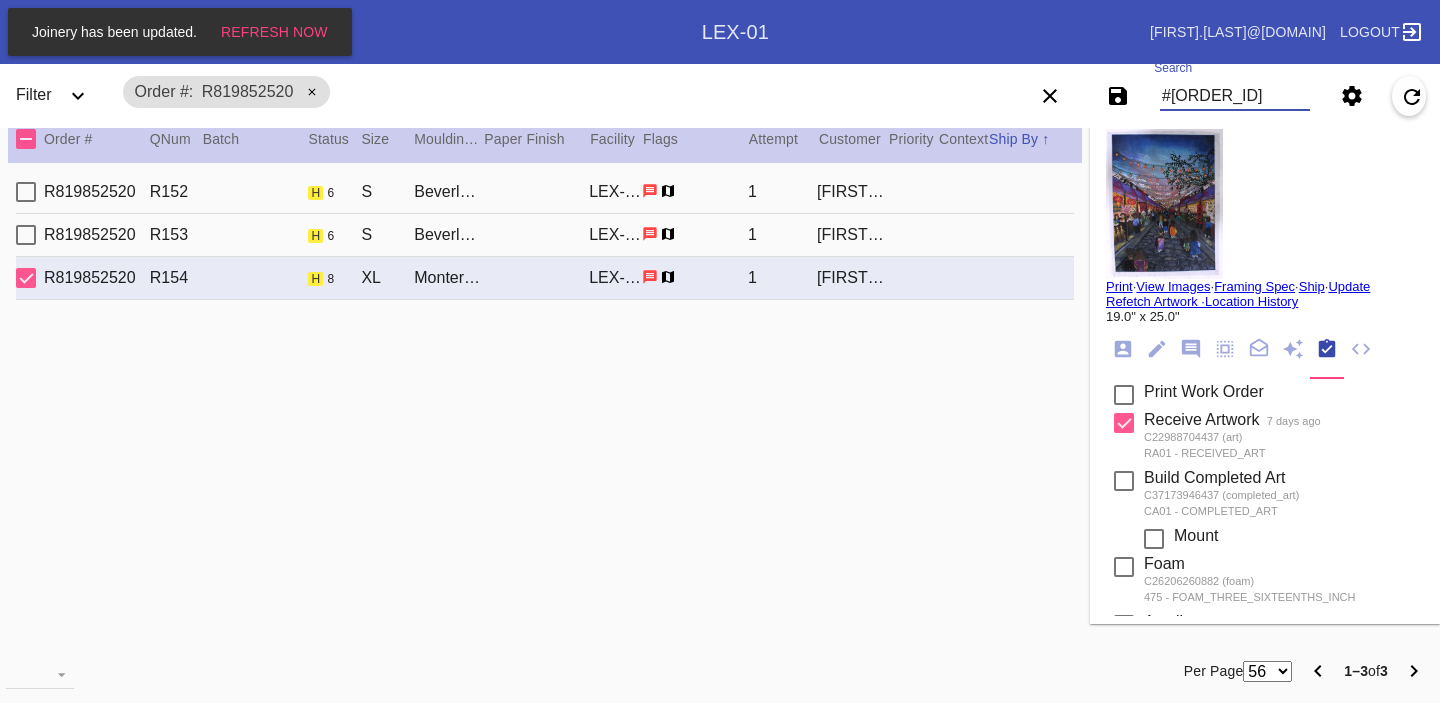 type on "#[ORDER_ID]" 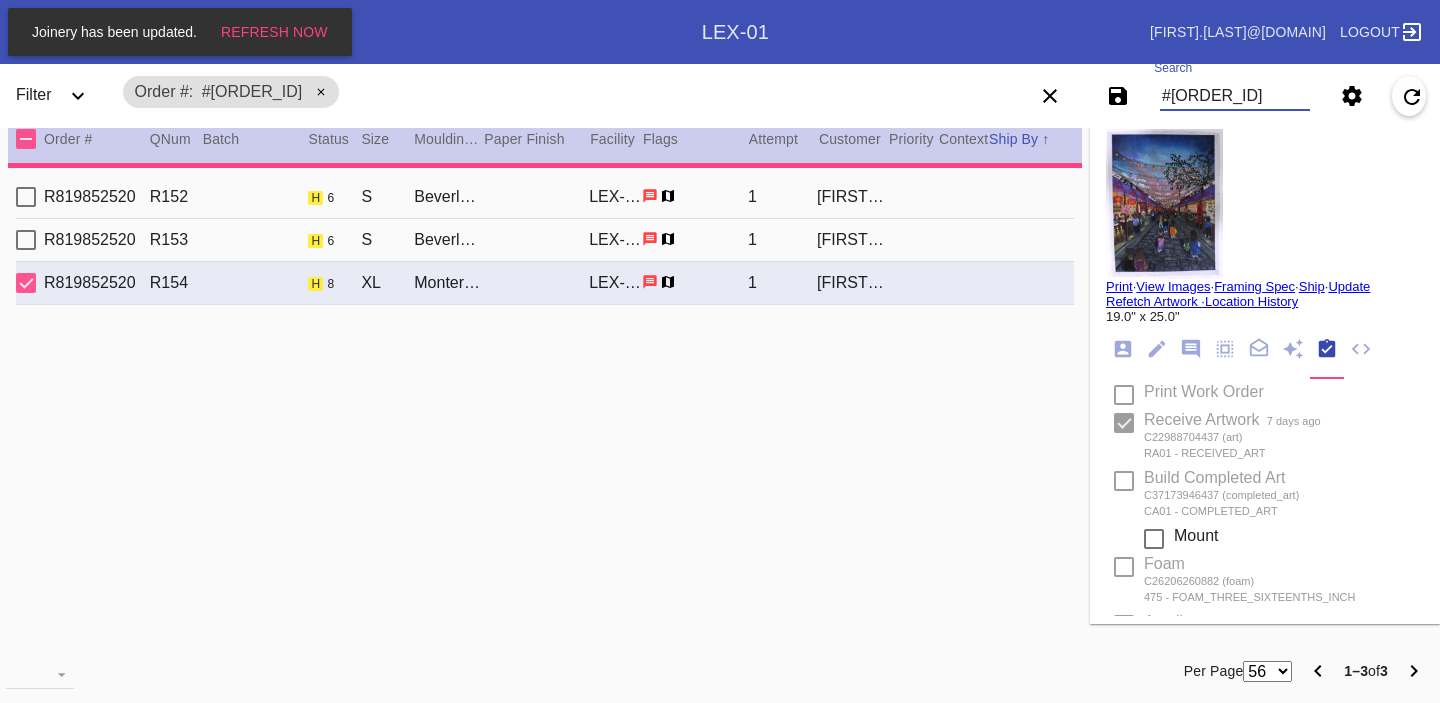 type on "1.5" 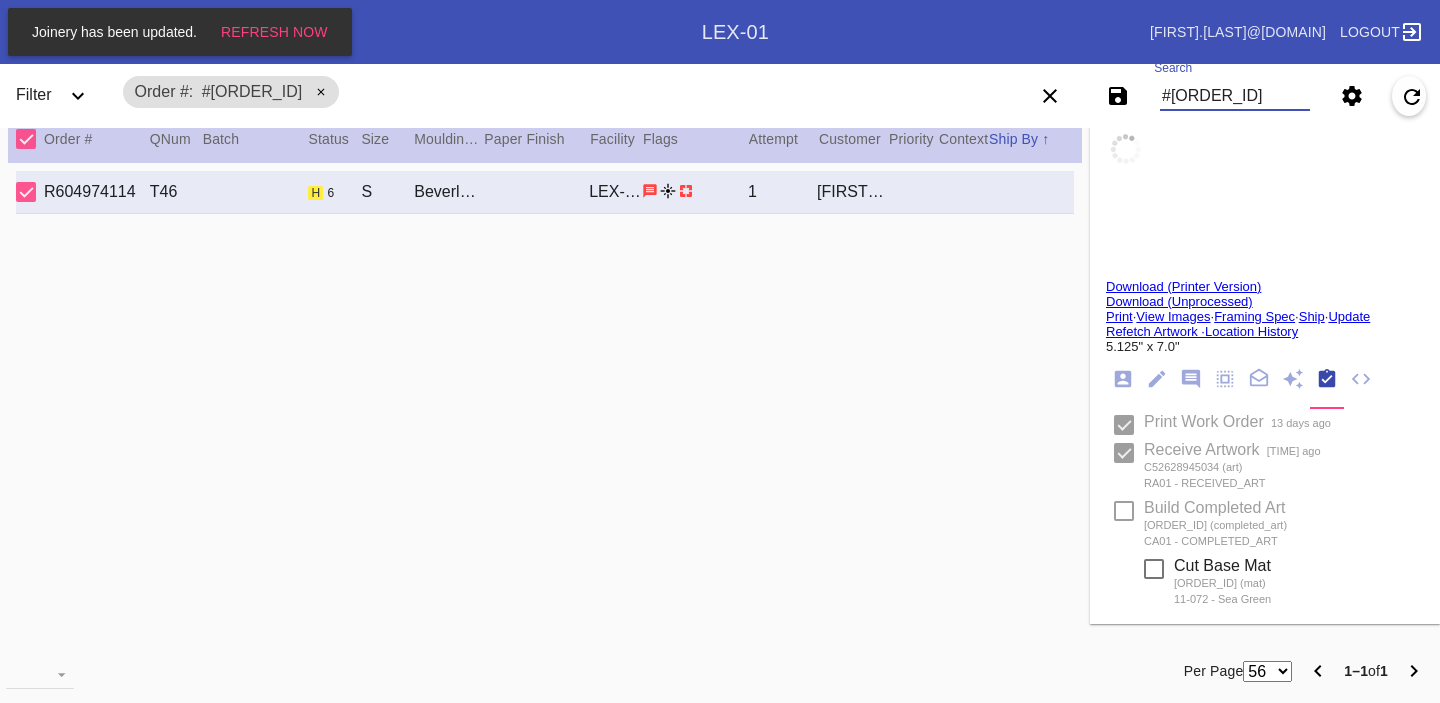 type on "[FIRST] [LAST]" 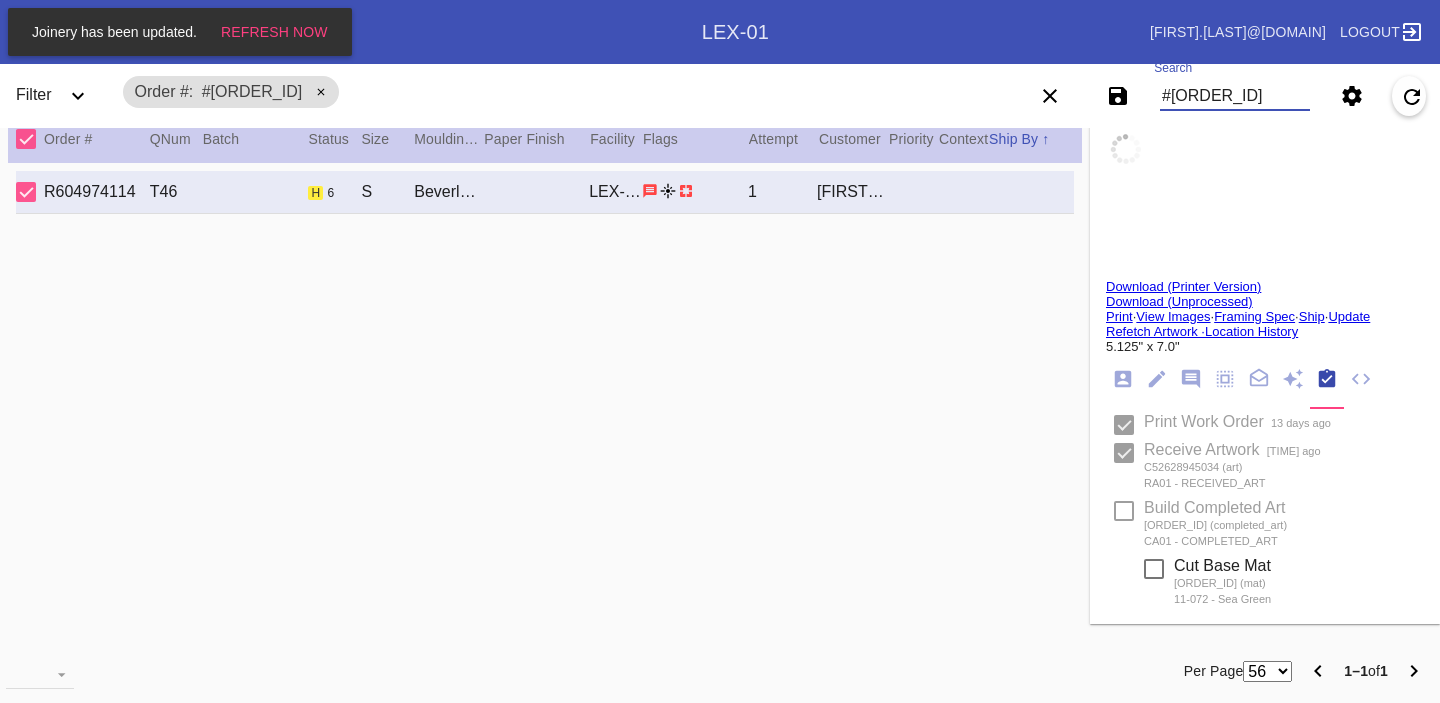 type on "2025 Club Champion:16(E)" 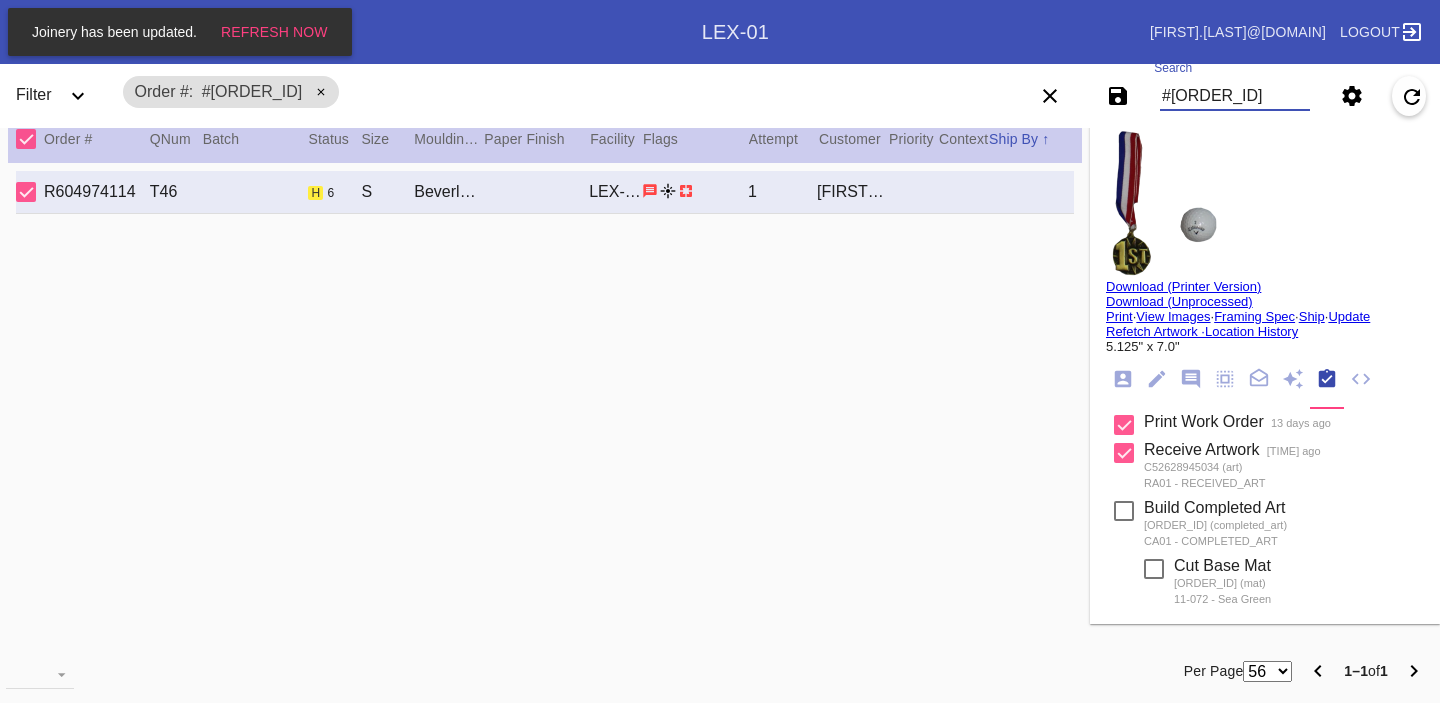 click 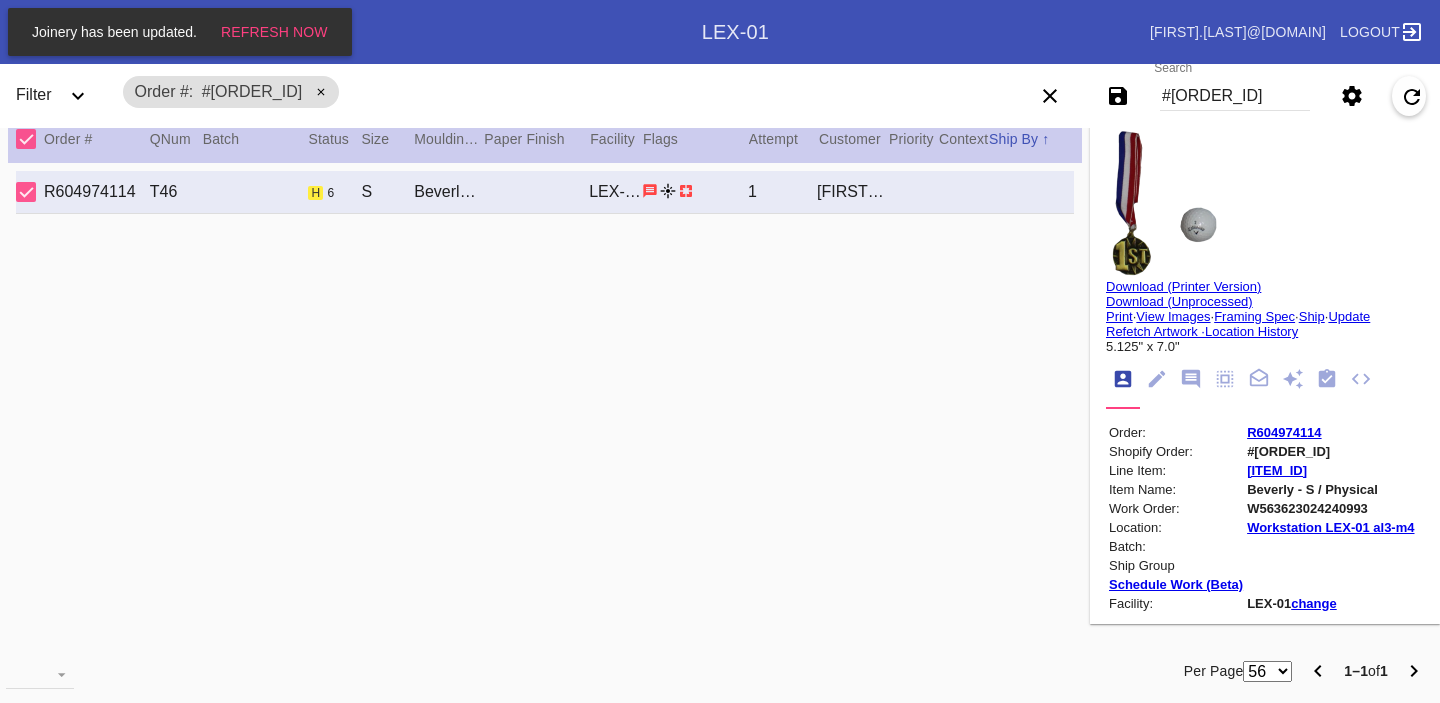 click on "W563623024240993" at bounding box center [1330, 508] 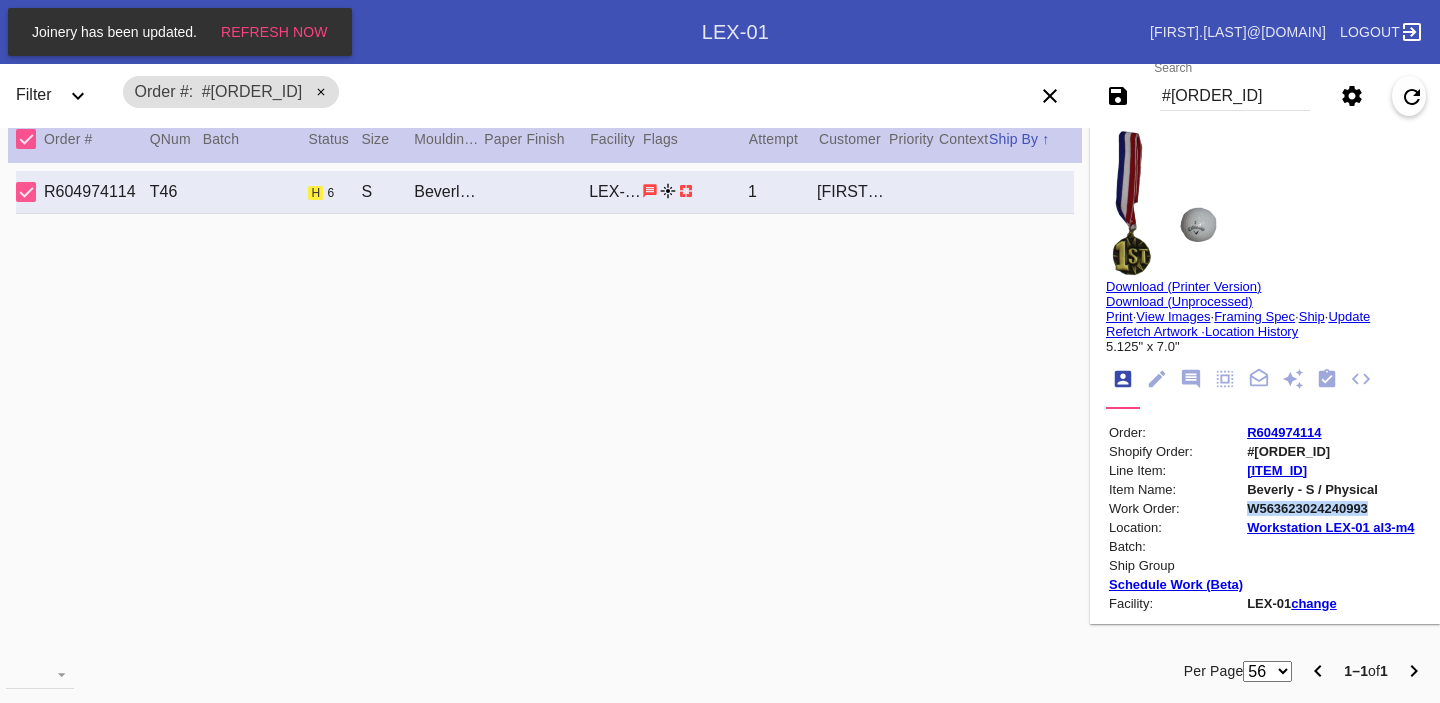 copy on "W563623024240993" 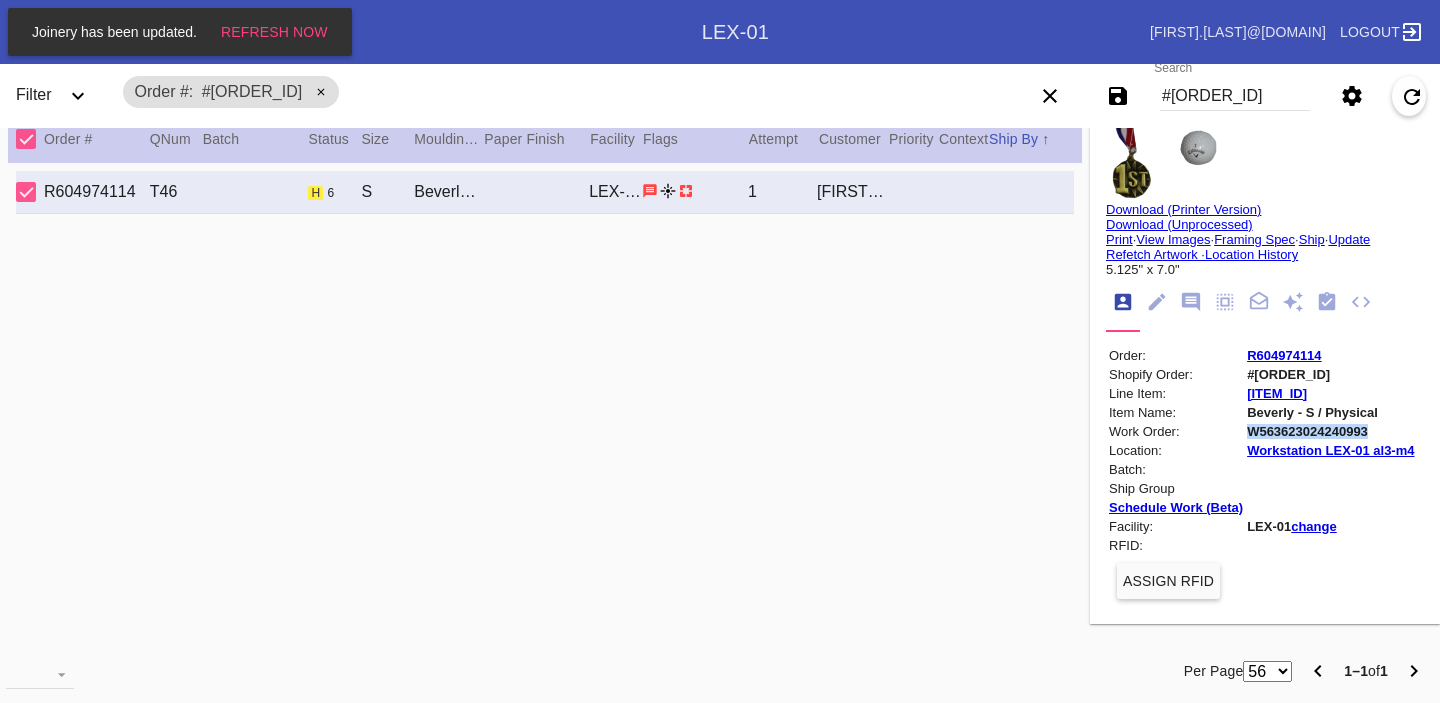 scroll, scrollTop: 0, scrollLeft: 0, axis: both 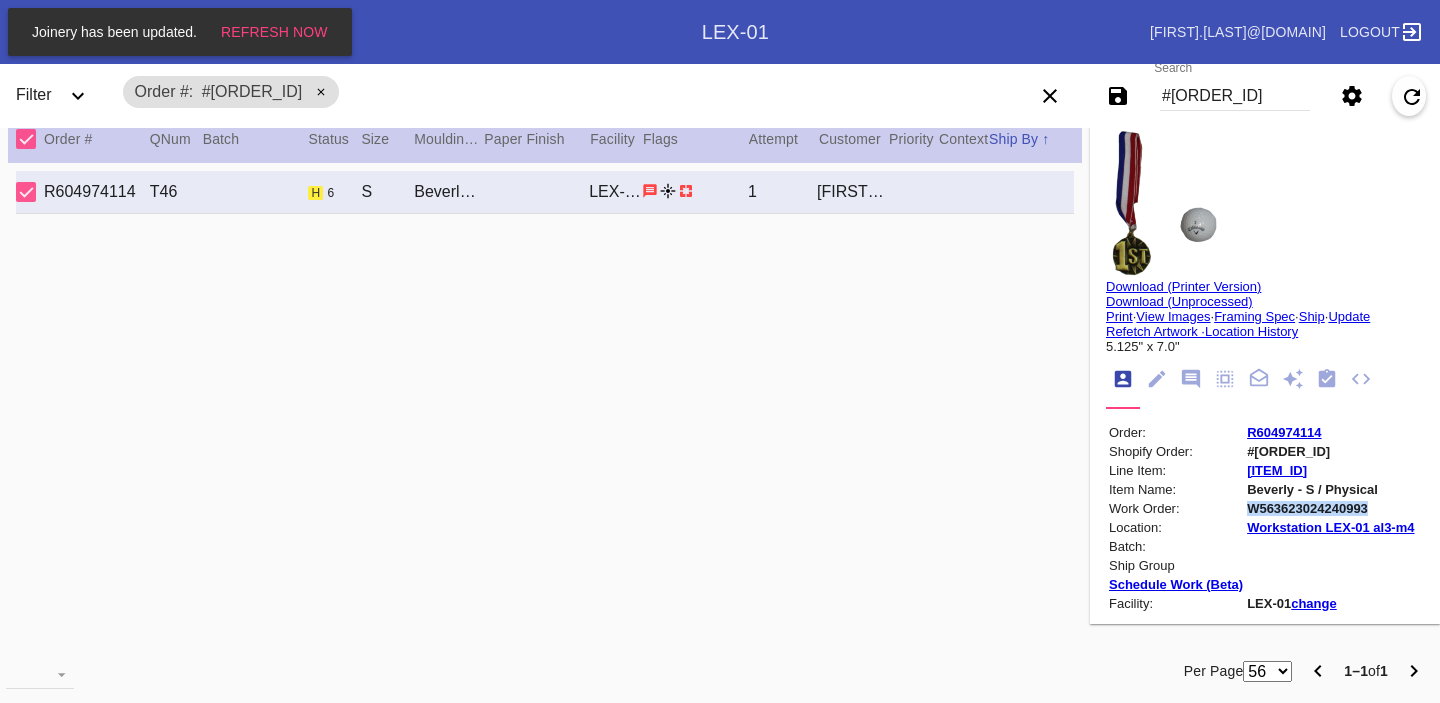 click on "#[ORDER_ID]" at bounding box center [1235, 96] 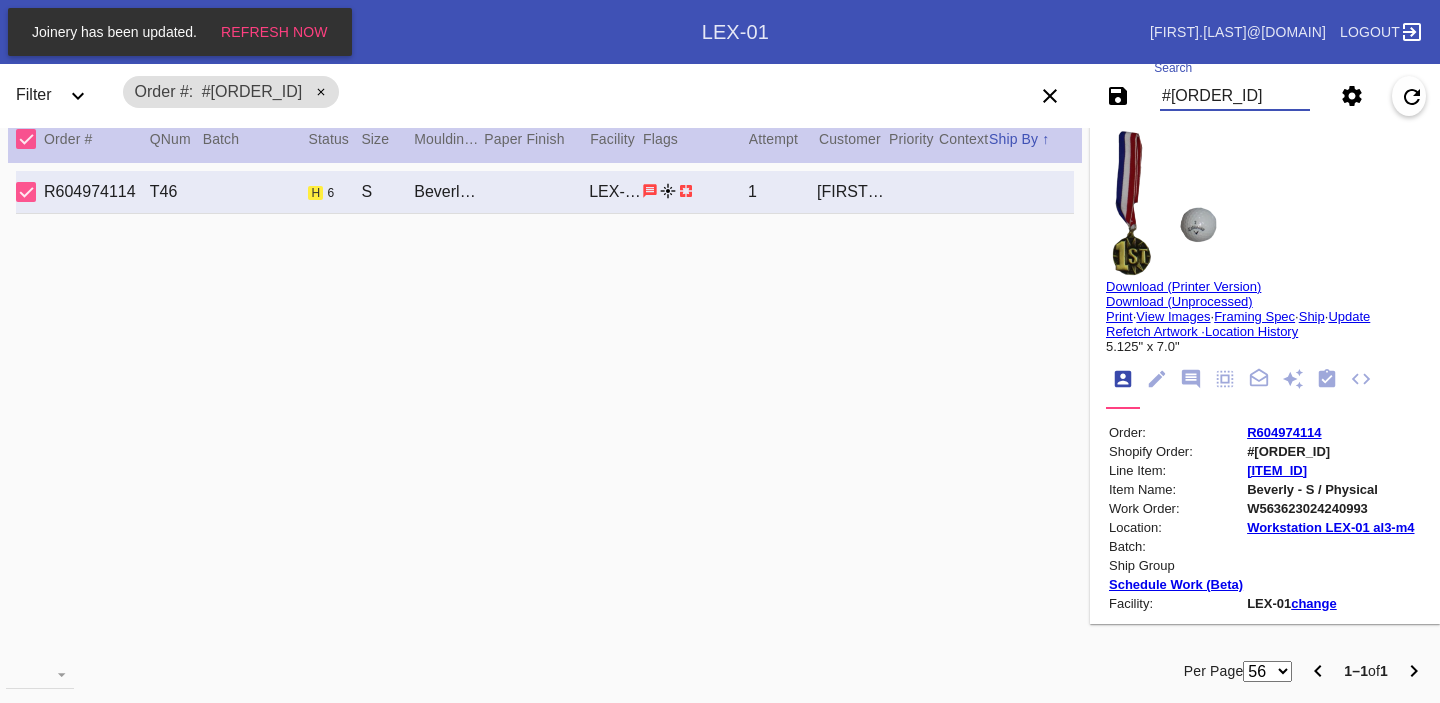 click on "#[ORDER_ID]" at bounding box center [1235, 96] 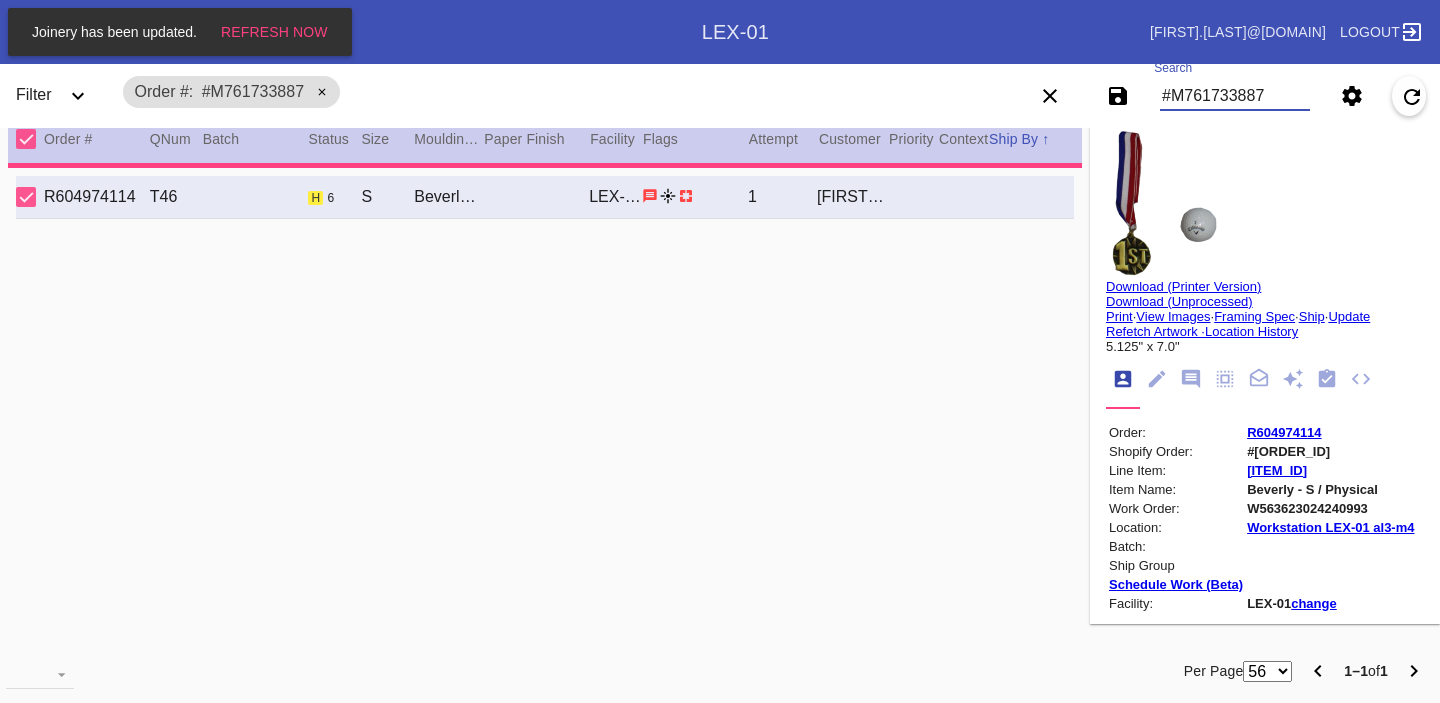 type 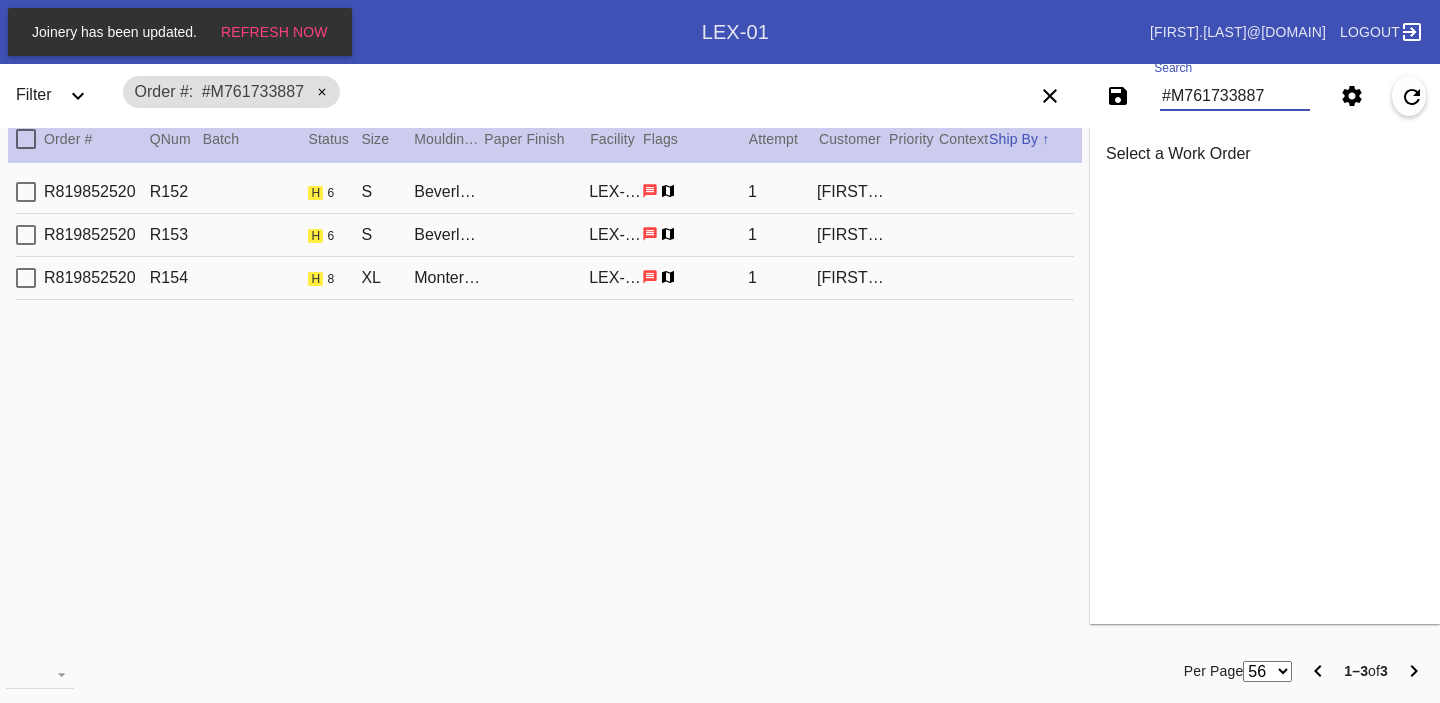 type on "#M761733887" 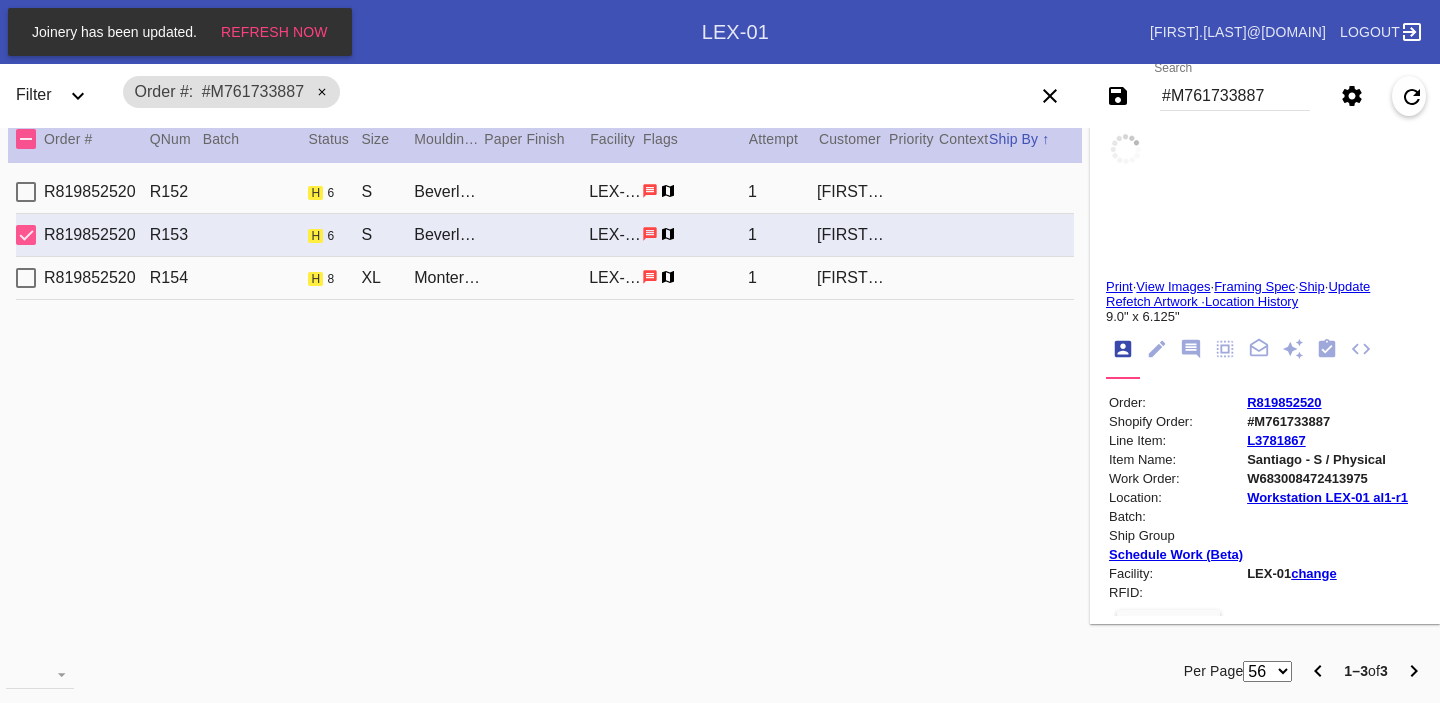 type on "From [FIRST] [LAST] (Mona's first nanny) to decorate her big girl room." 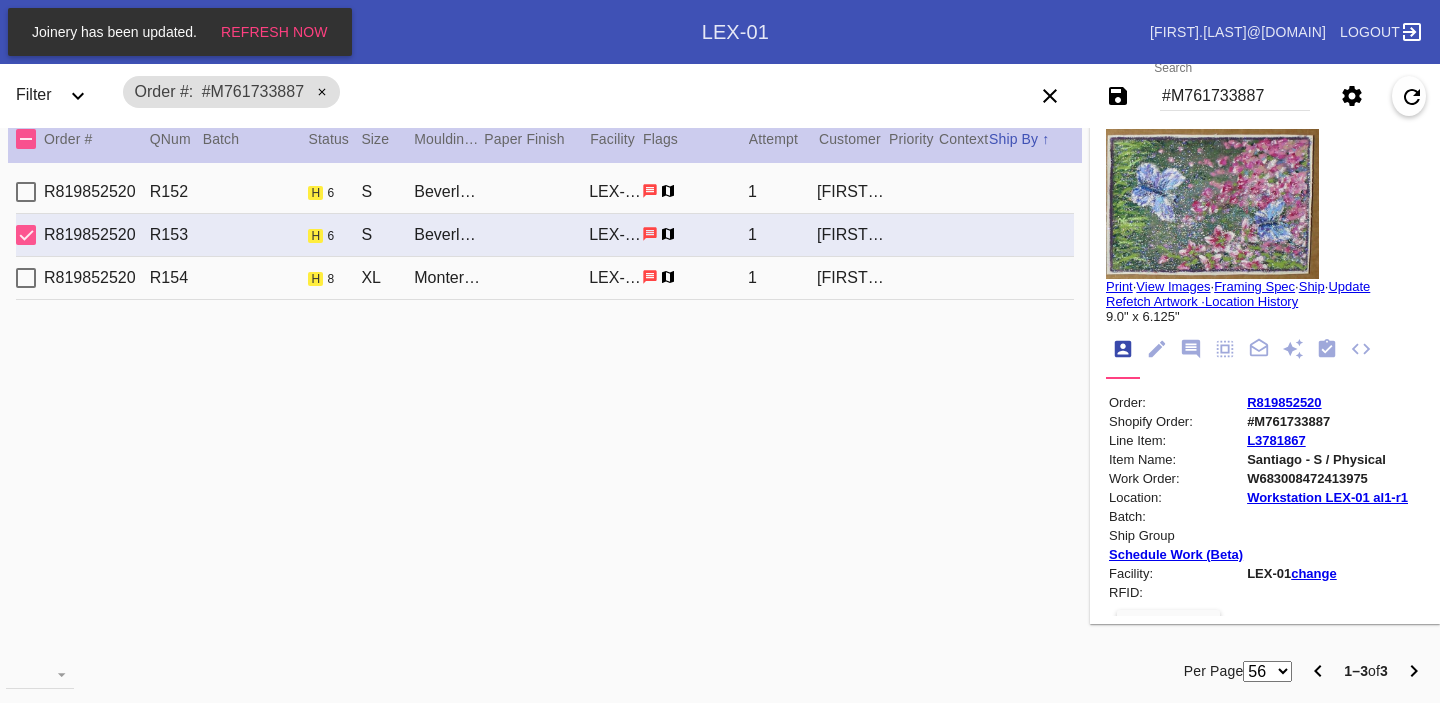 click on "W683008472413975" at bounding box center (1327, 478) 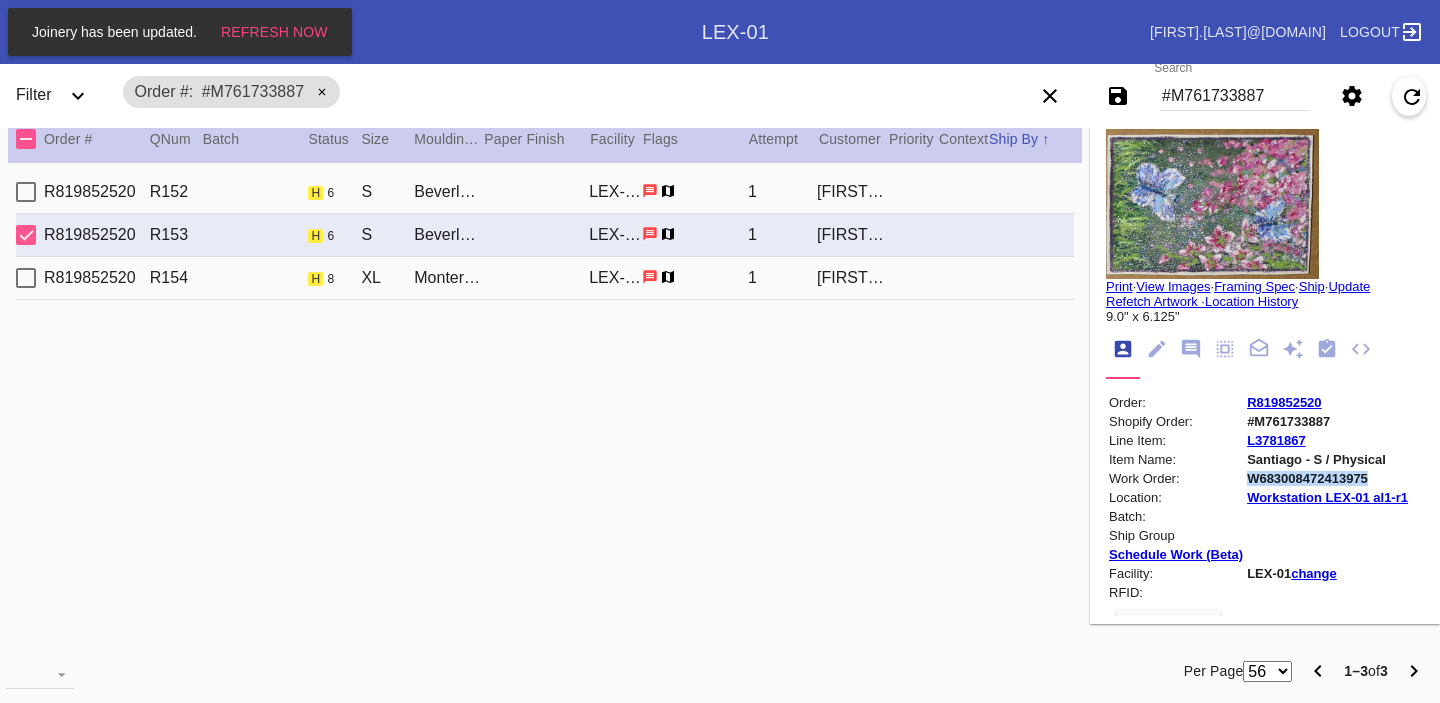 copy on "W683008472413975" 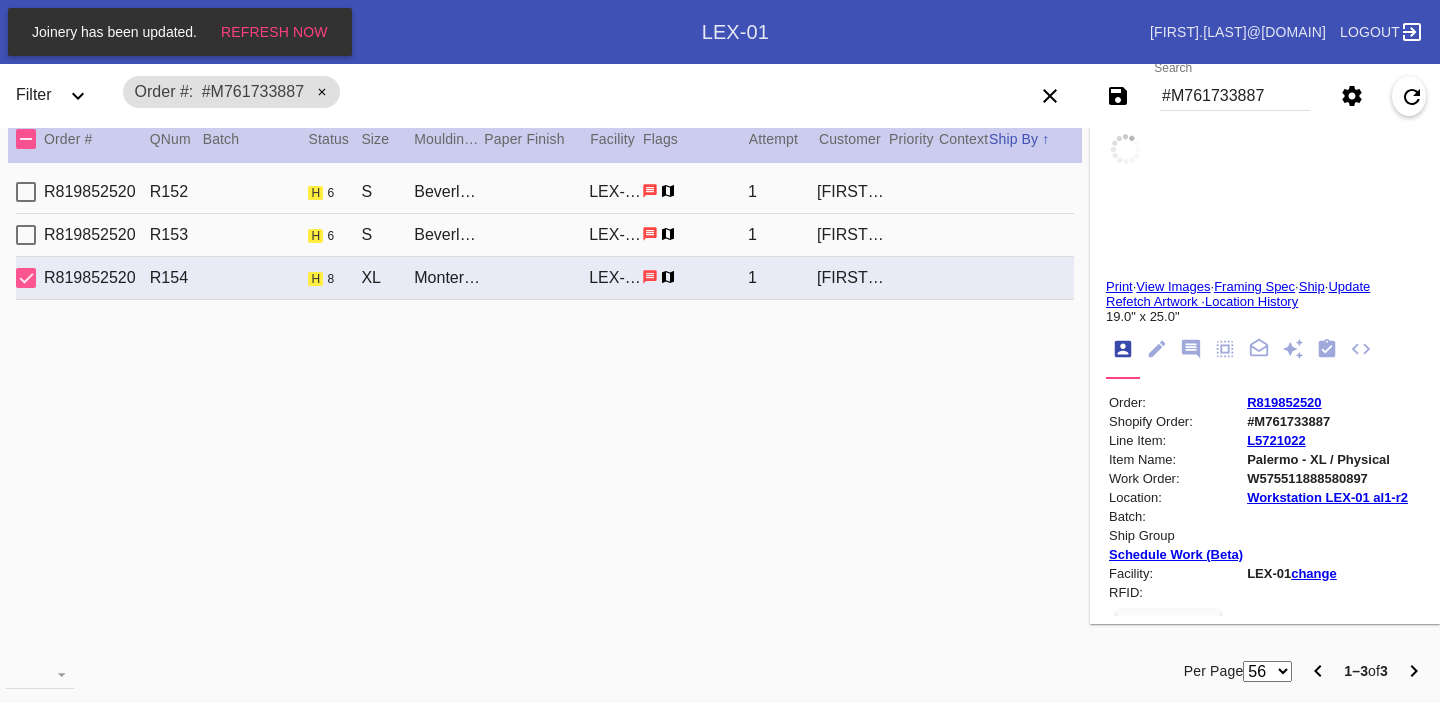 type on "This is an oil pastel piece from Geneva Brant, Mona's first nanny. It's a scene from a Japanese night market, she went with us to Japan for Mona's first visit." 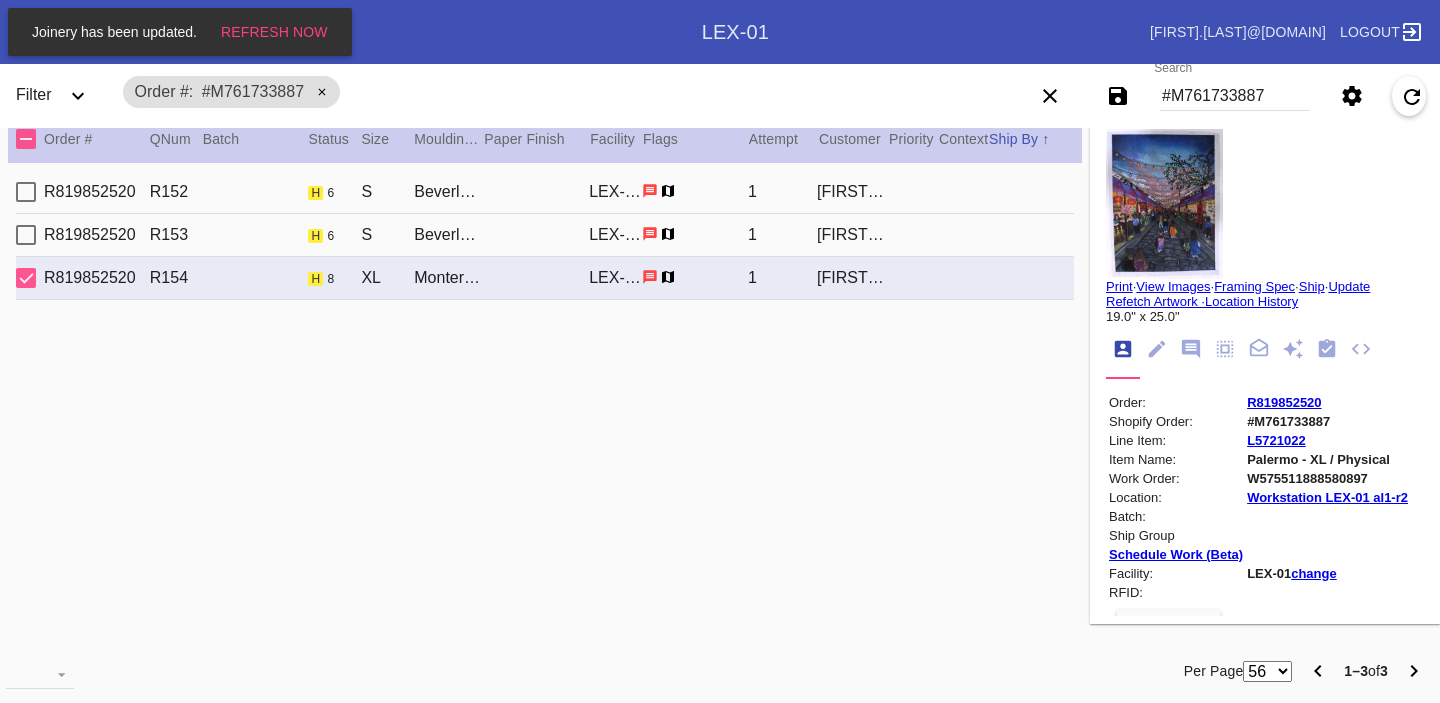 click on "[ORDER_ID] [ITEM_ID] h   6 S Beverly / White [FACILITY] 1 [LAST] [LAST]" at bounding box center [545, 192] 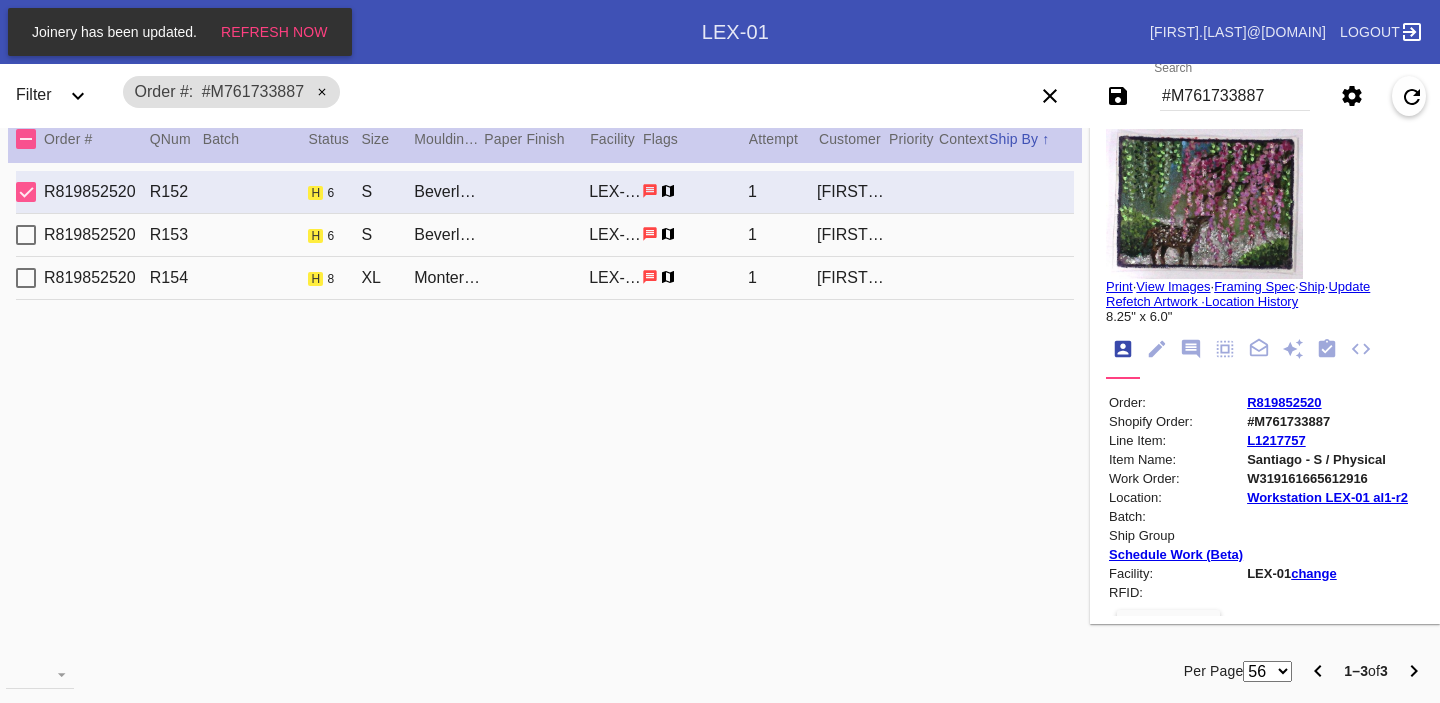 click on "W319161665612916" at bounding box center [1327, 478] 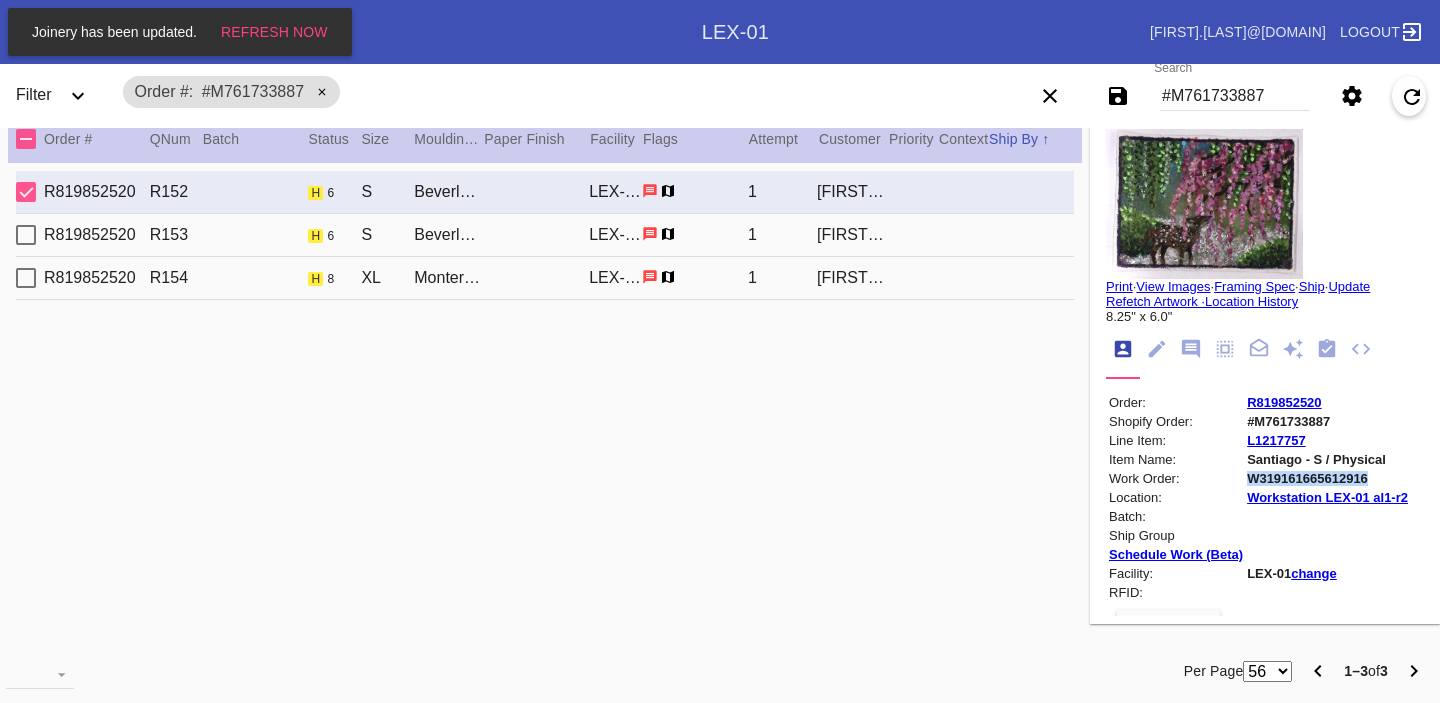 copy on "W319161665612916" 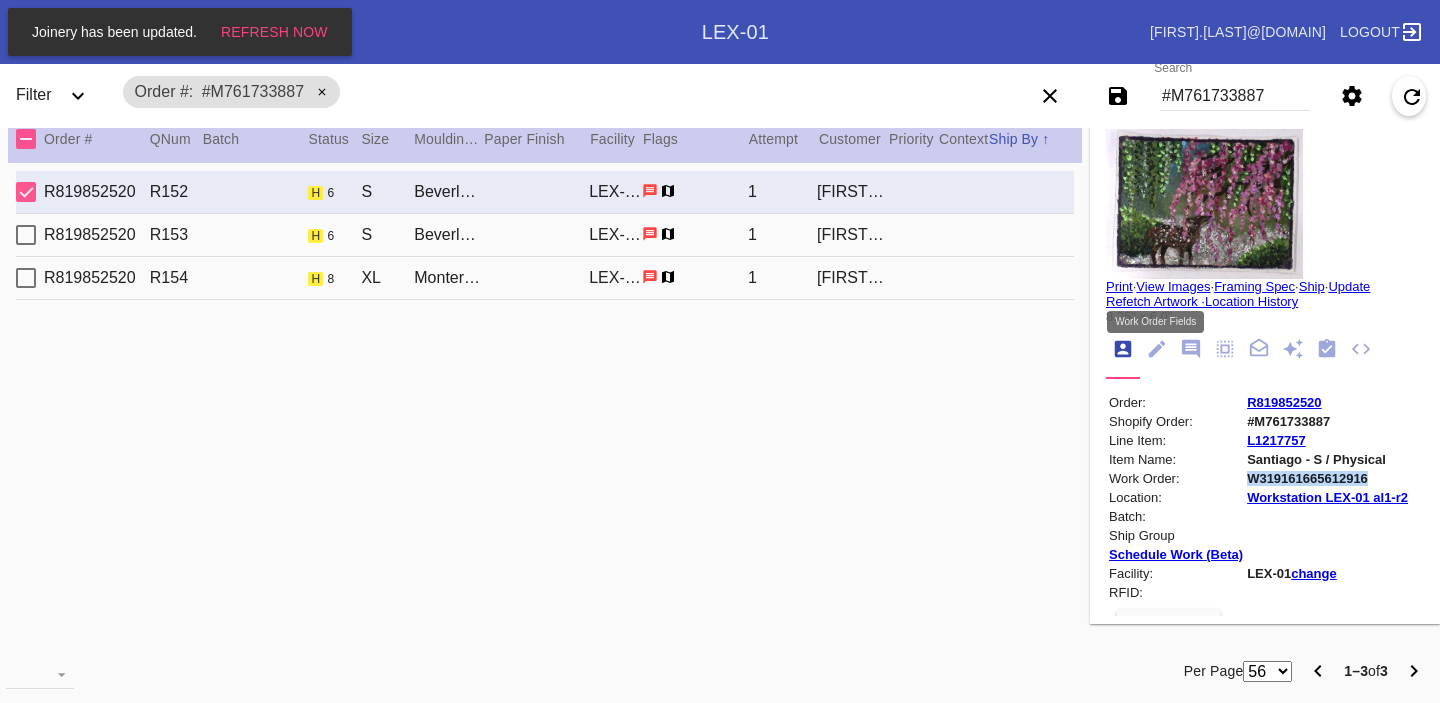 click 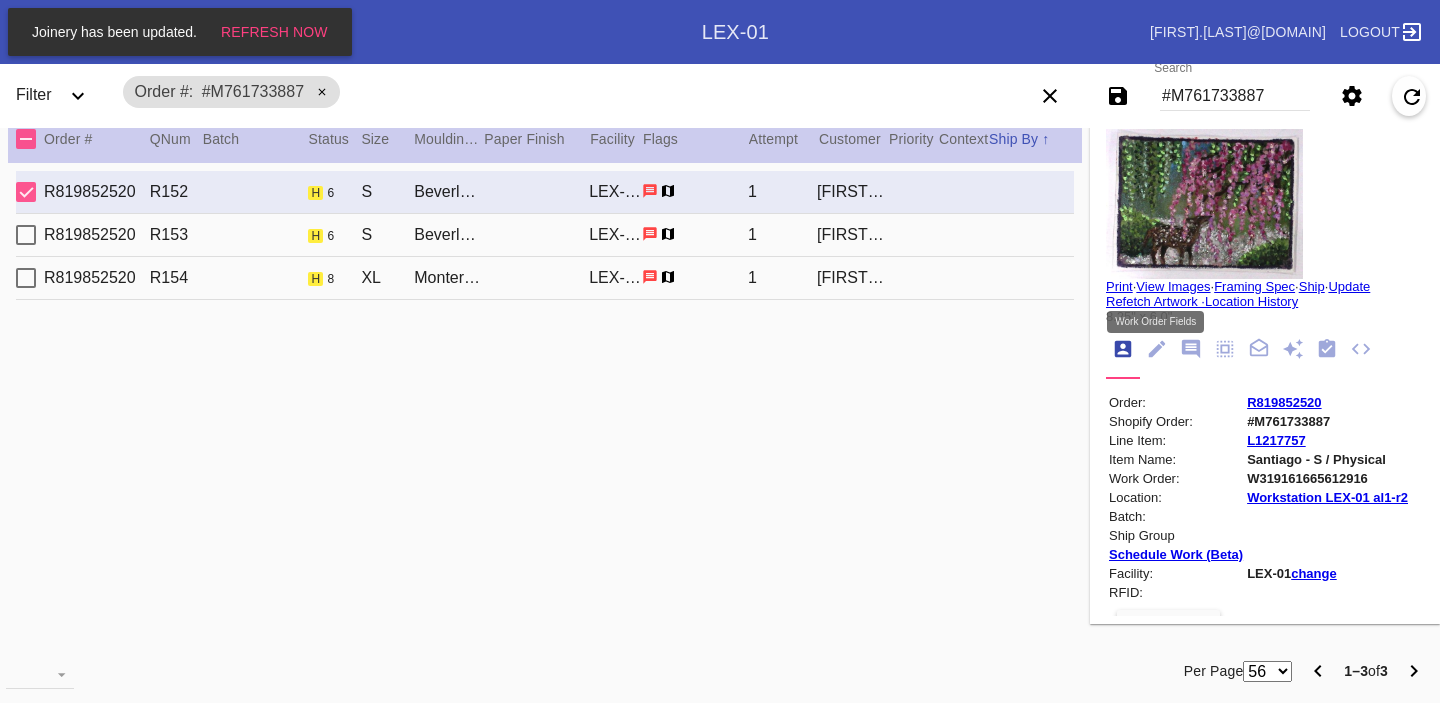 scroll, scrollTop: 73, scrollLeft: 0, axis: vertical 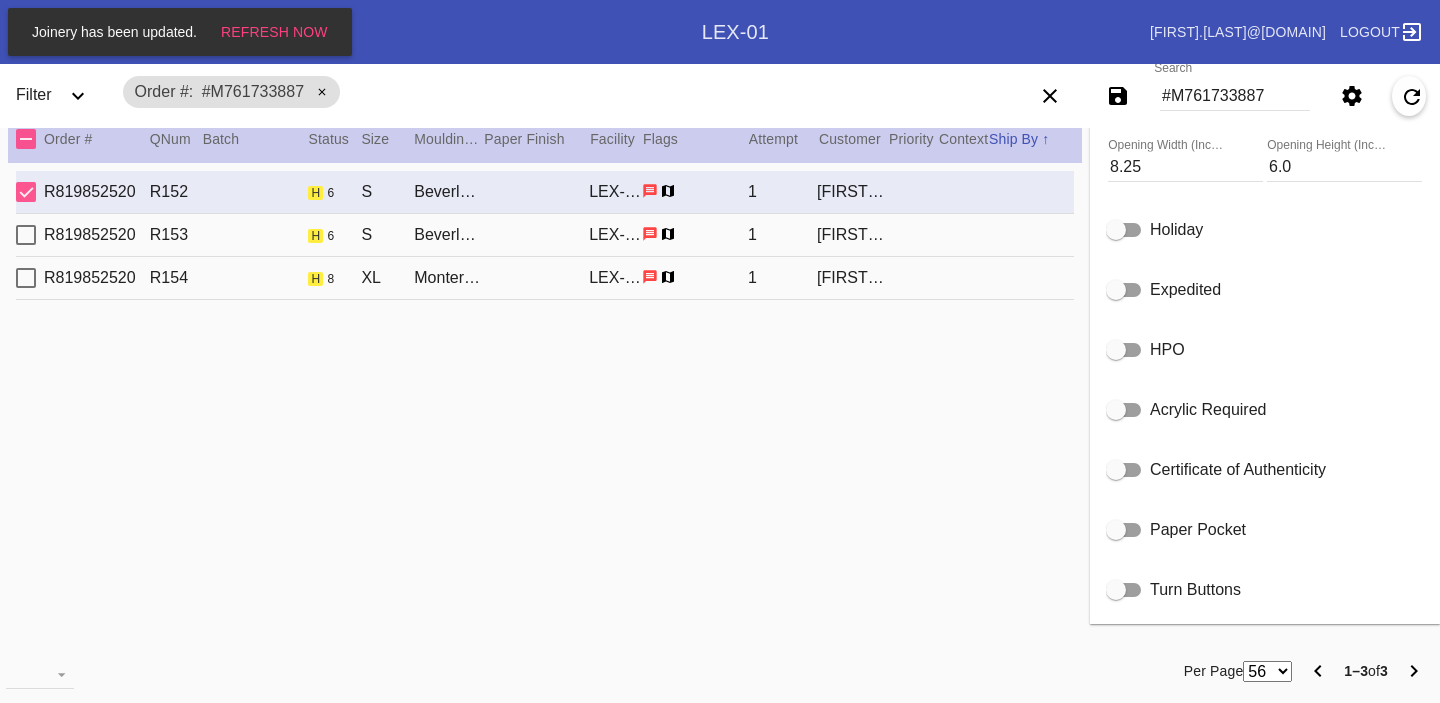 click 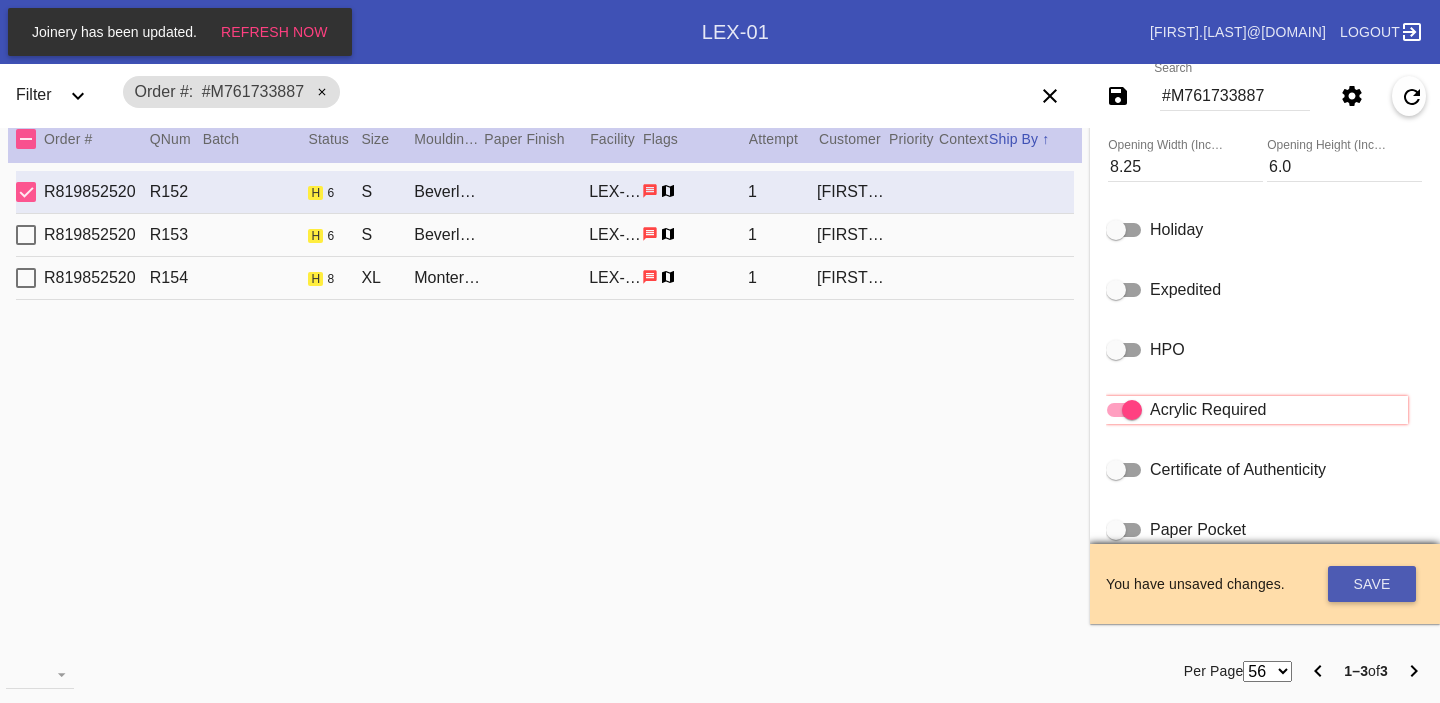 click on "Save" at bounding box center [1372, 584] 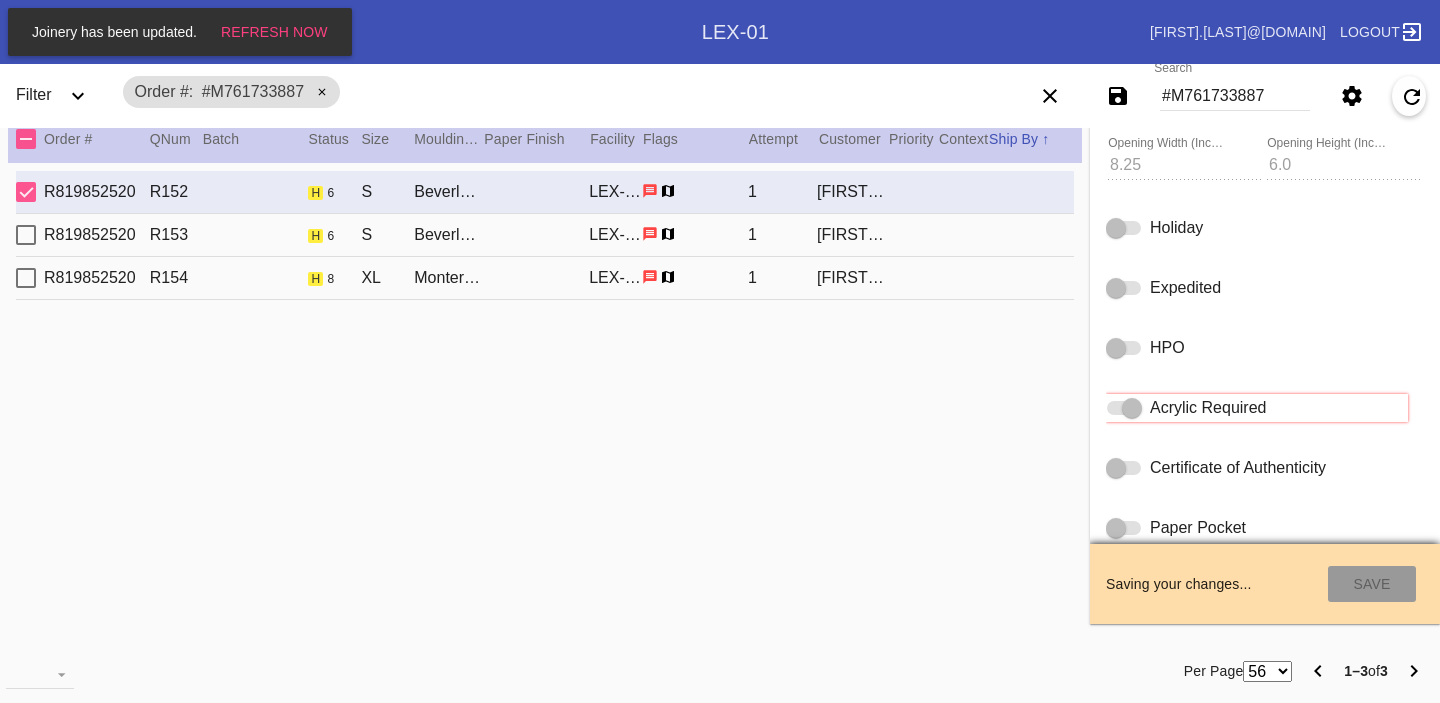 type on "8/1/2025" 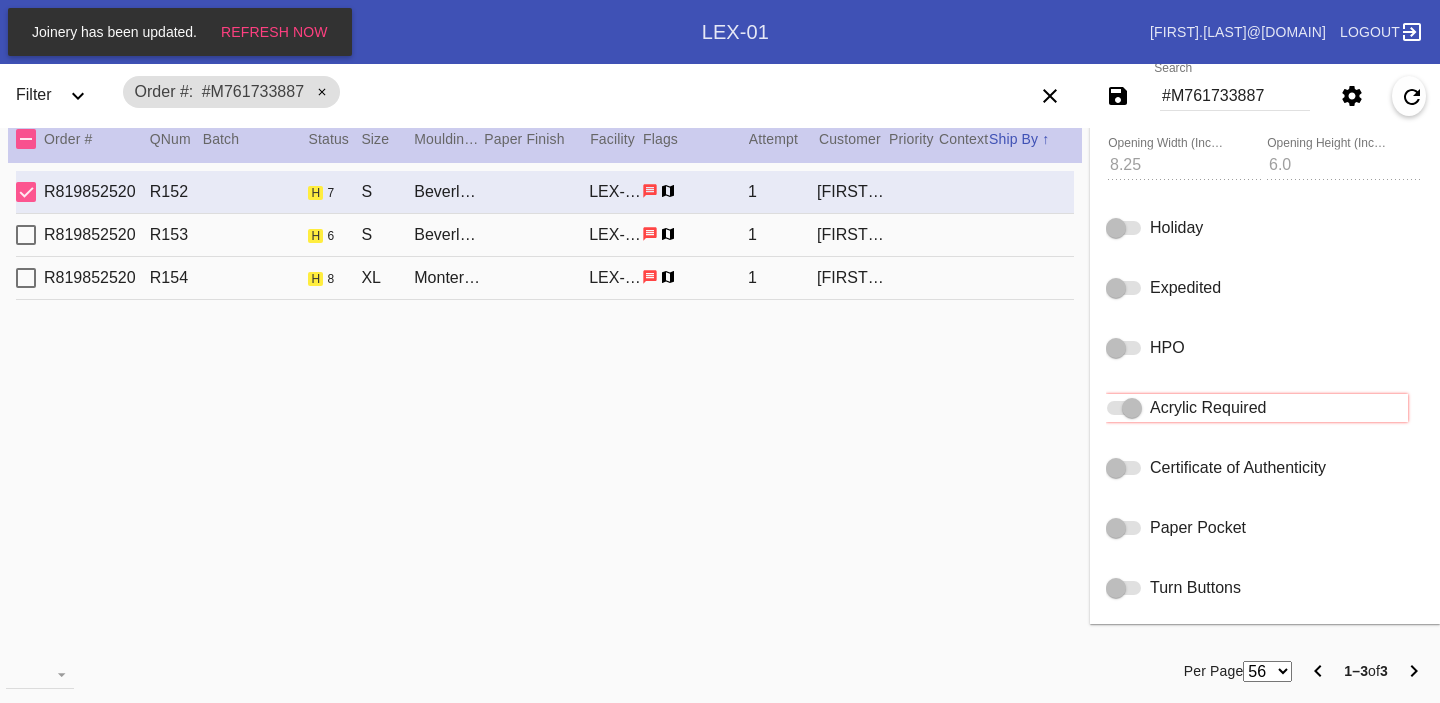 type on "From [FIRST] [LAST] (Mona's first nanny) to decorate her big girl room." 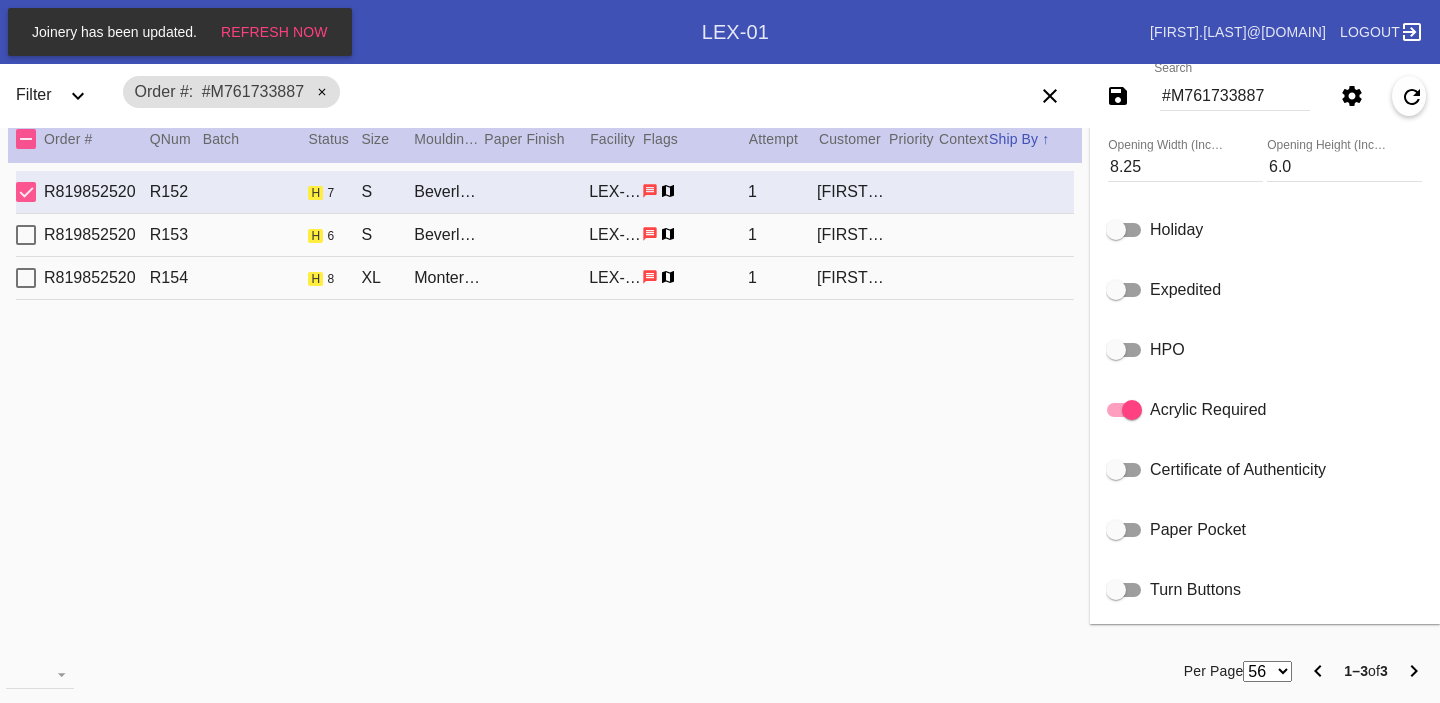 click on "[ORDER_ID] [ITEM_ID] h   6 S Beverly / Dove White [FACILITY] 1 [LAST] [LAST]" at bounding box center (545, 235) 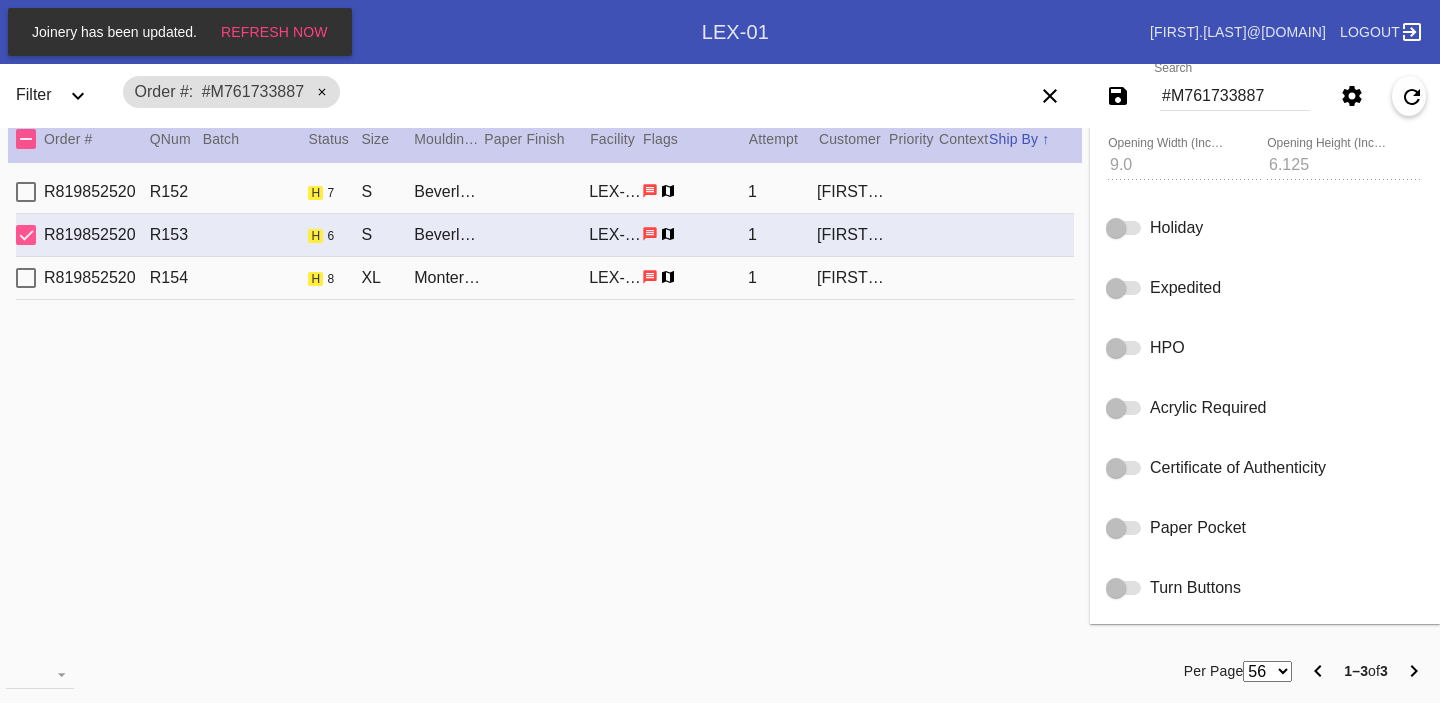 type on "From [FIRST] [LAST] (Mona's first nanny) to decorate her big girl room." 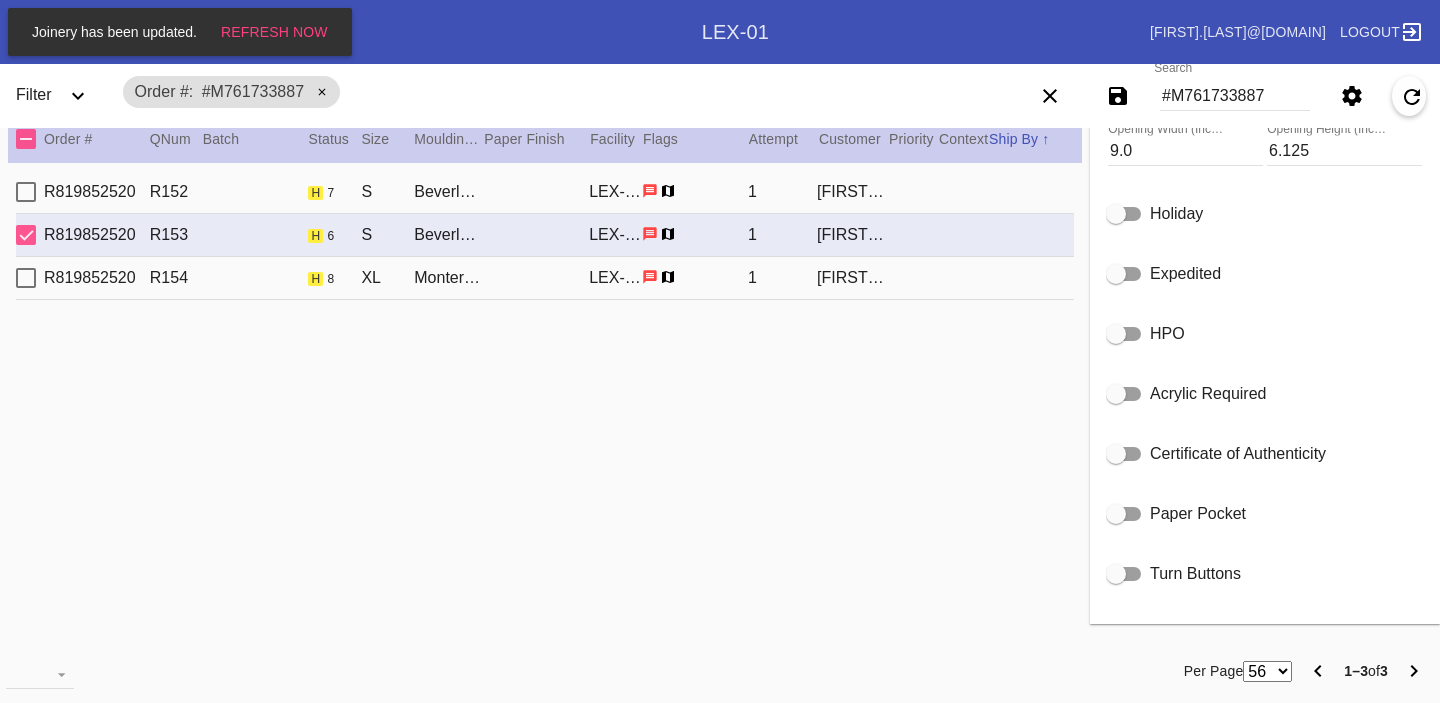 click 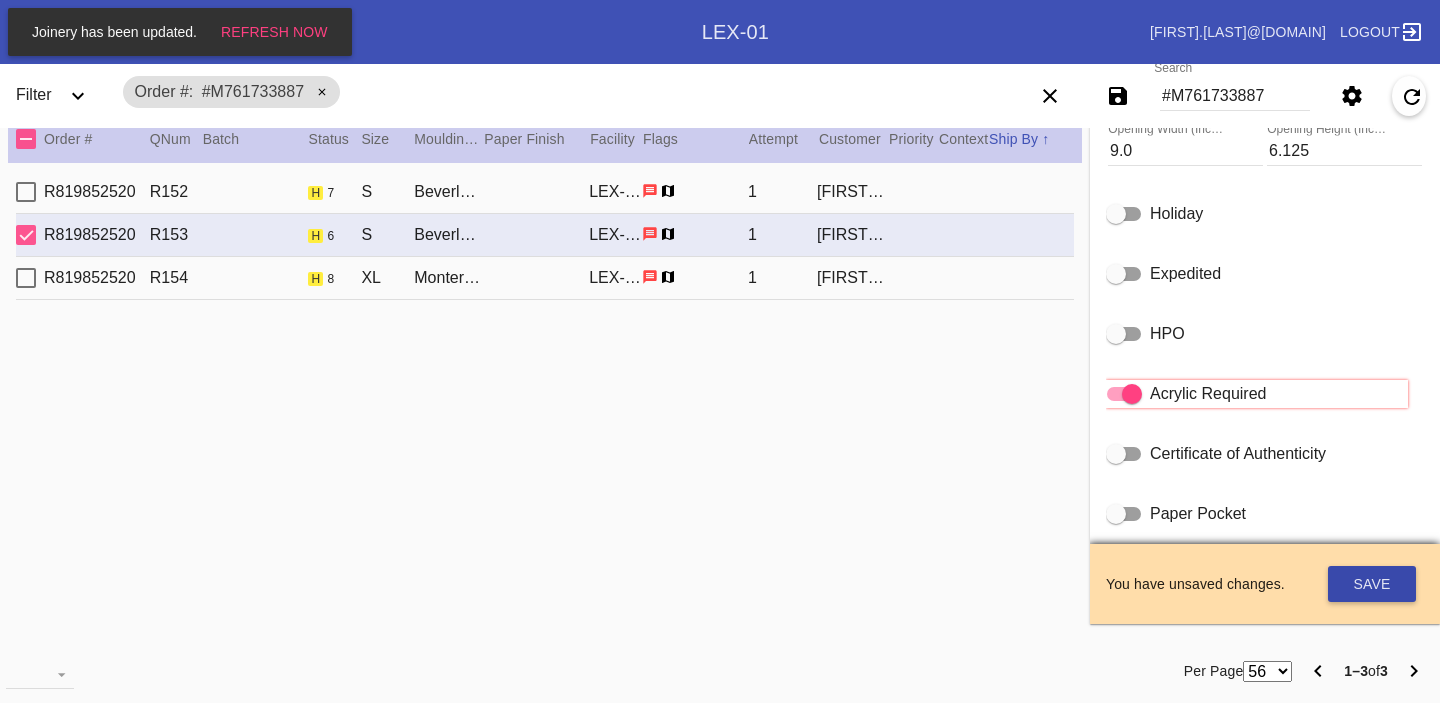 click on "Save" at bounding box center (1372, 584) 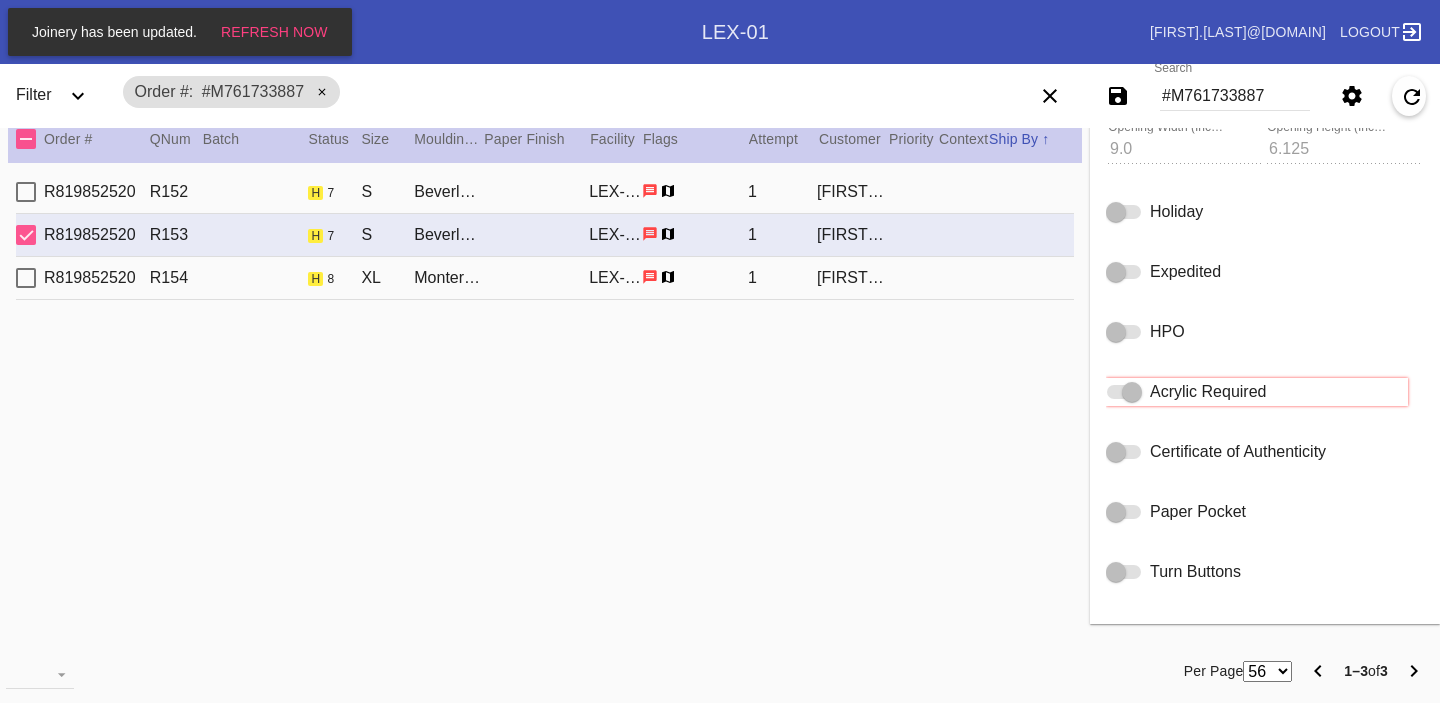 type on "8/1/2025" 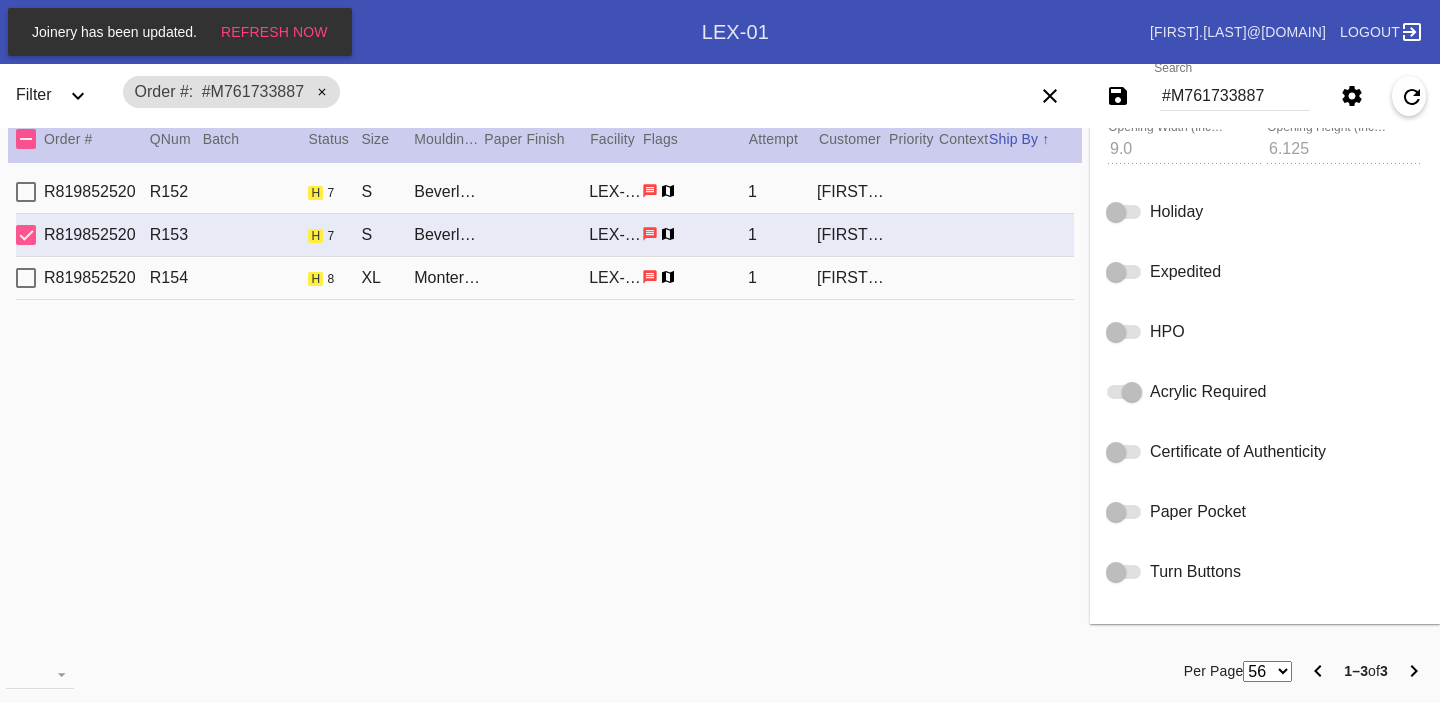 type on "From [FIRST] [LAST] (Mona's first nanny) to decorate her big girl room." 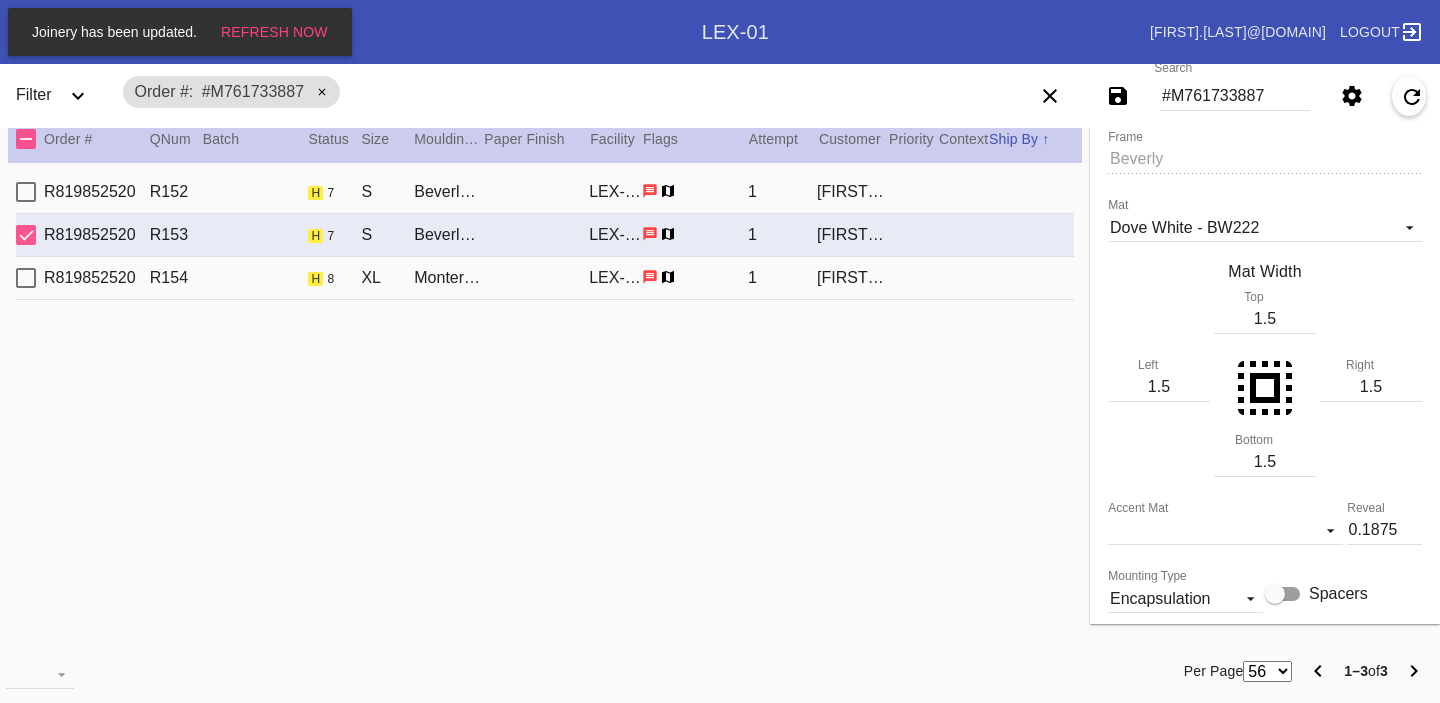 scroll, scrollTop: 0, scrollLeft: 0, axis: both 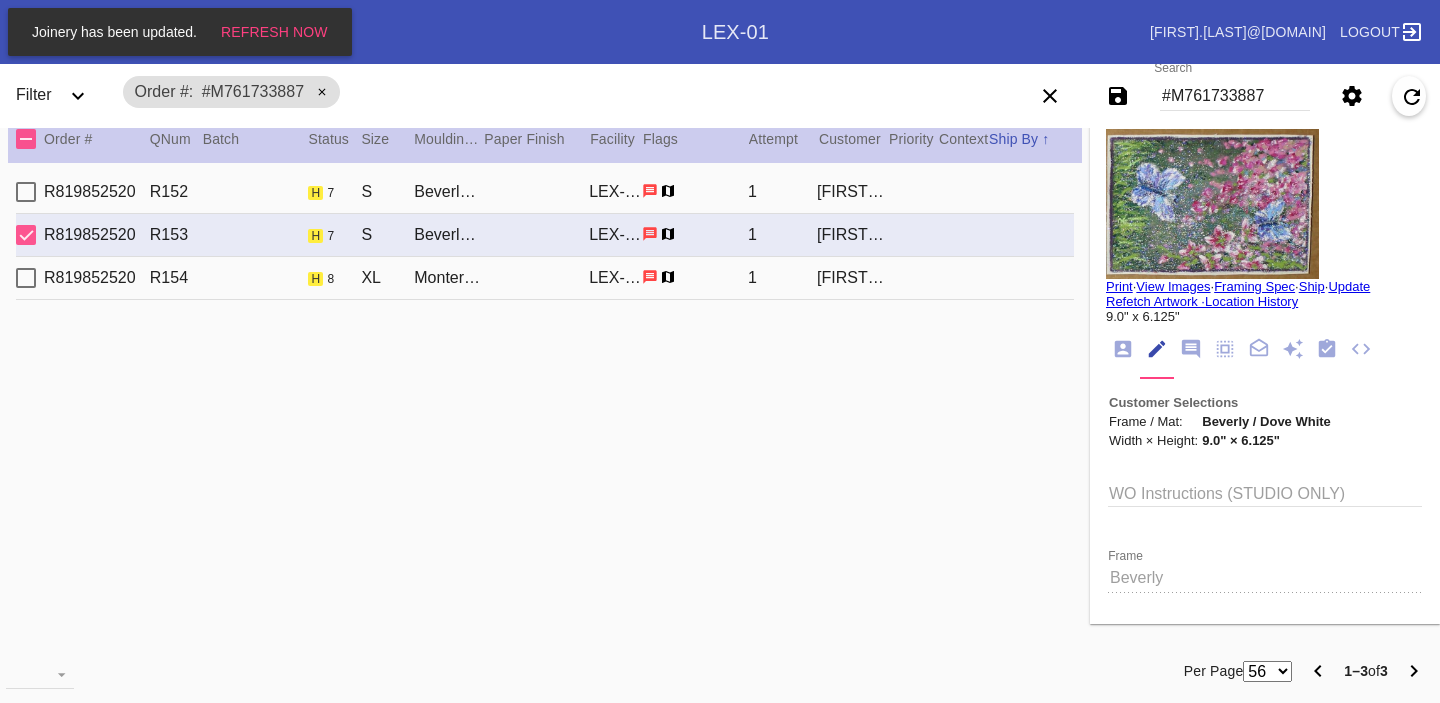 click on "[ORDER_ID] [ITEM_ID] h   8 XL Monterey / No Mat [FACILITY] 1 [LAST] [LAST]" at bounding box center [545, 278] 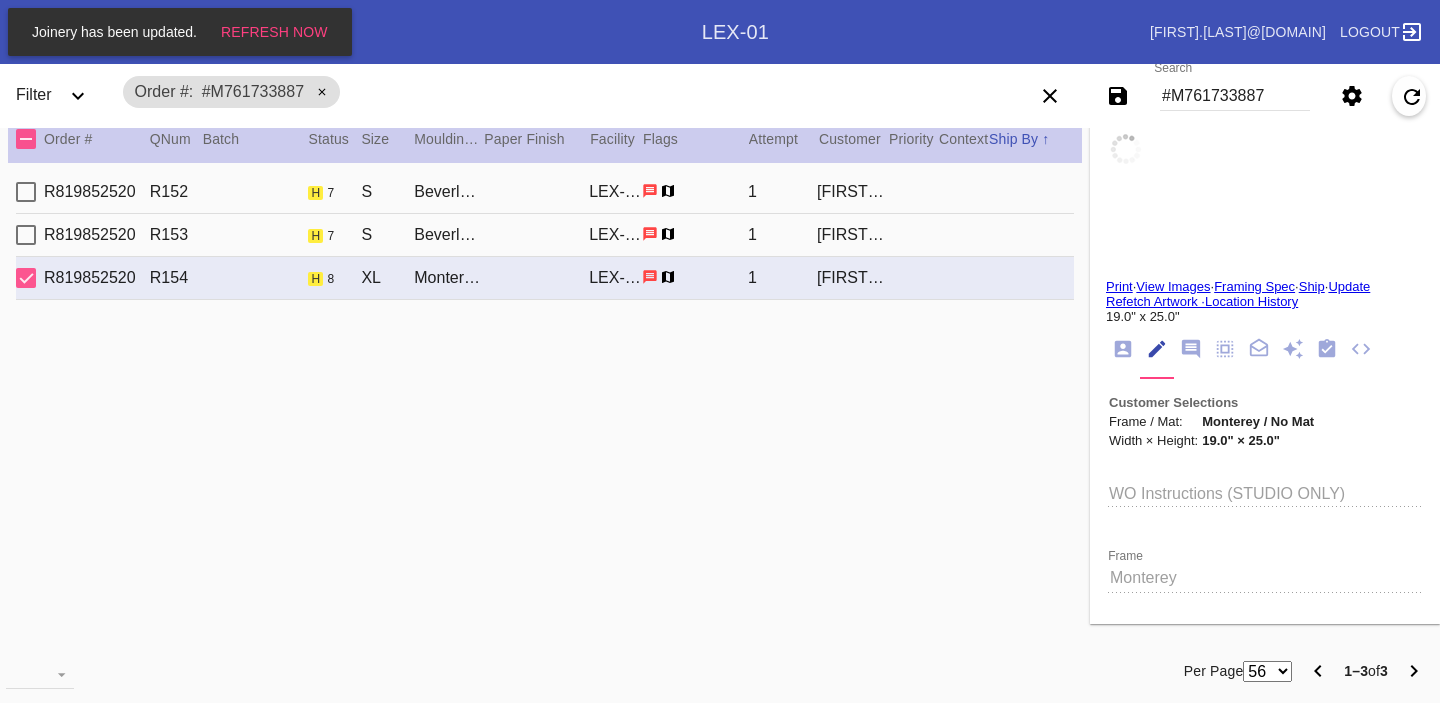 type on "This is an oil pastel piece from Geneva Brant, Mona's first nanny. It's a scene from a Japanese night market, she went with us to Japan for Mona's first visit." 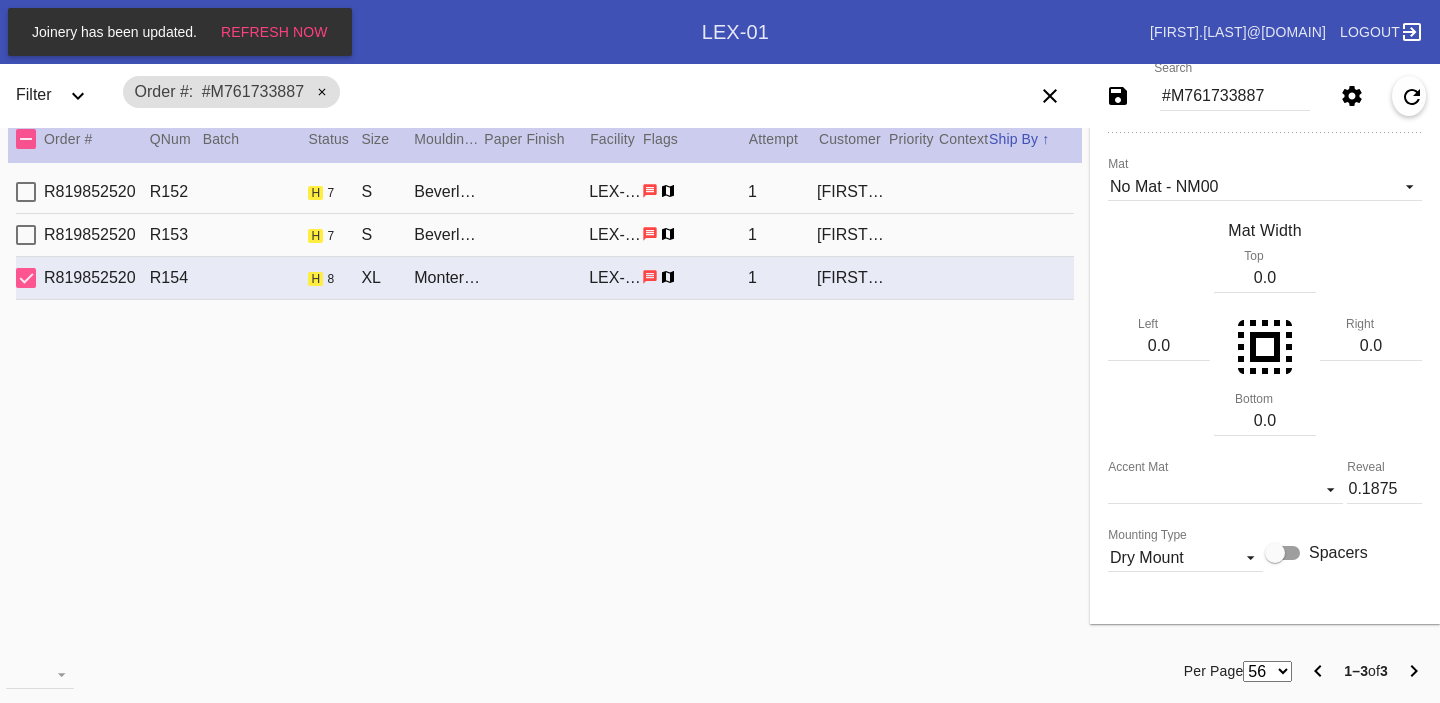 scroll, scrollTop: 0, scrollLeft: 0, axis: both 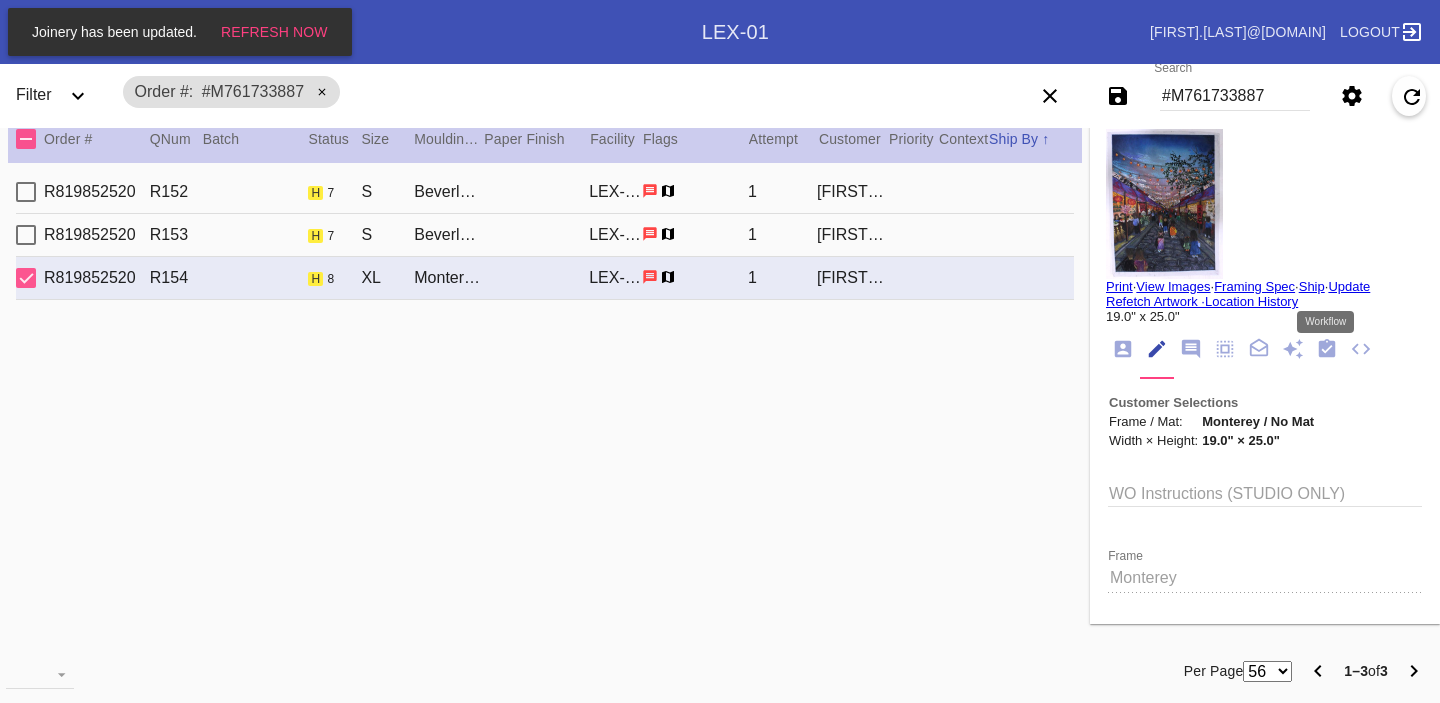 click 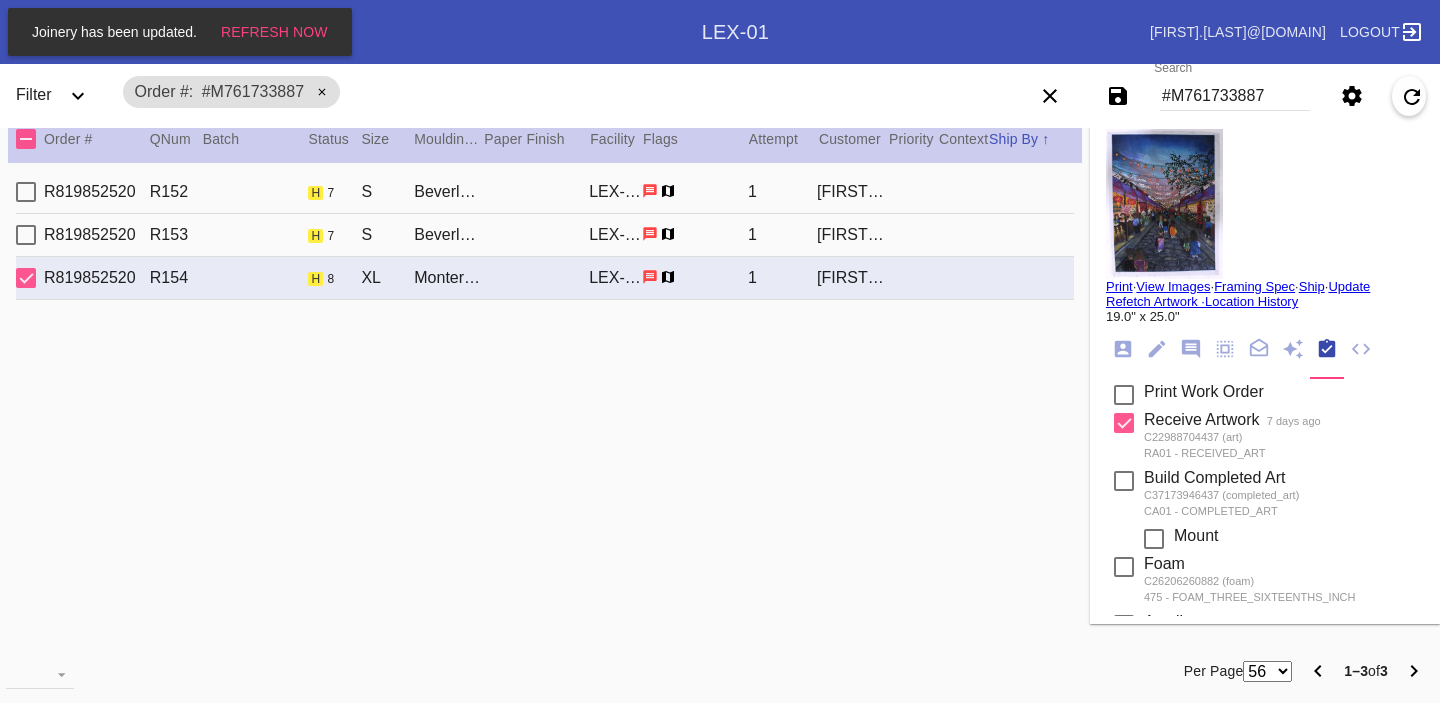 scroll, scrollTop: 320, scrollLeft: 0, axis: vertical 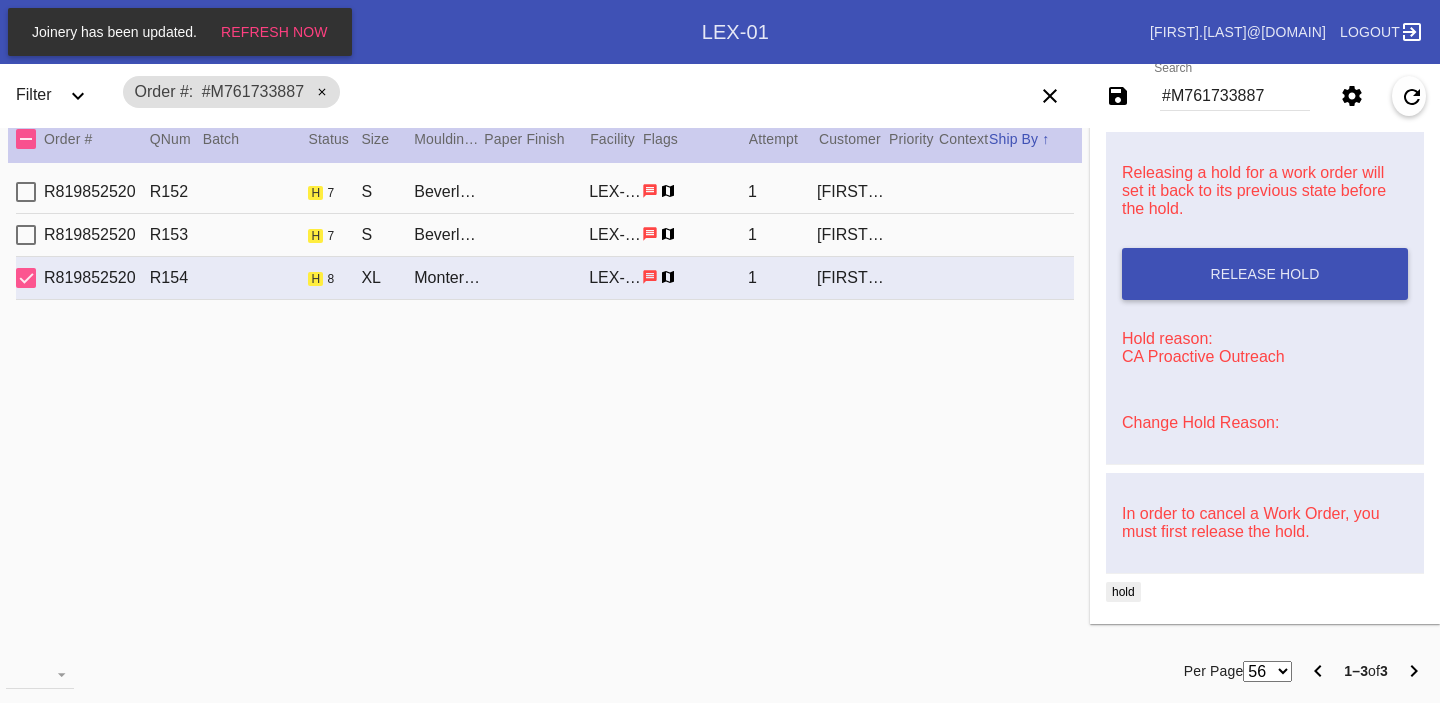 click on "Change Hold Reason:" at bounding box center (1200, 422) 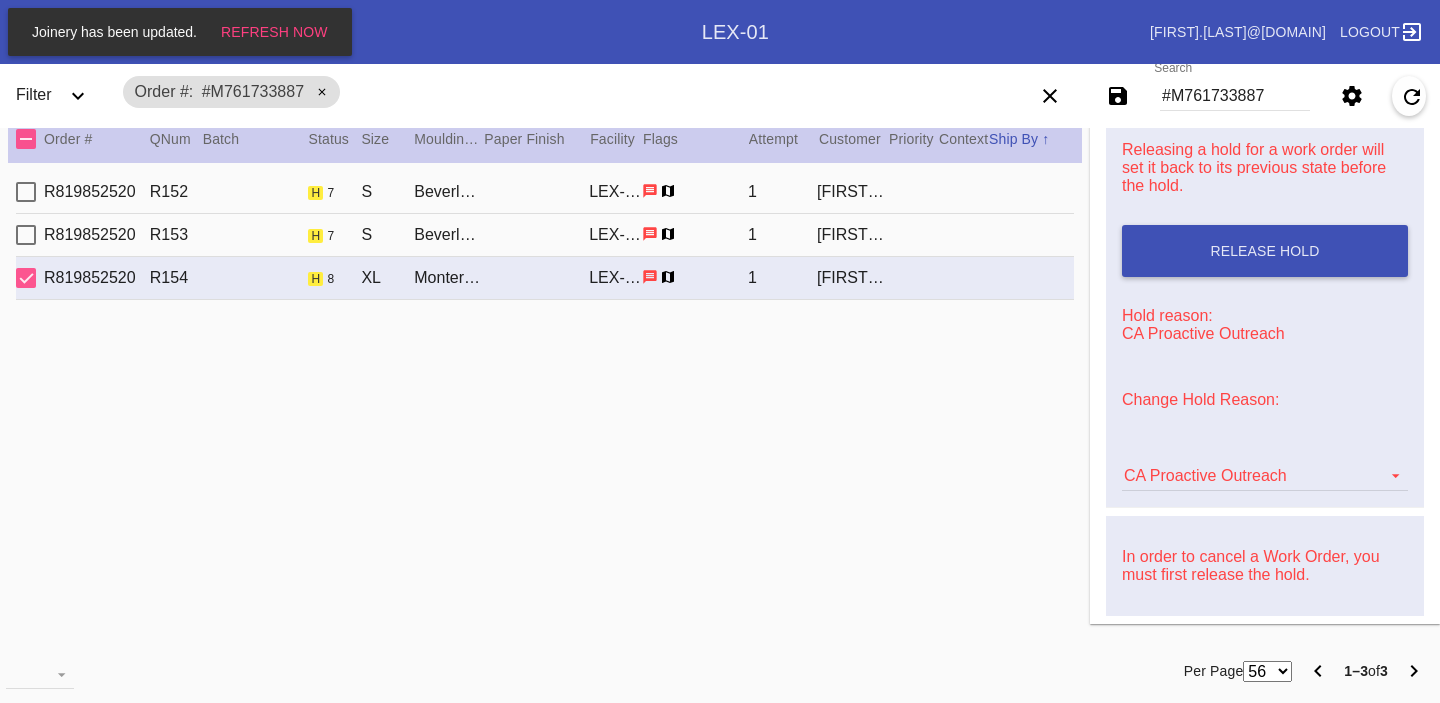click on "CA Proactive Outreach Artcare Artwork Review CA Proactive Outreach CX Artwork Review CX Asset Protection Review Embedded Mat Plaque F4B Order Update FB Internal Sample Facility Out of Stock HPO Not Received Ops Question Submitted Order Change Request Out of Stock Pull for Production Replacement Ordered Retail NSOGW Search and Rescue Update Work Order" at bounding box center [1265, 466] 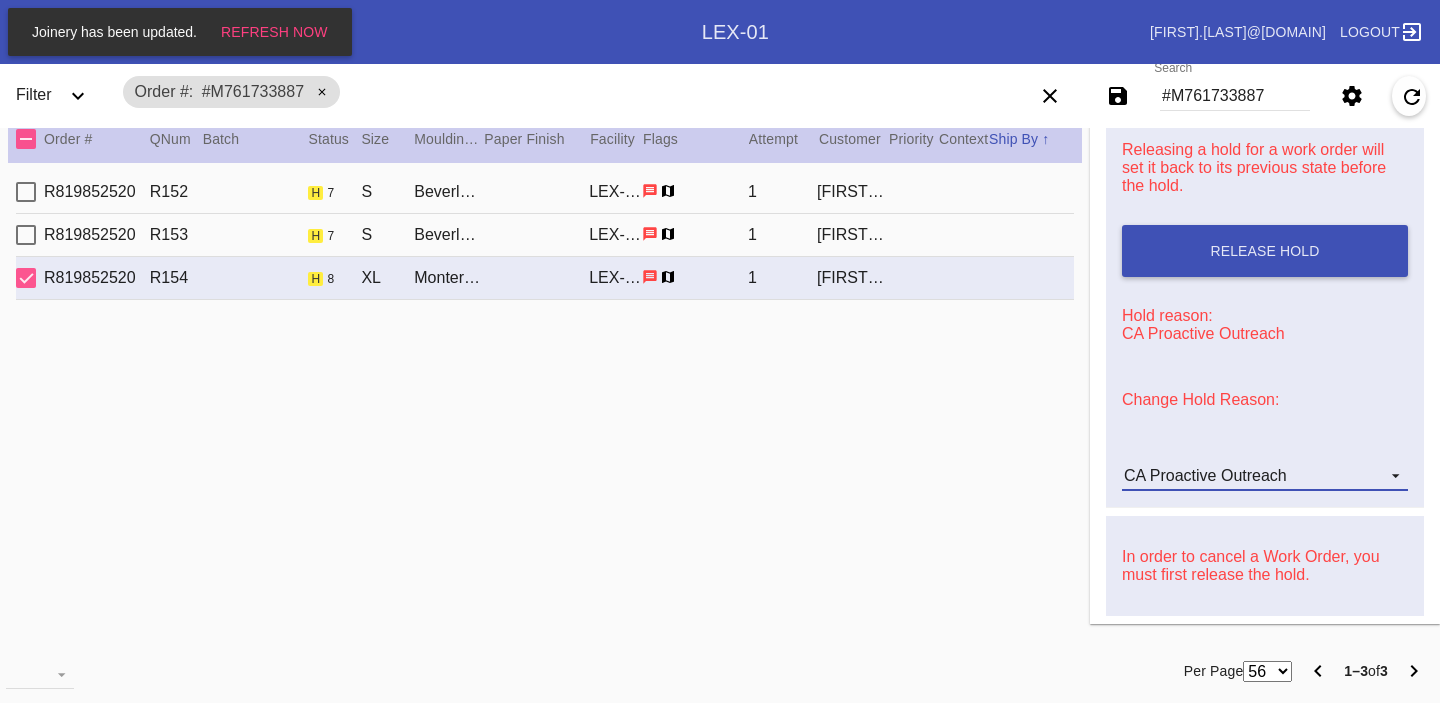 click on "CA Proactive Outreach" at bounding box center (1249, 476) 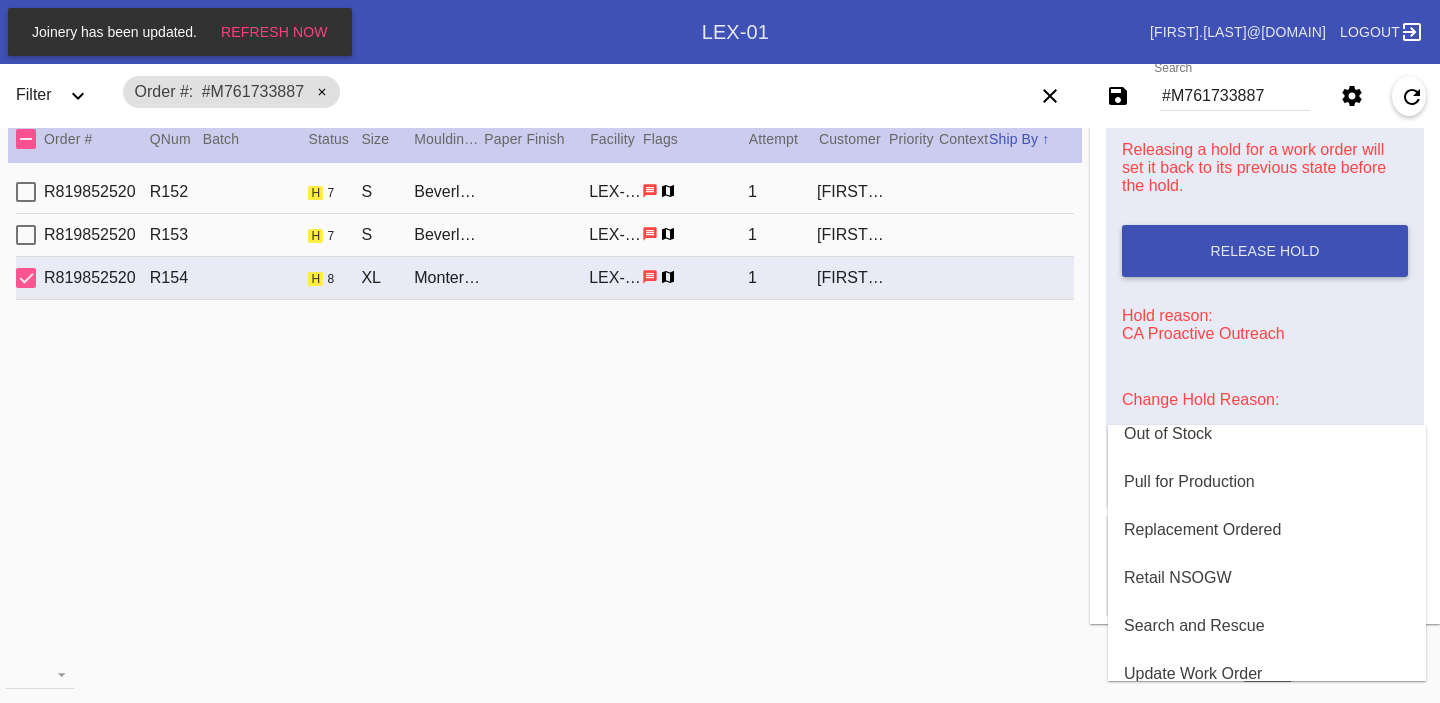 scroll, scrollTop: 608, scrollLeft: 0, axis: vertical 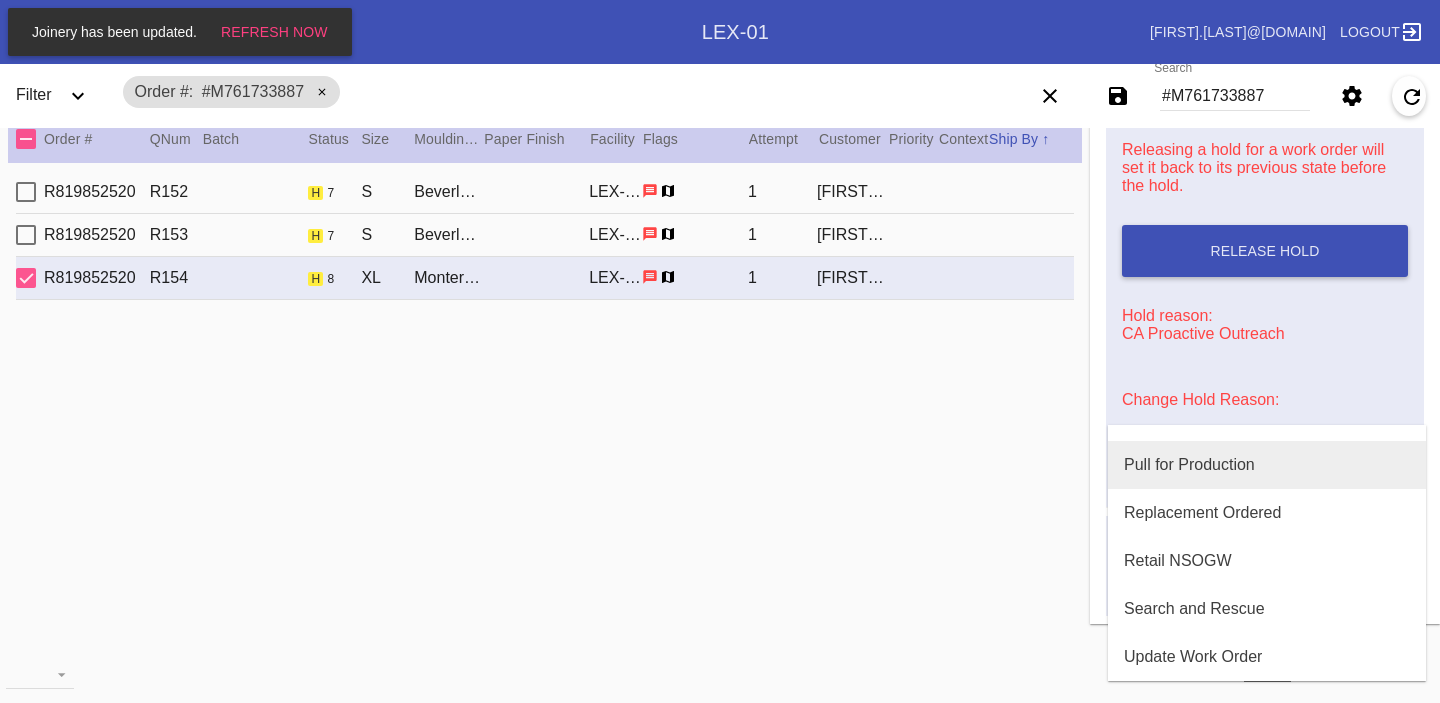click on "Pull for Production" at bounding box center [1267, 465] 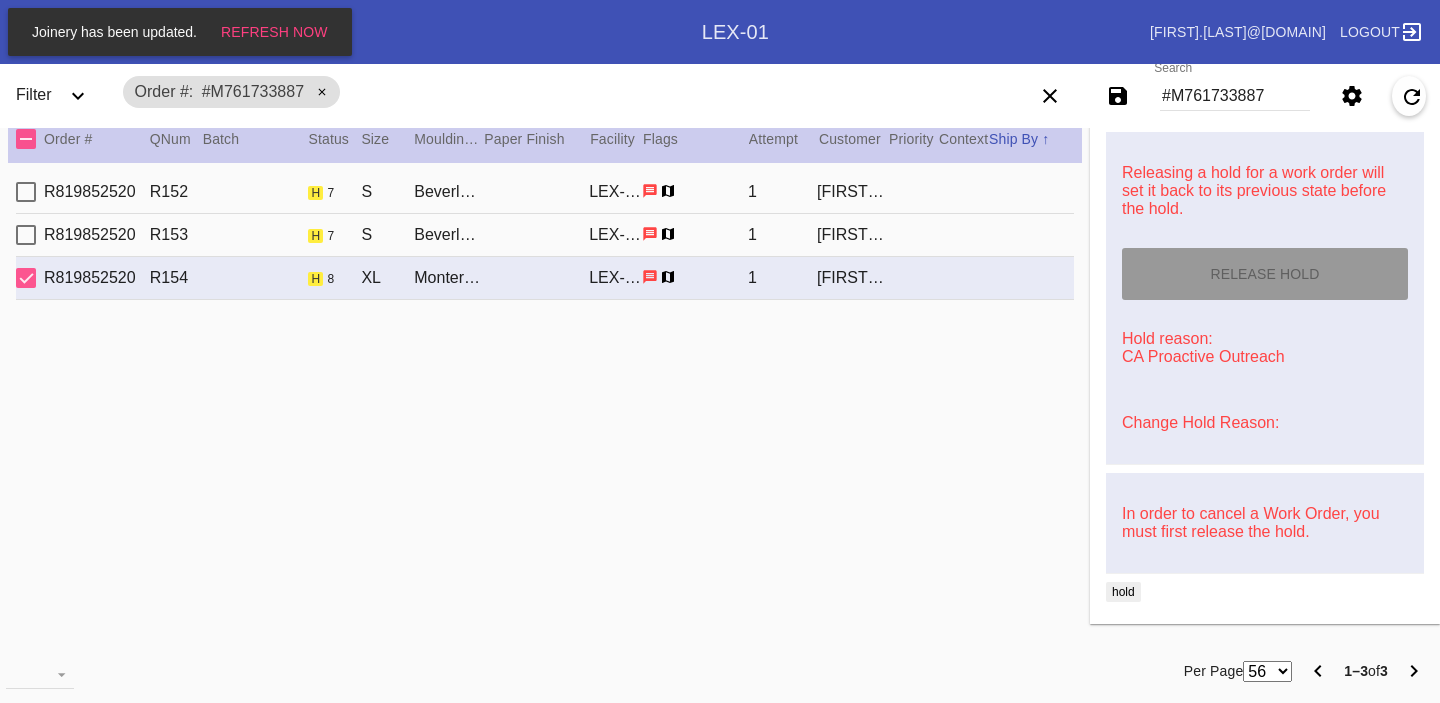 type on "7/28/2025" 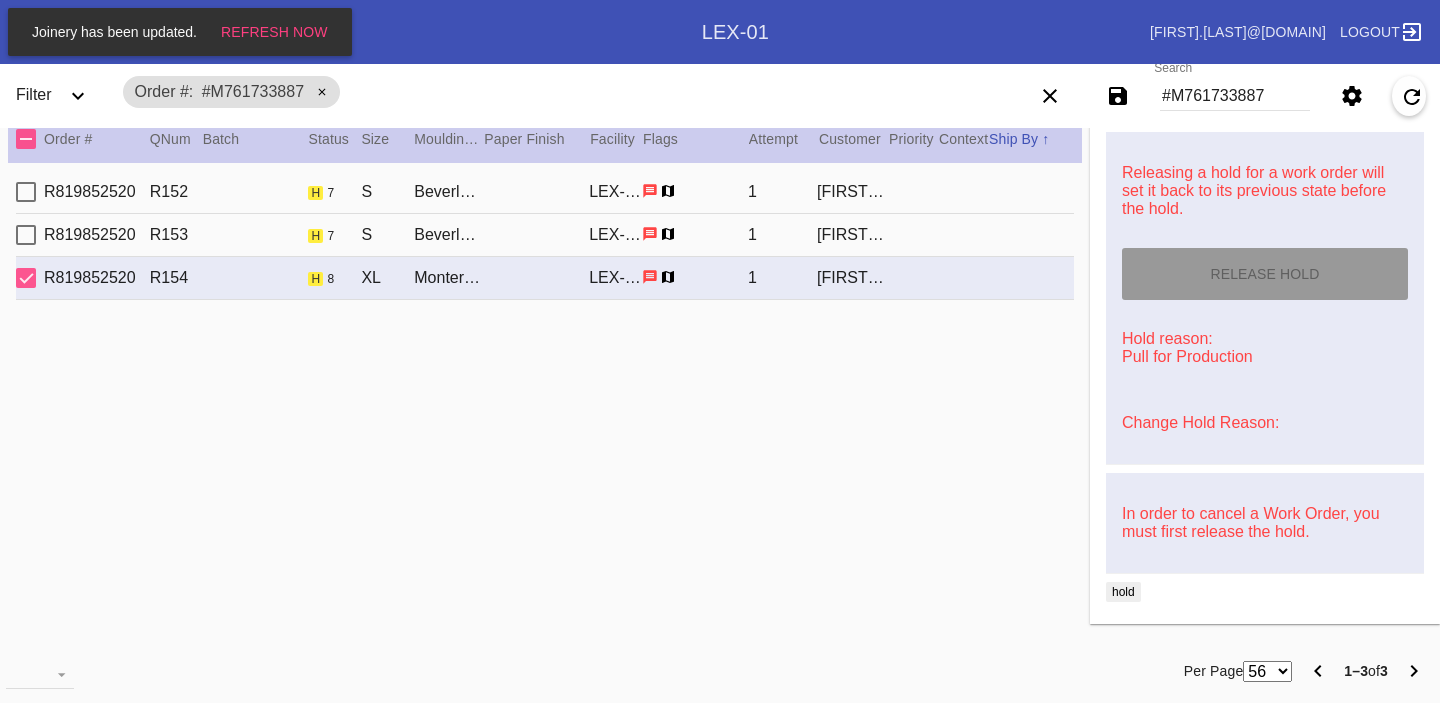 type on "This is an oil pastel piece from Geneva Brant, Mona's first nanny. It's a scene from a Japanese night market, she went with us to Japan for Mona's first visit." 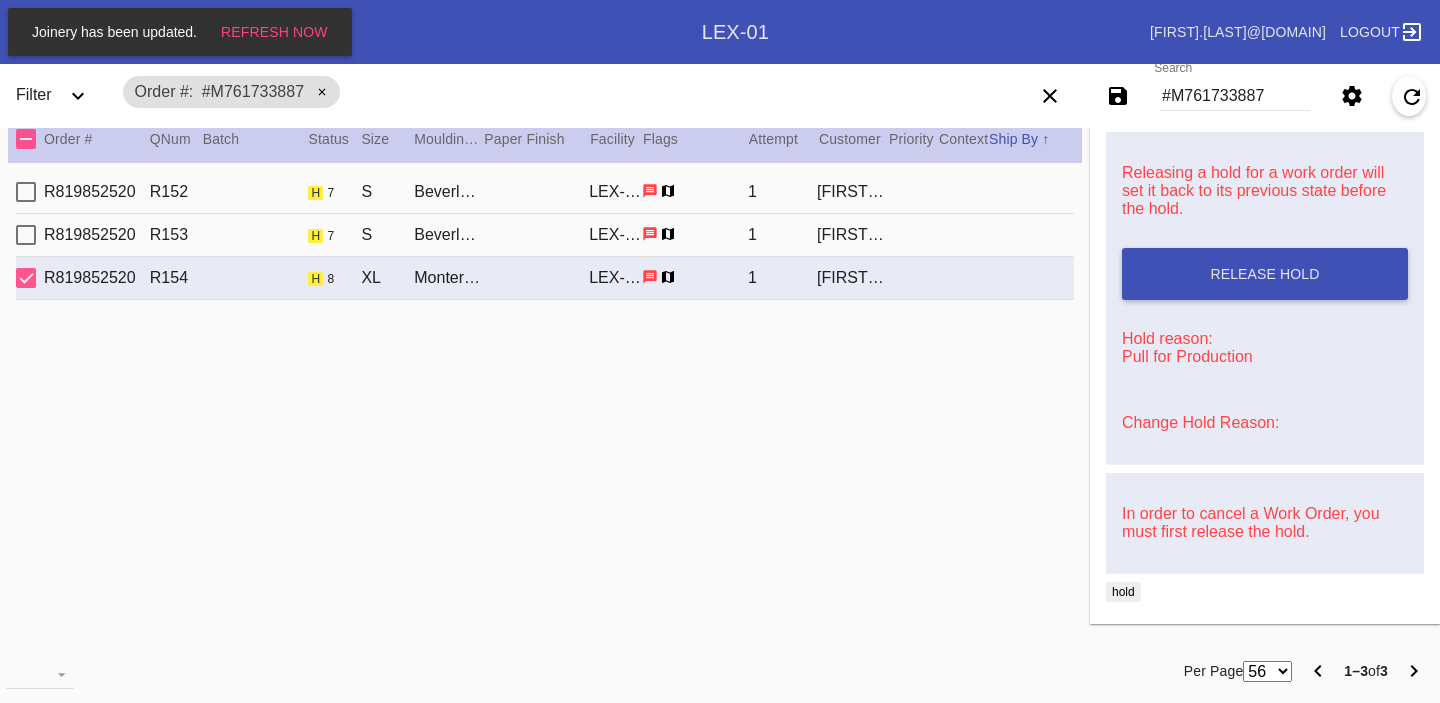 click on "[ORDER_ID] [ITEM_ID] h   7 S Beverly / Dove White [FACILITY] 1 [LAST] [LAST]" at bounding box center [545, 235] 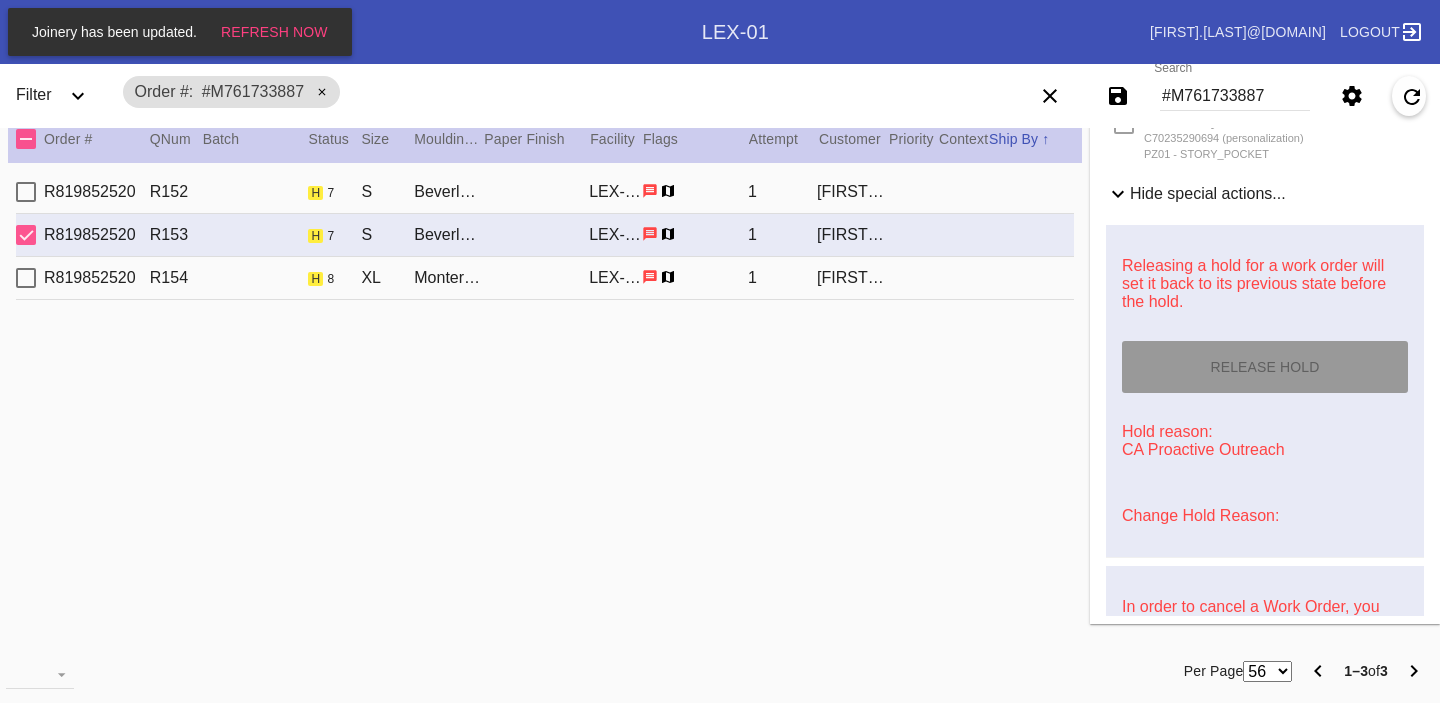 type on "From [FIRST] [LAST] (Mona's first nanny) to decorate her big girl room." 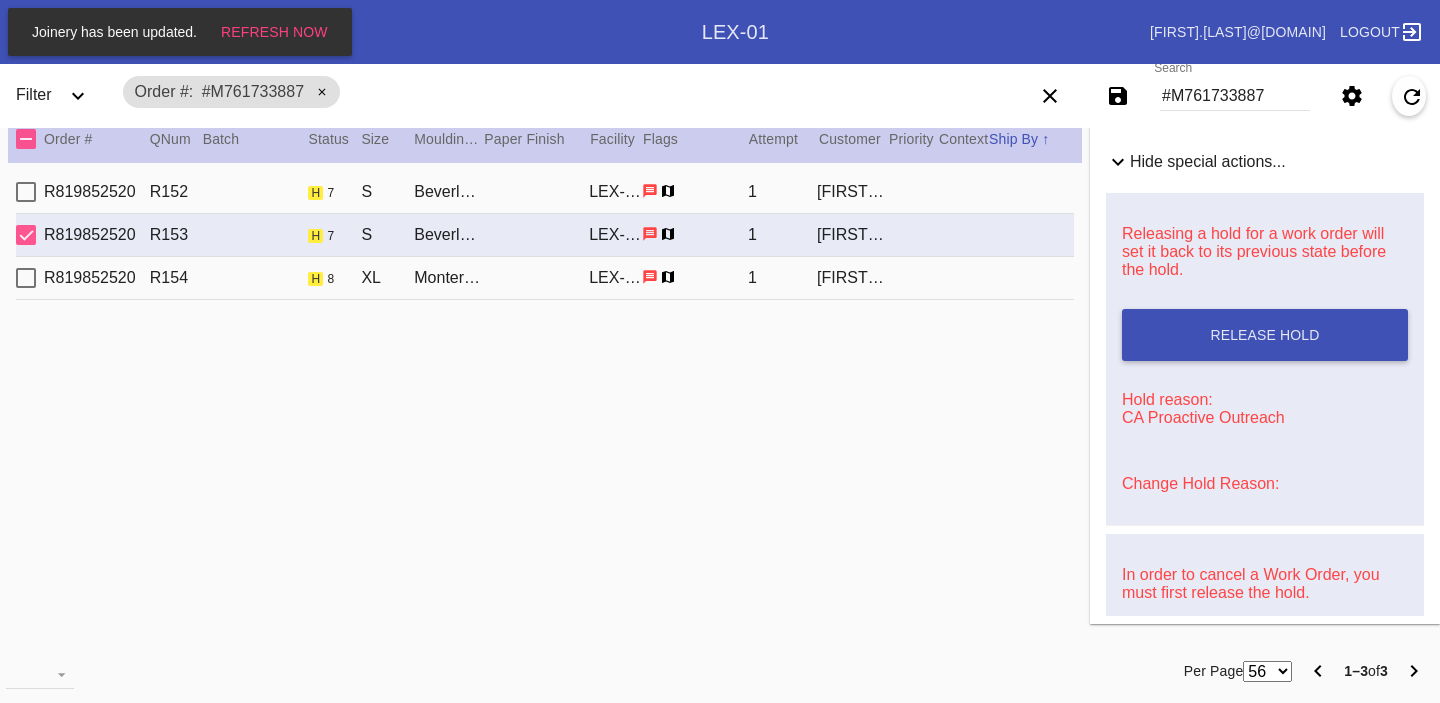 click on "Change Hold Reason:" at bounding box center [1200, 483] 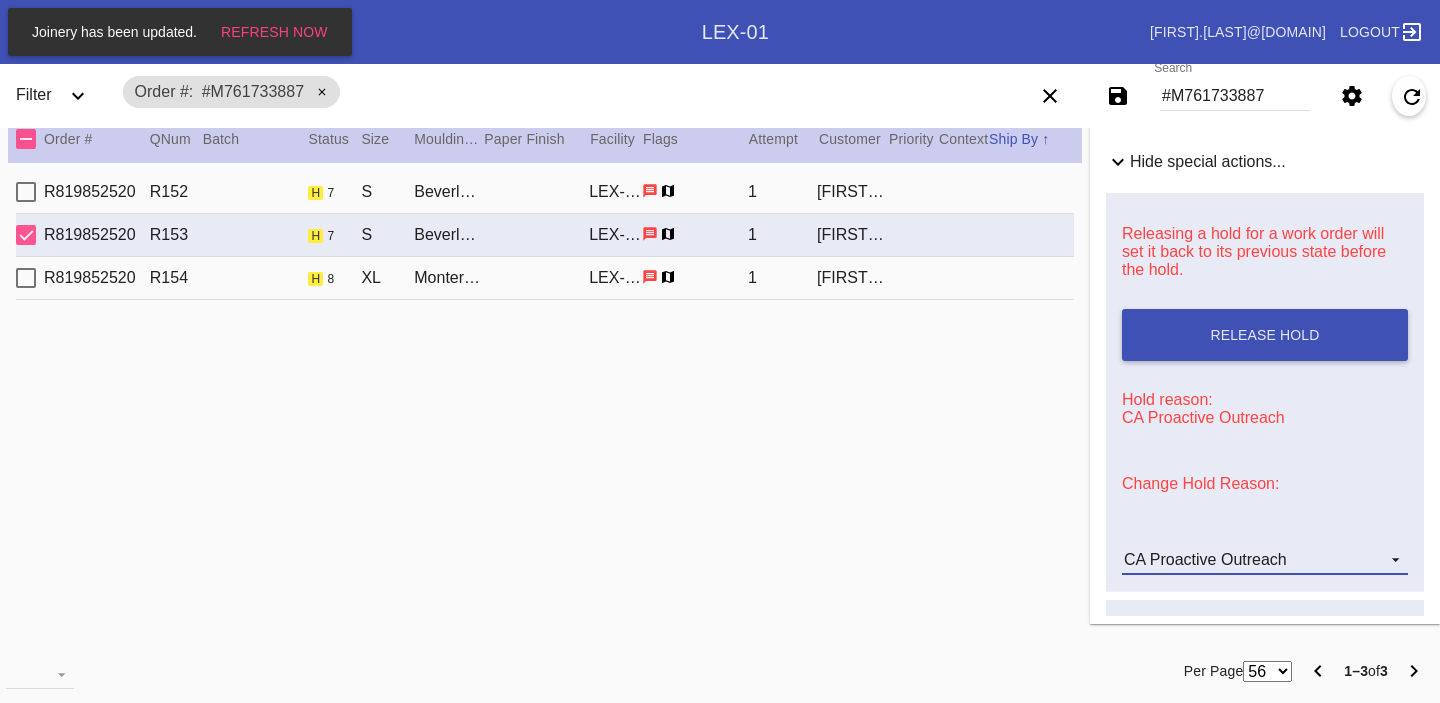click on "CA Proactive Outreach" at bounding box center [1249, 560] 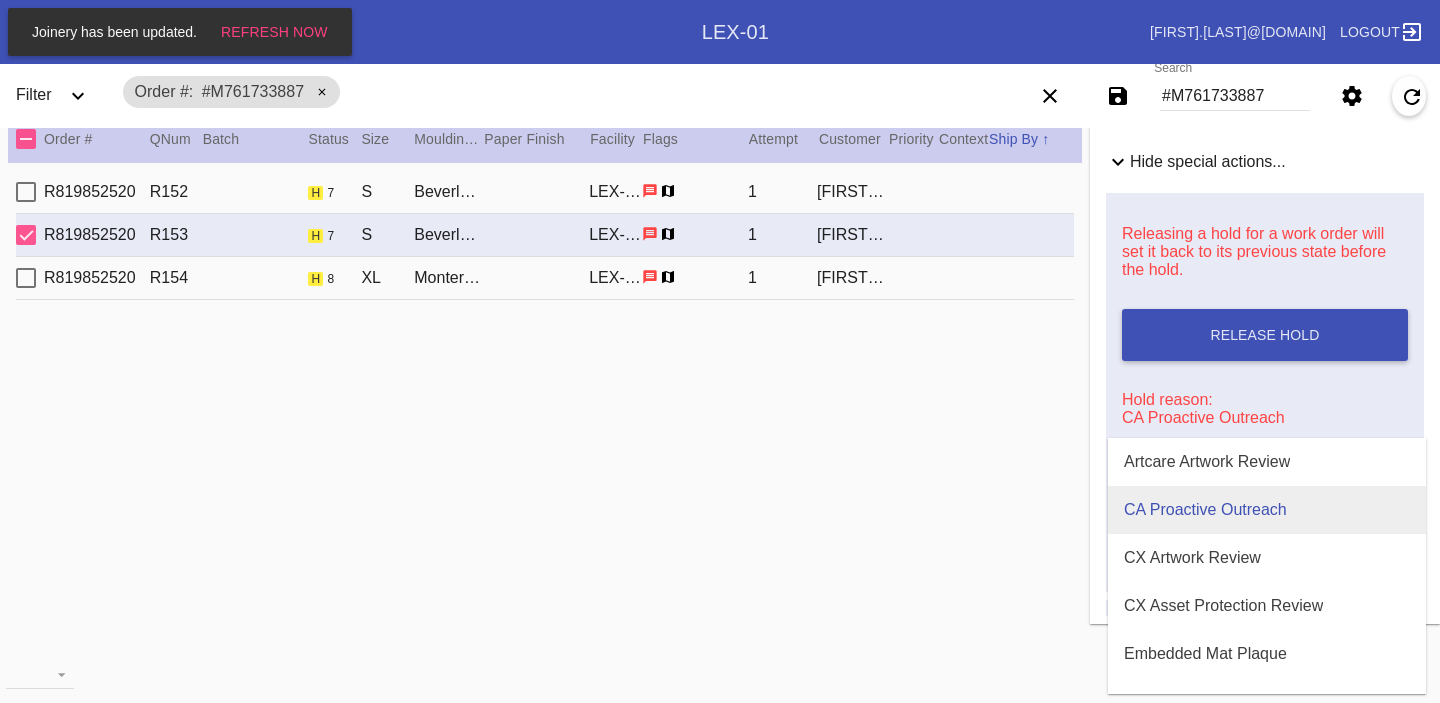 scroll, scrollTop: 608, scrollLeft: 0, axis: vertical 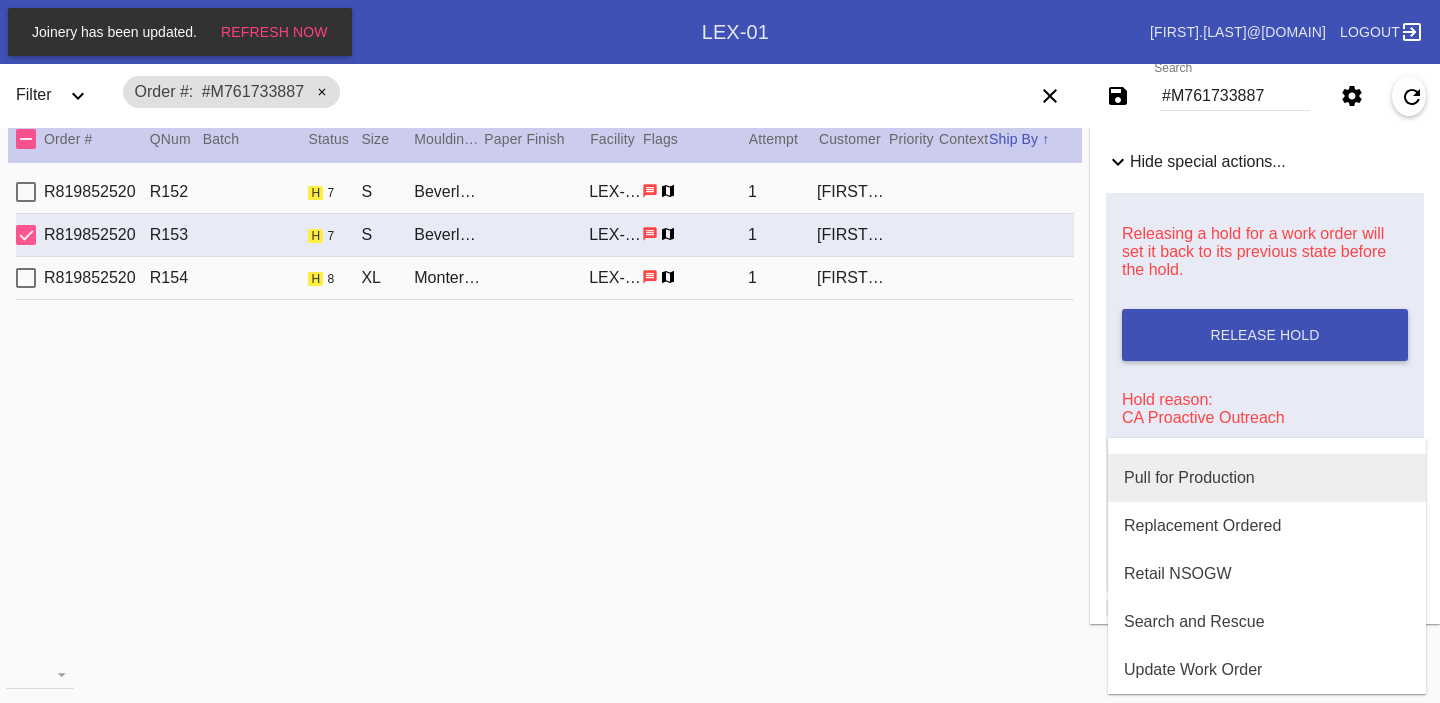 click on "Pull for Production" at bounding box center [1267, 478] 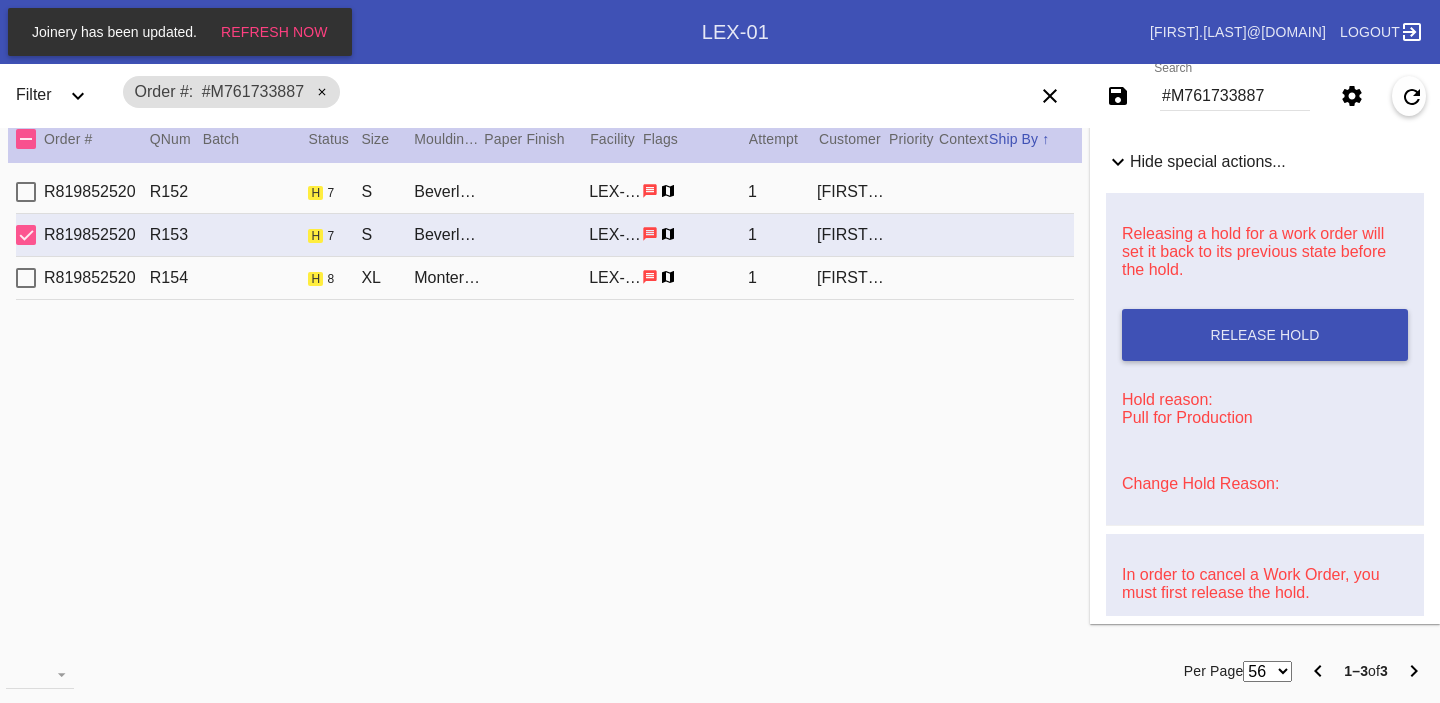 click on "[FIRST] [LAST]" at bounding box center [851, 192] 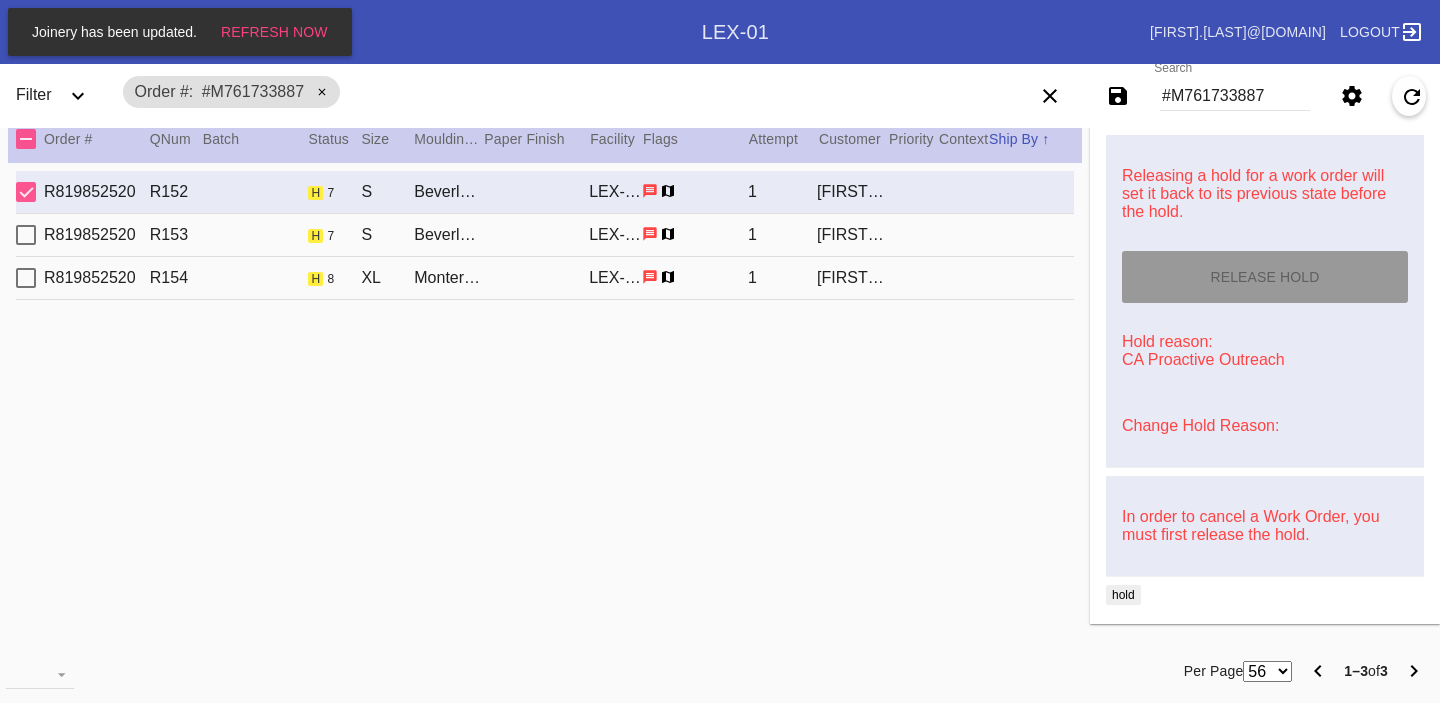 scroll, scrollTop: 1067, scrollLeft: 0, axis: vertical 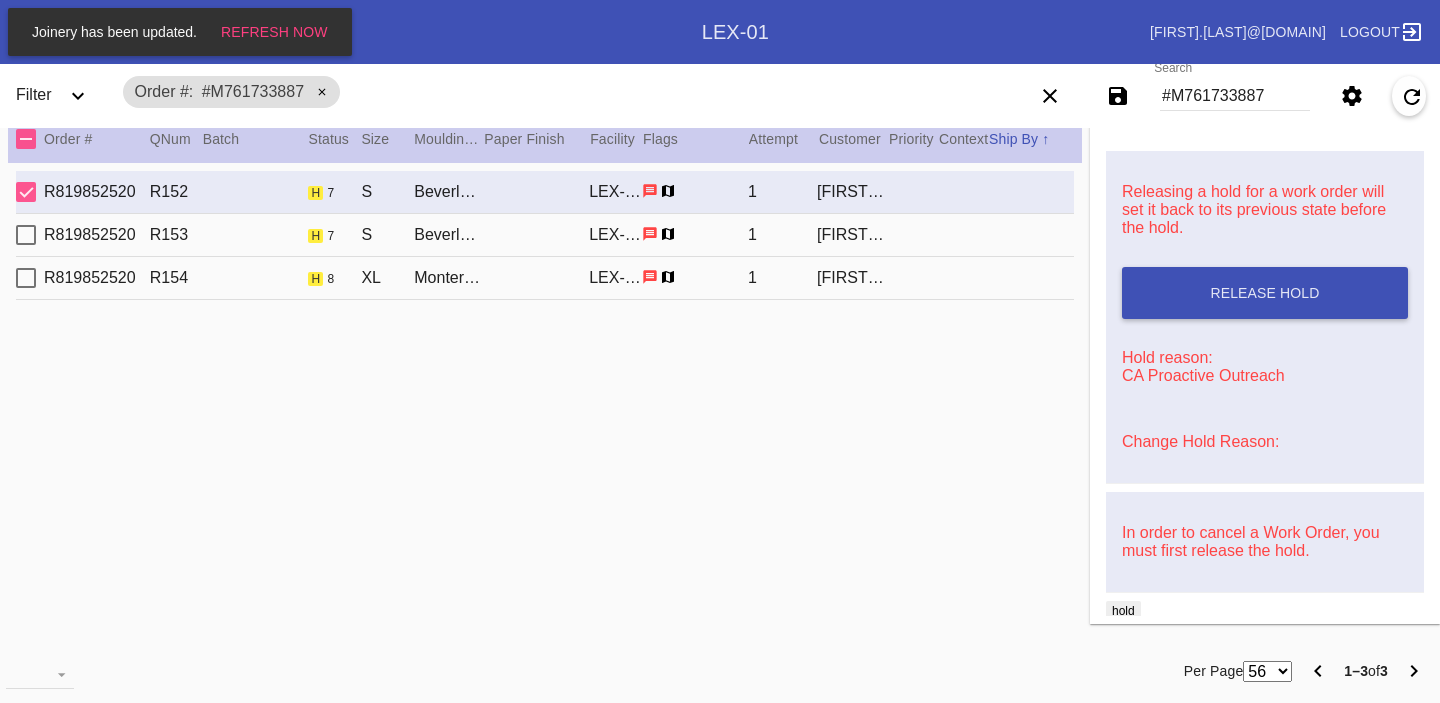 click on "Change Hold Reason:" at bounding box center [1200, 441] 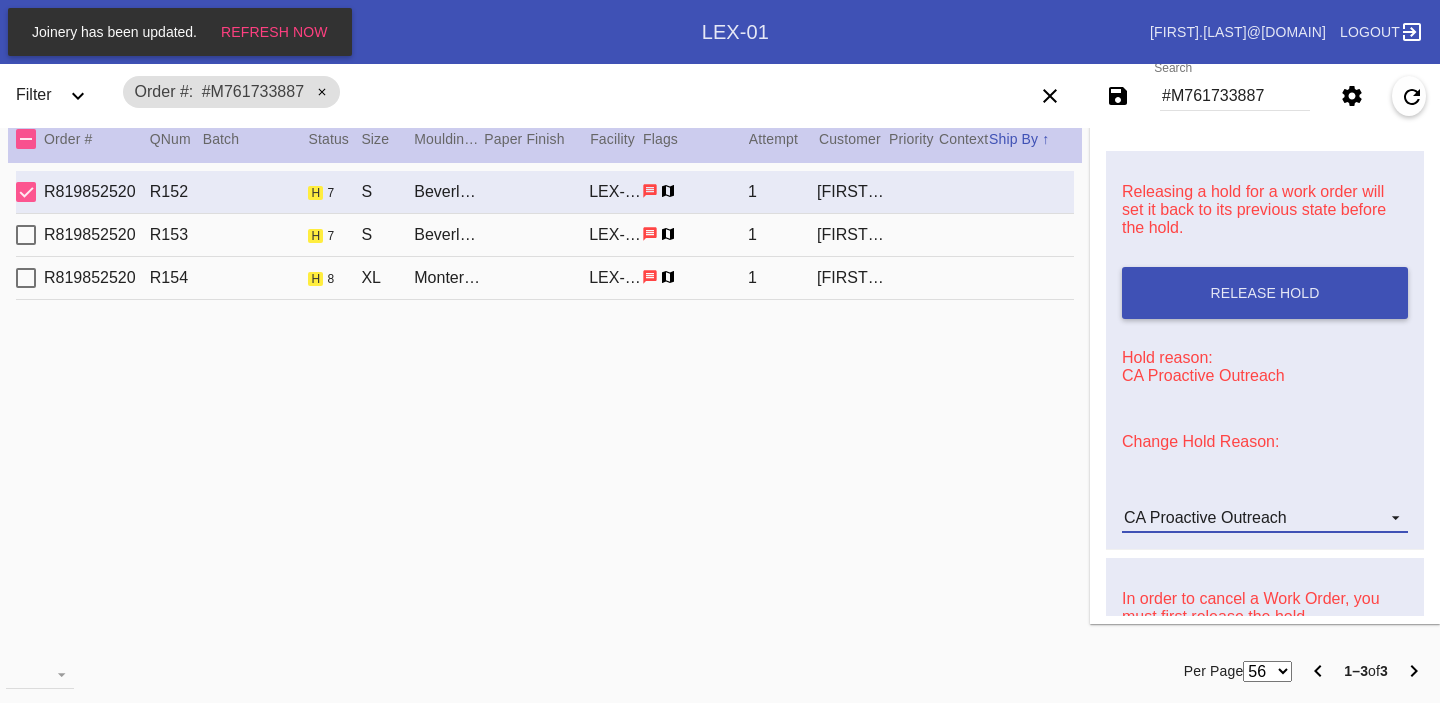 click on "CA Proactive Outreach" at bounding box center (1205, 517) 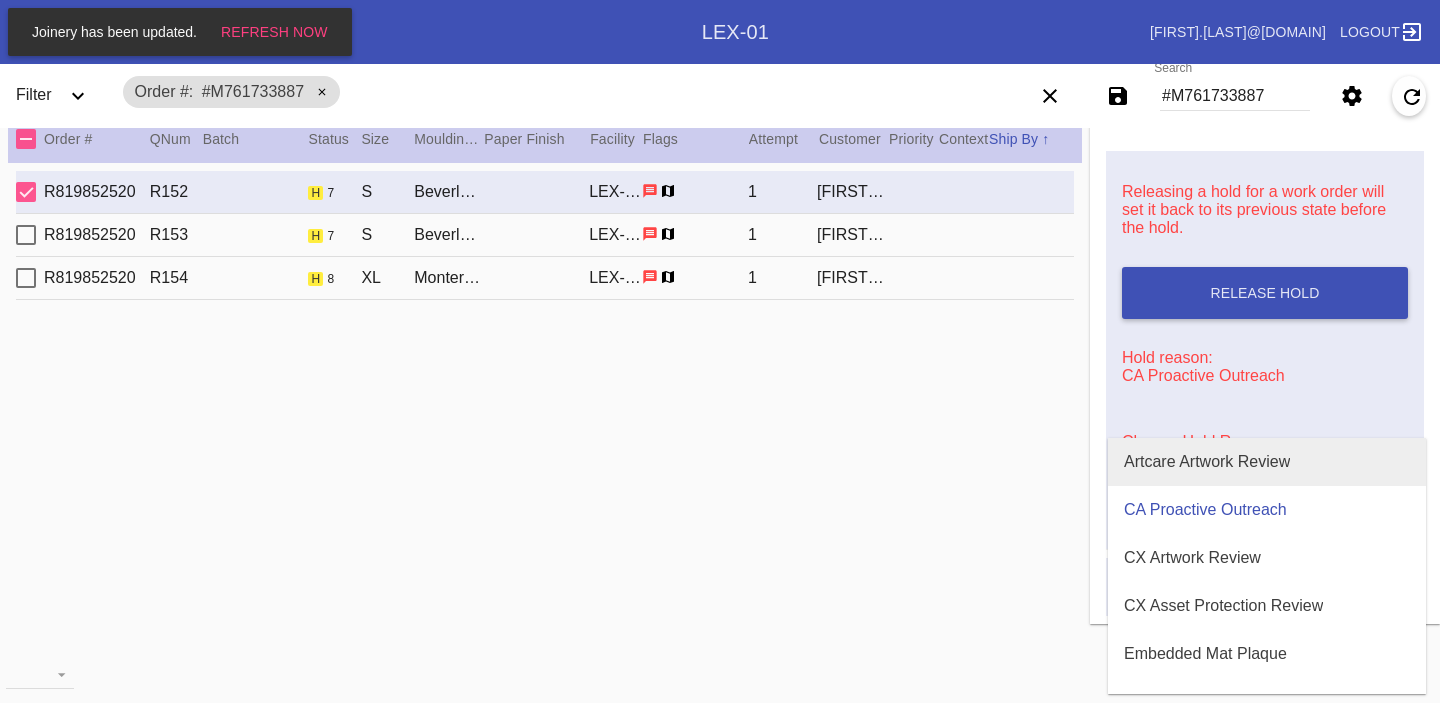 scroll, scrollTop: 608, scrollLeft: 0, axis: vertical 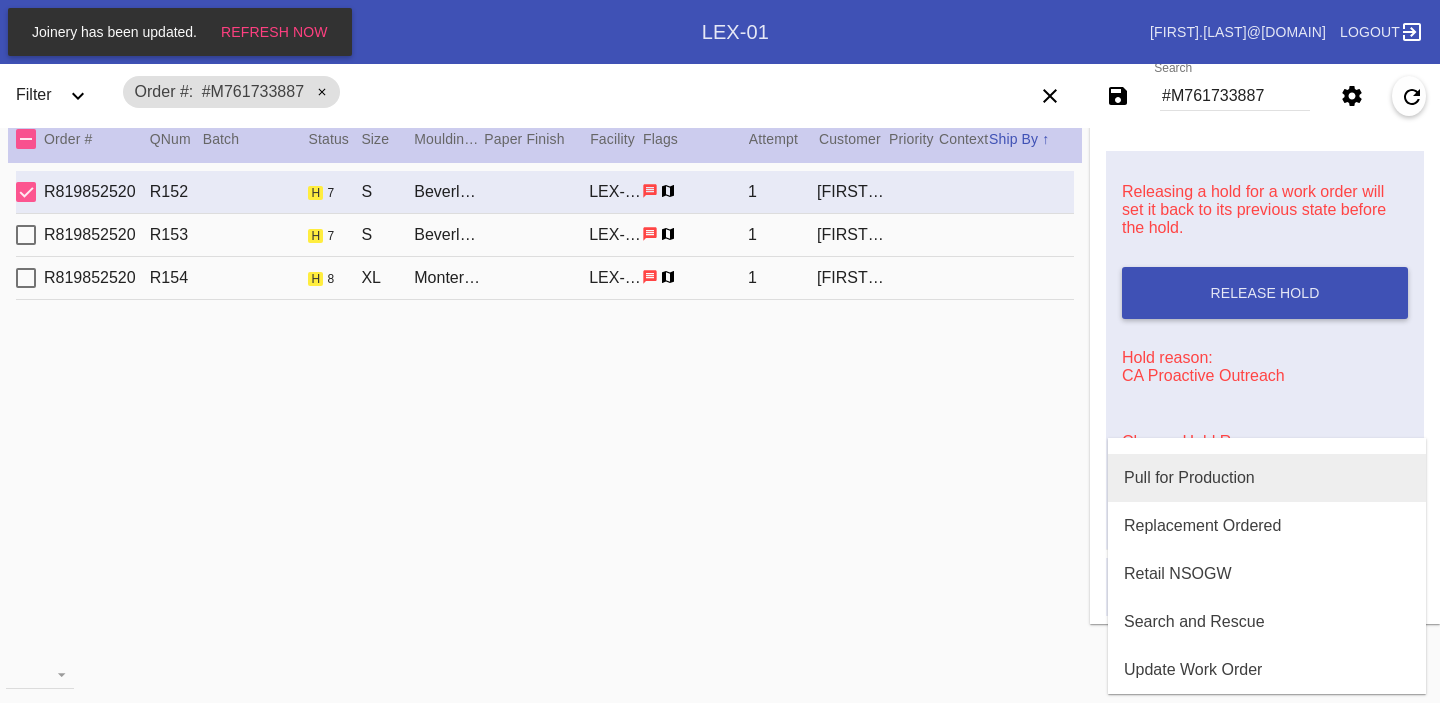 click on "Pull for Production" at bounding box center (1189, 478) 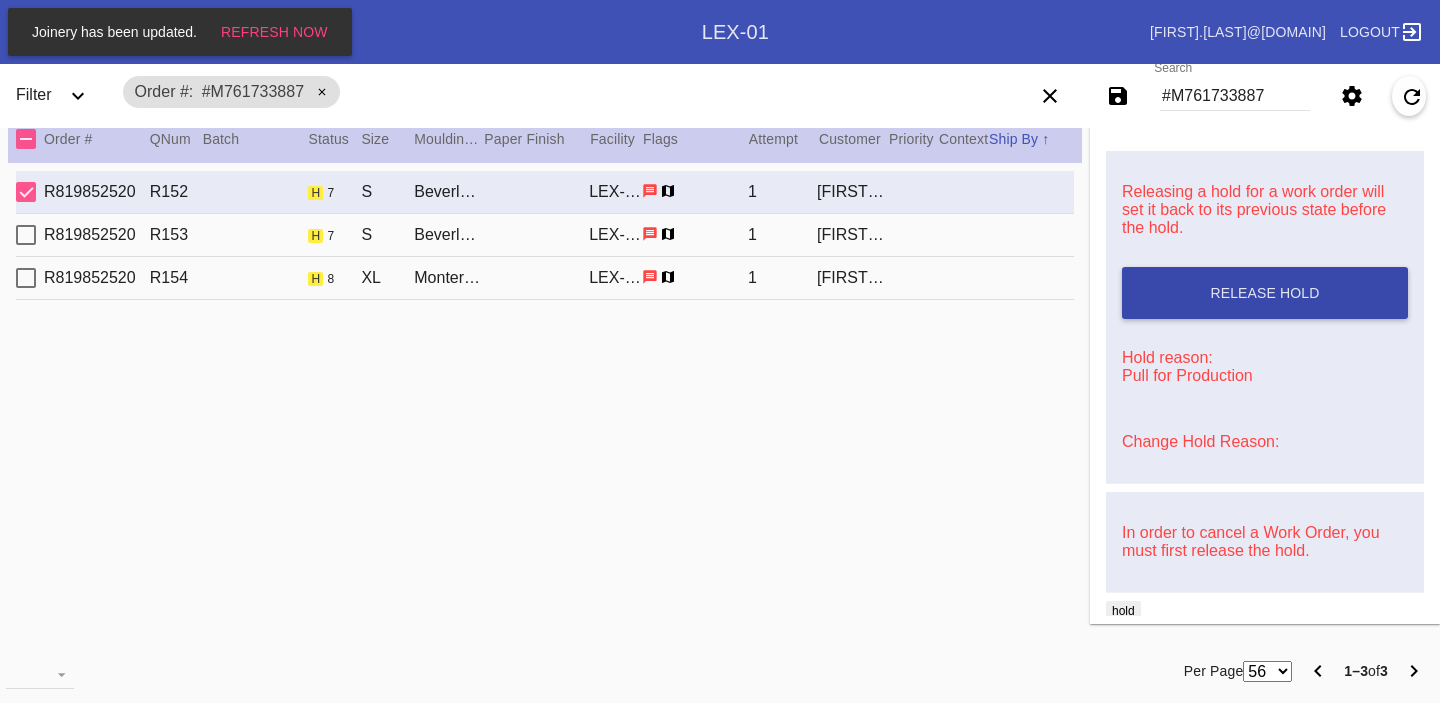 scroll, scrollTop: 0, scrollLeft: 0, axis: both 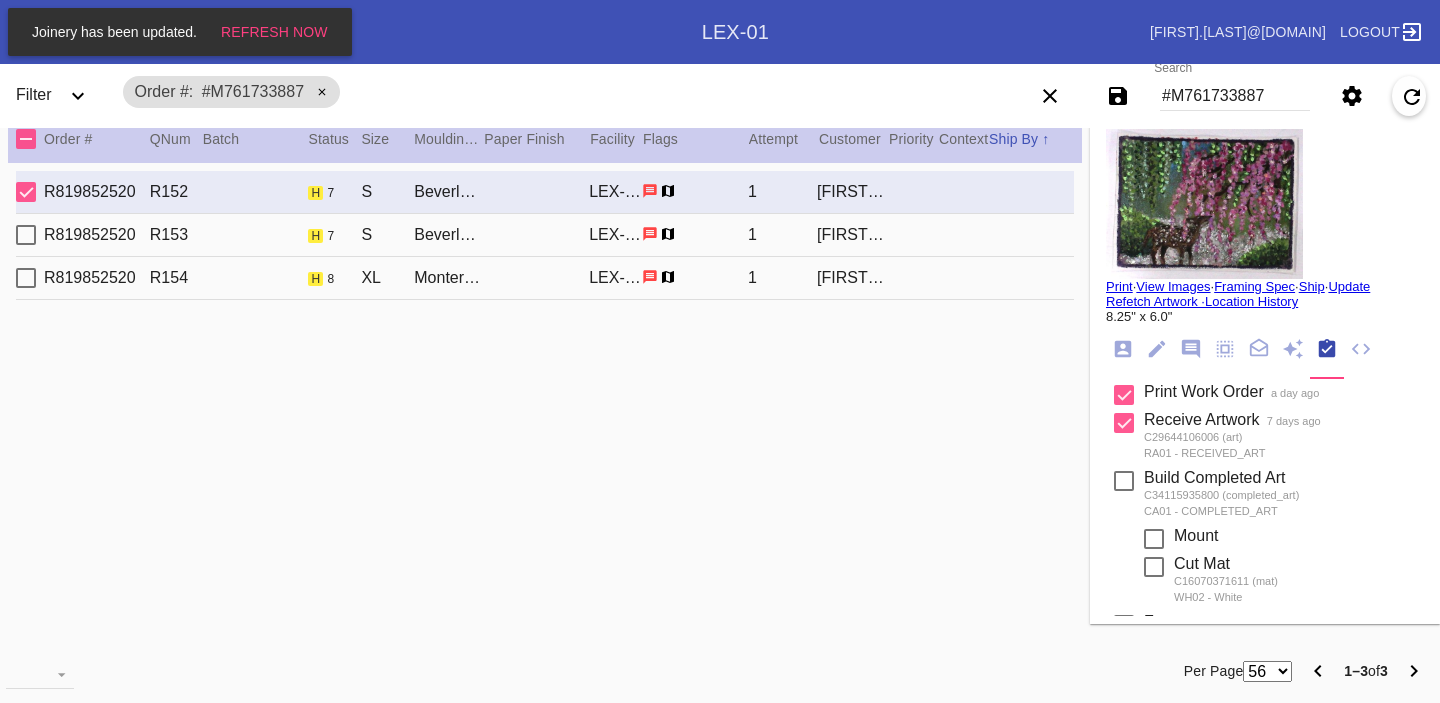 click 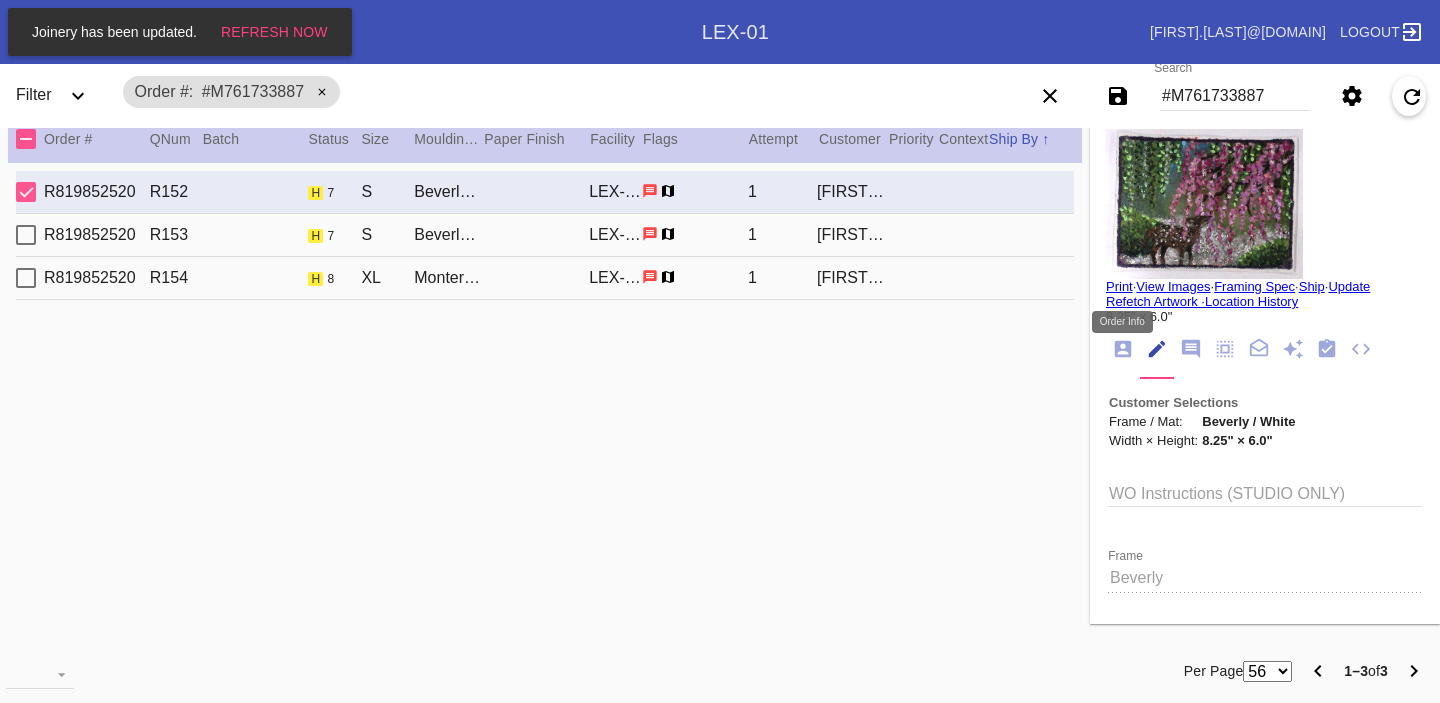 click 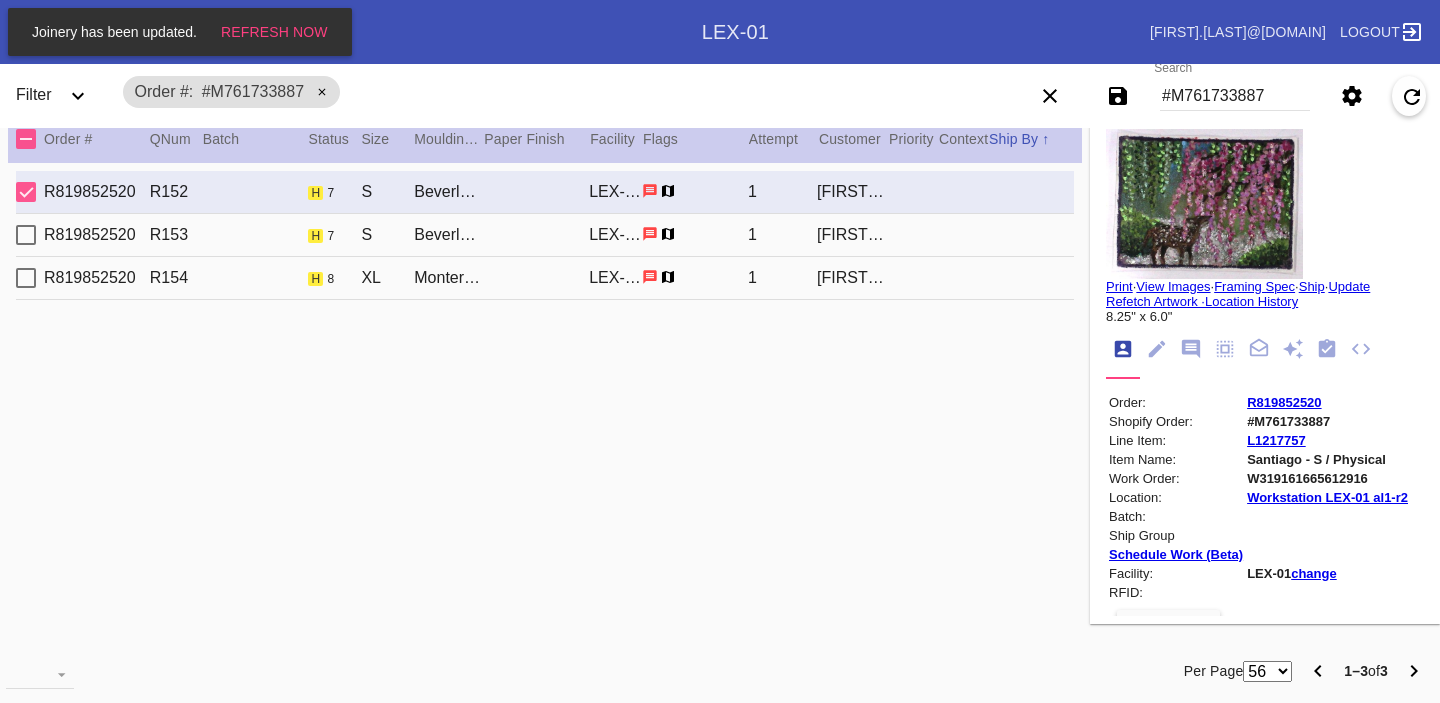 click on "R819852520" at bounding box center (1284, 402) 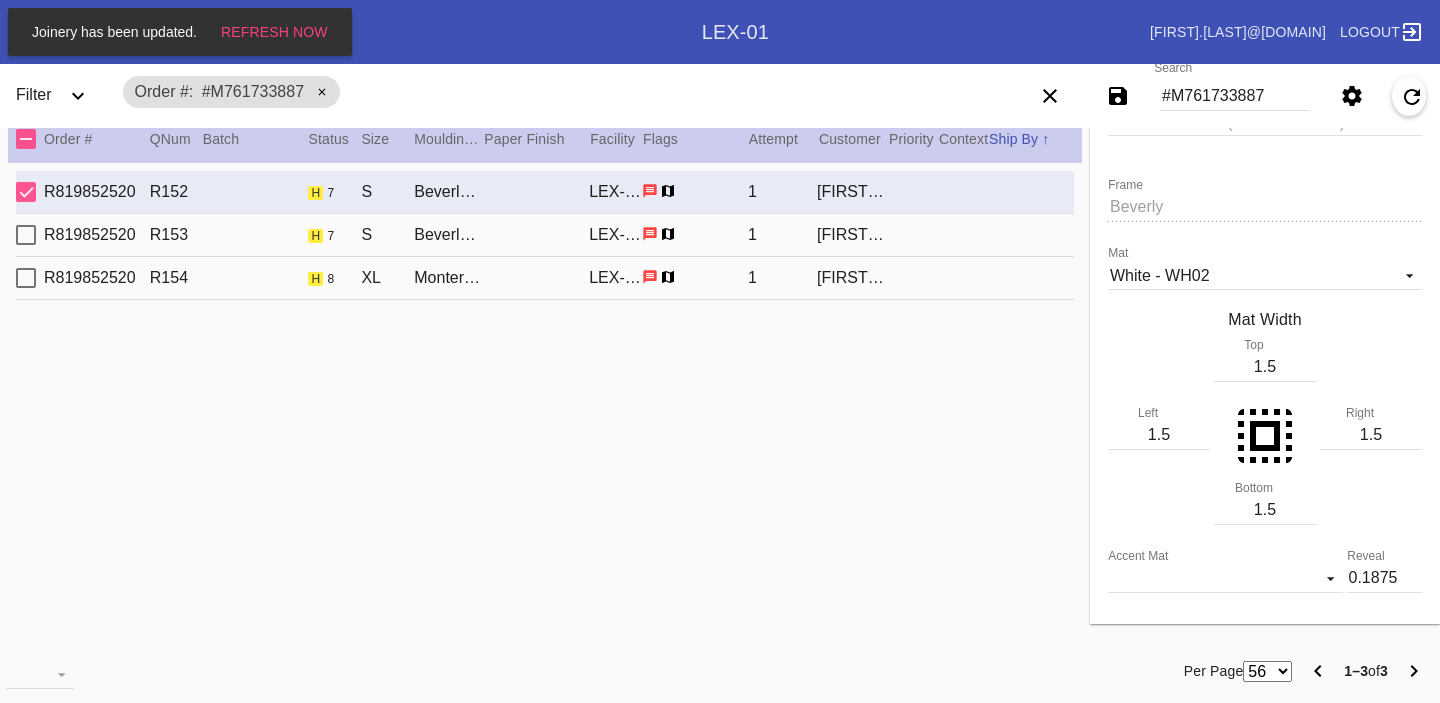 scroll, scrollTop: 0, scrollLeft: 0, axis: both 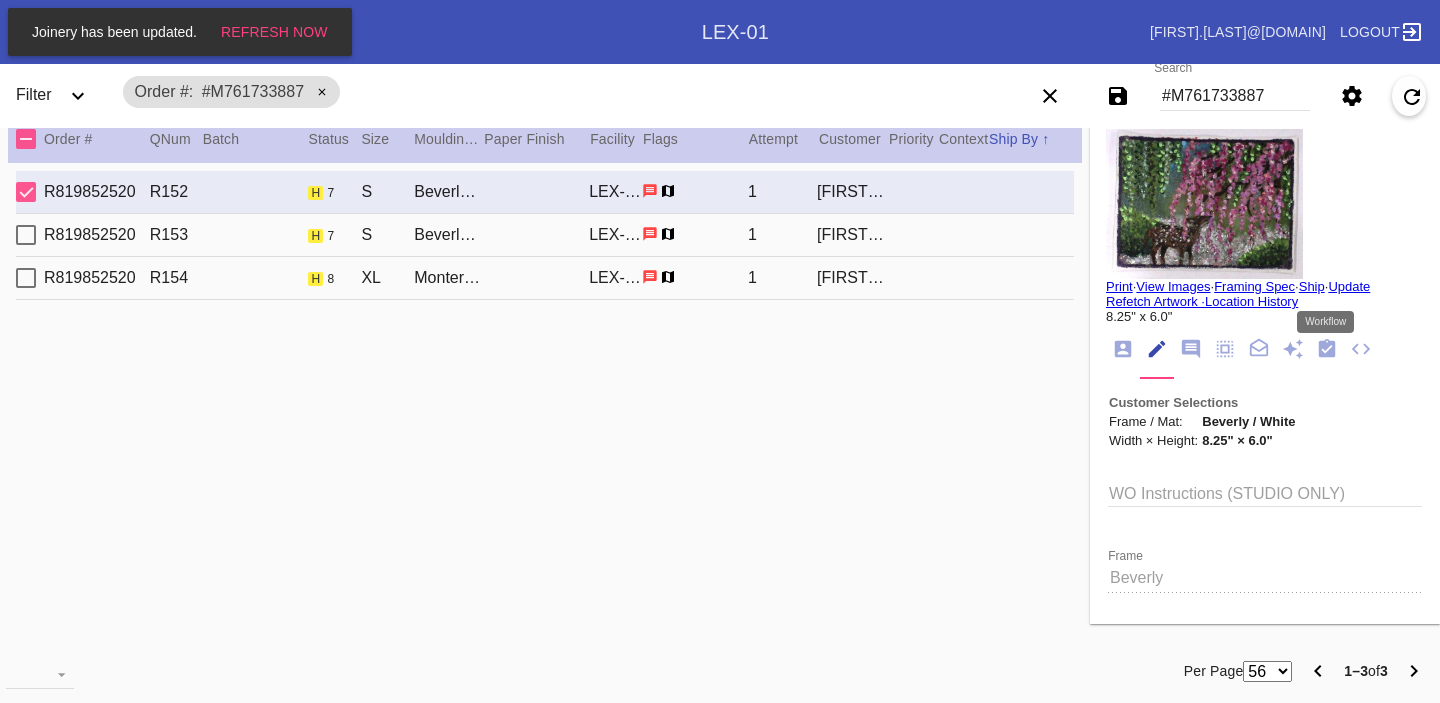 click 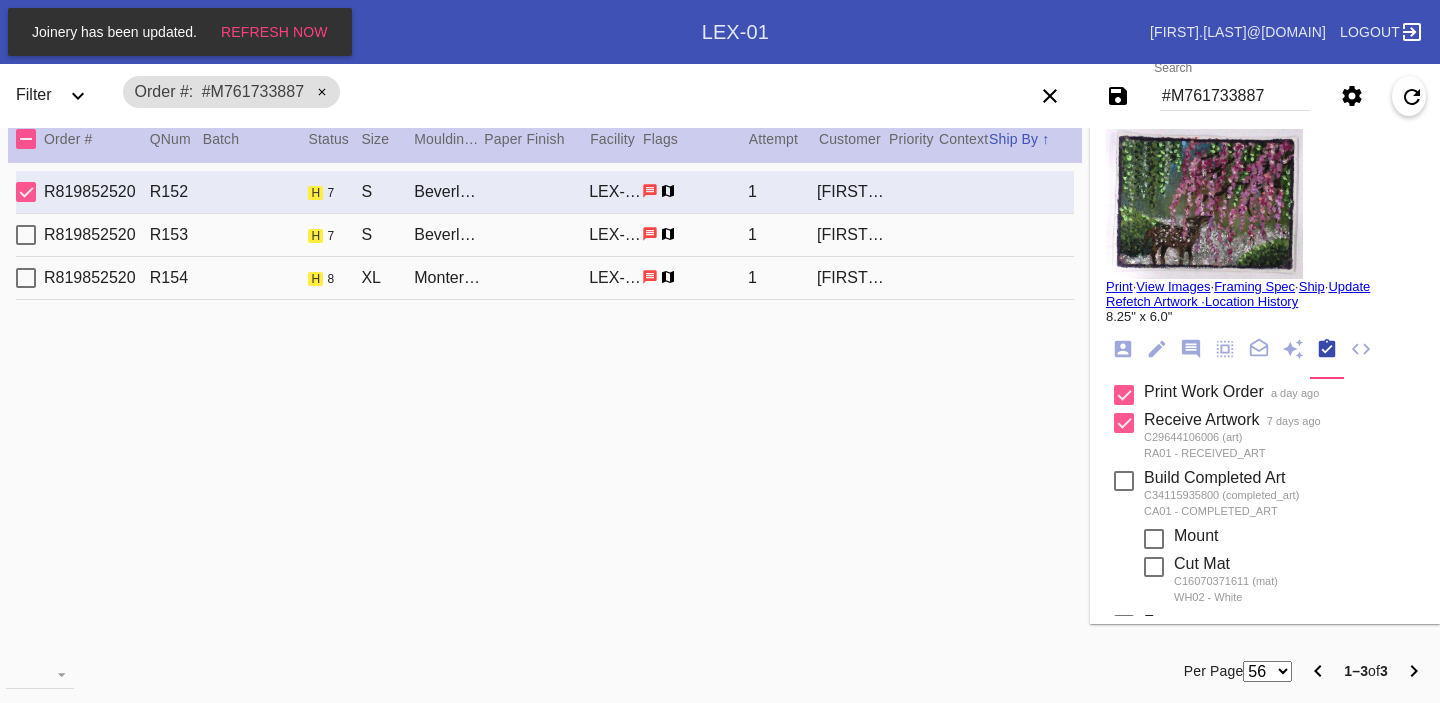 scroll, scrollTop: 1110, scrollLeft: 0, axis: vertical 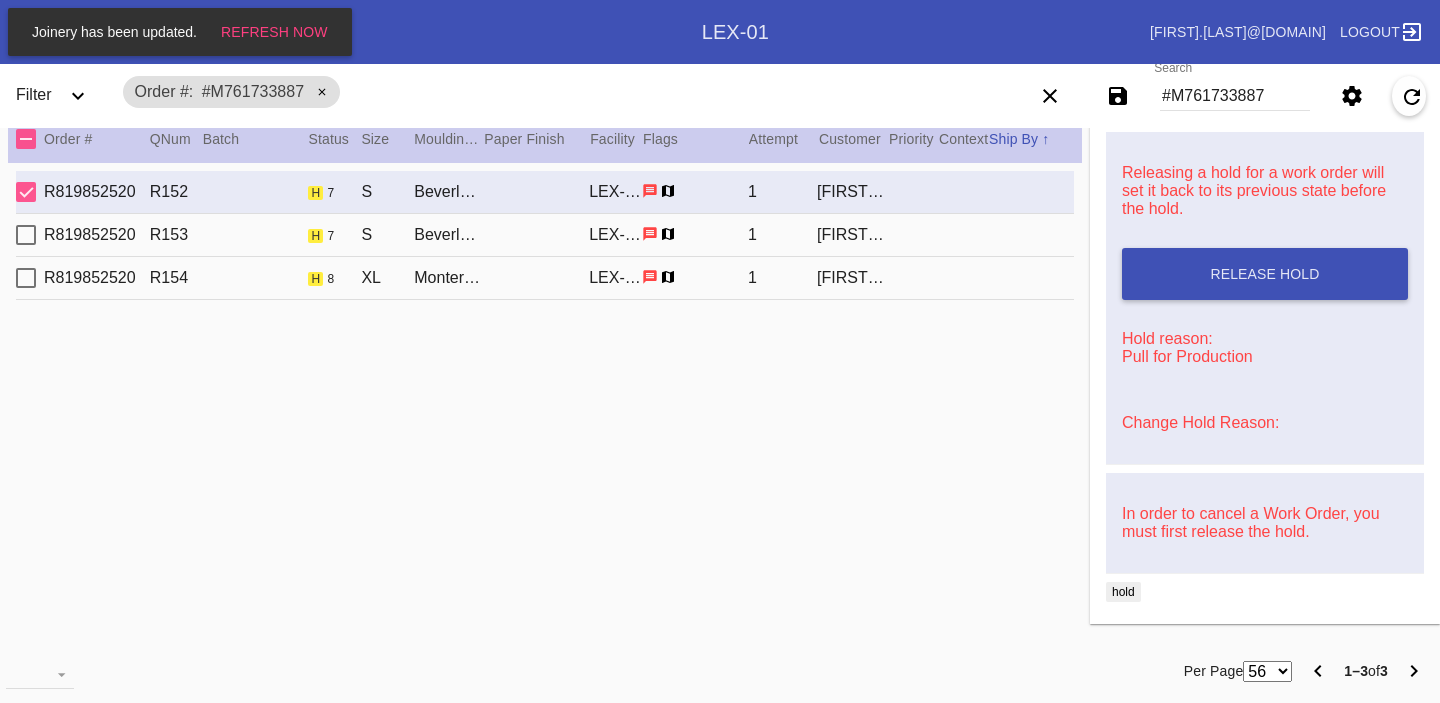 click on "[ORDER_ID] [ITEM_ID] h   7 S Beverly / Dove White [FACILITY] 1 [LAST] [LAST]" at bounding box center [545, 235] 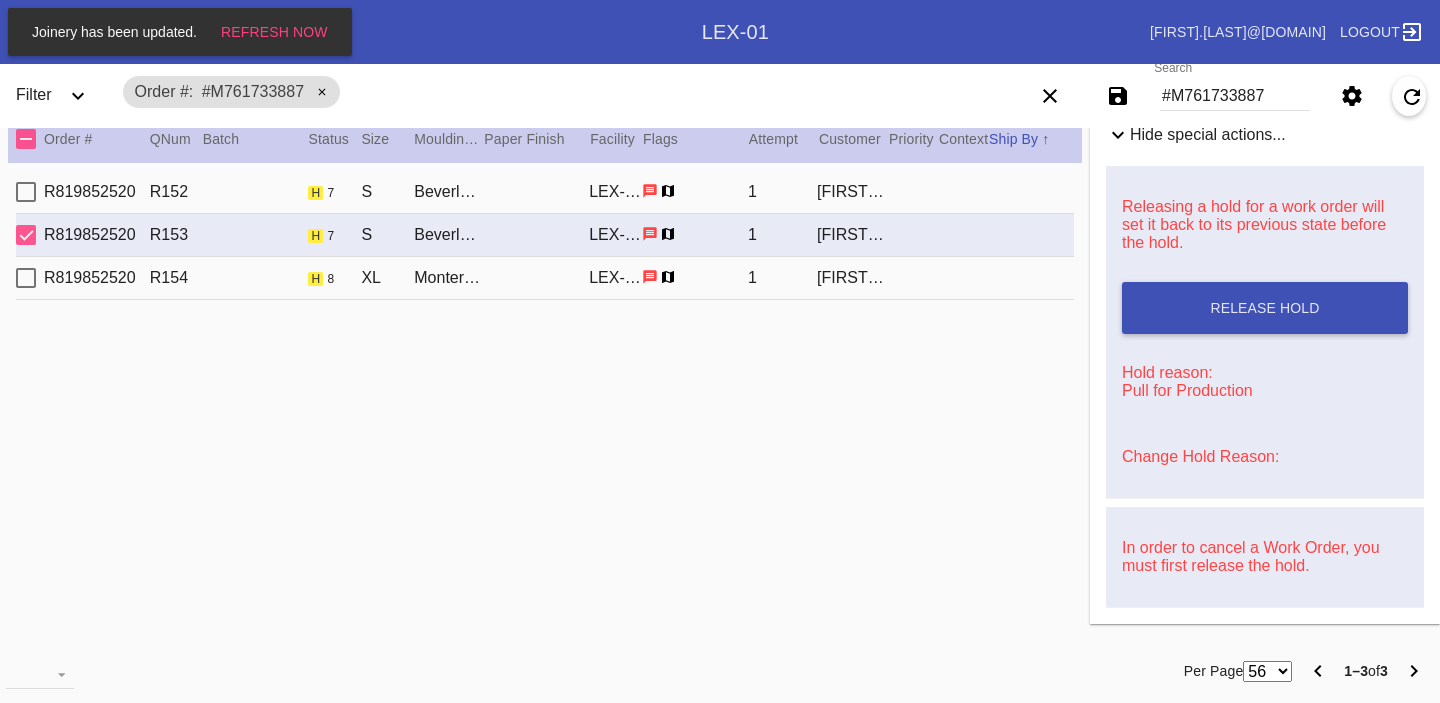 click on "[ORDER_ID] [ITEM_ID] h   8 XL Monterey / No Mat [FACILITY] 1 [LAST] [LAST]" at bounding box center [545, 278] 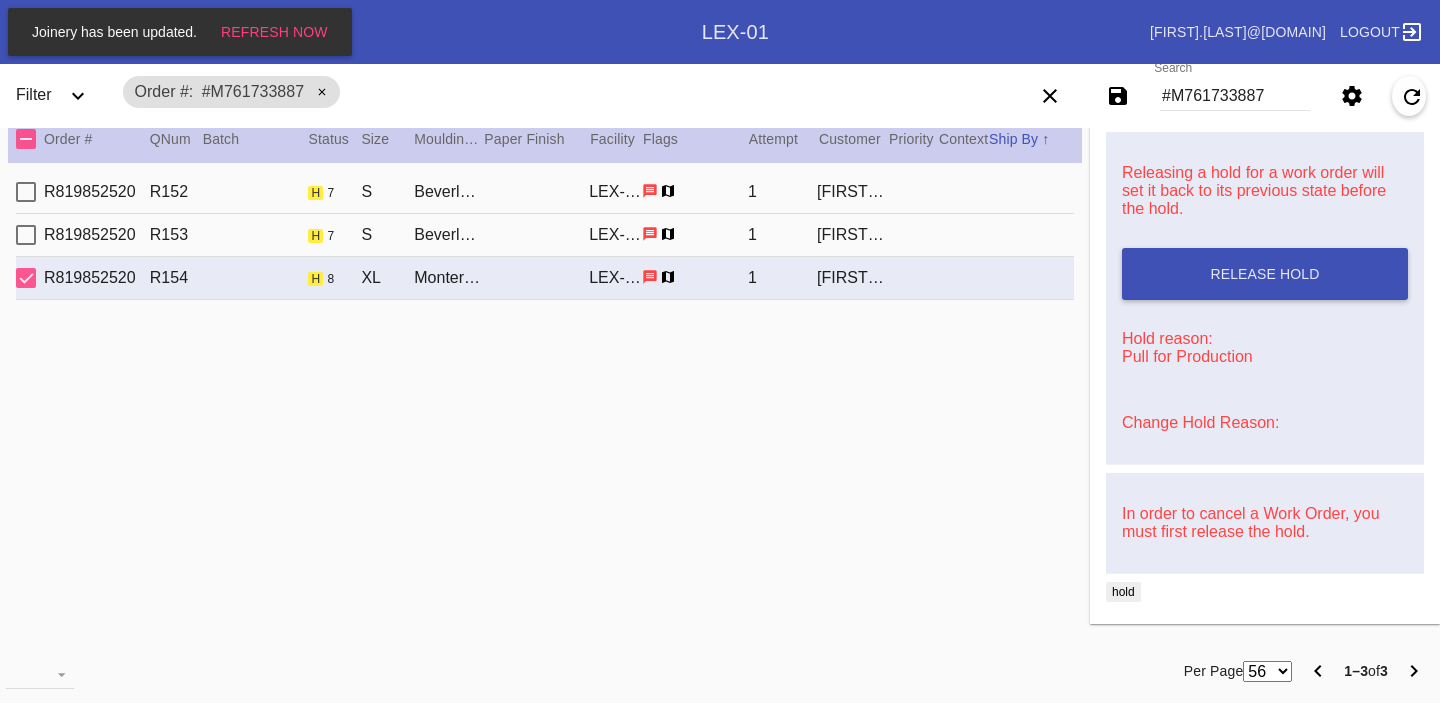 scroll, scrollTop: 1051, scrollLeft: 0, axis: vertical 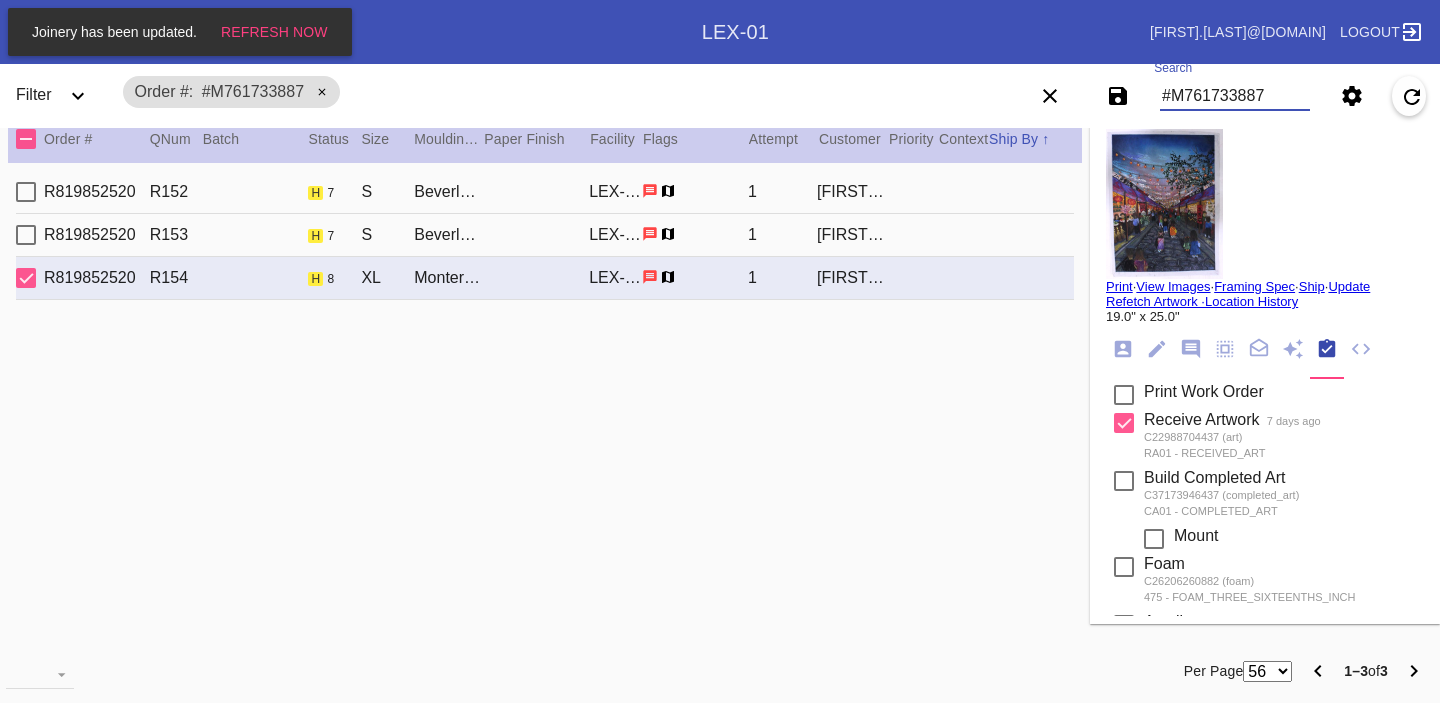 click on "#M761733887" at bounding box center [1235, 96] 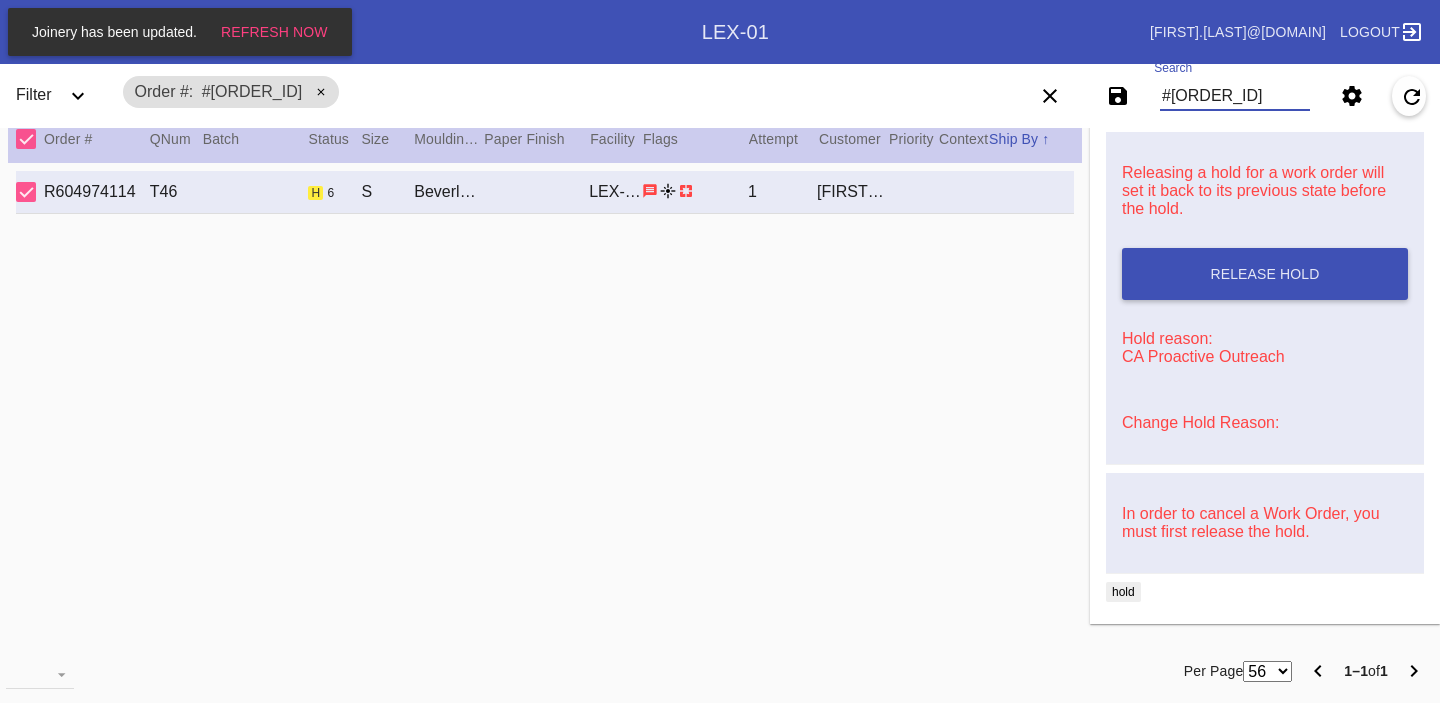 scroll, scrollTop: 0, scrollLeft: 0, axis: both 